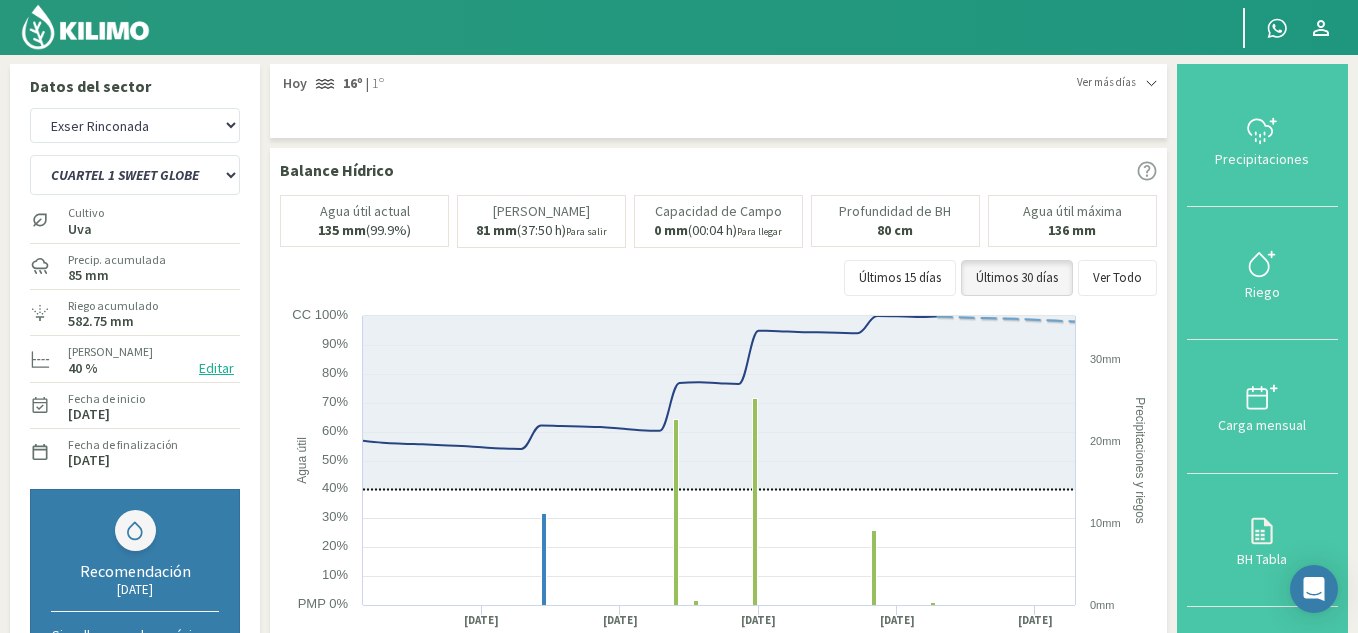 select on "1: Object" 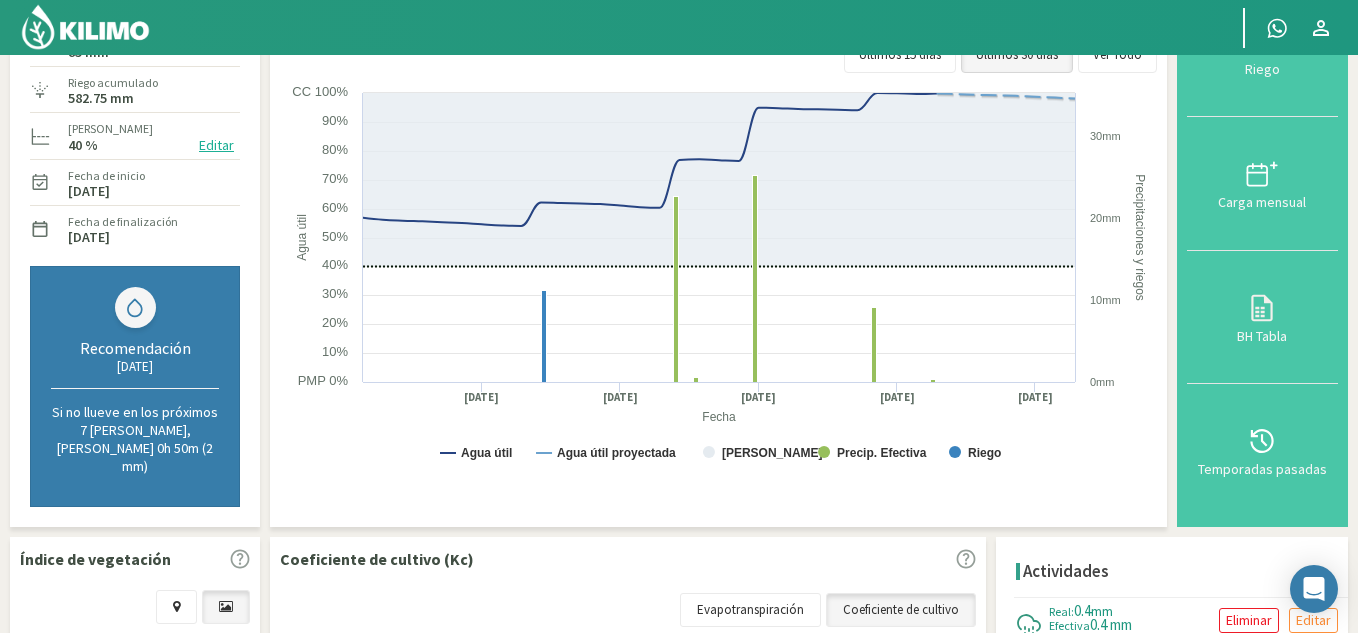 scroll, scrollTop: 0, scrollLeft: 0, axis: both 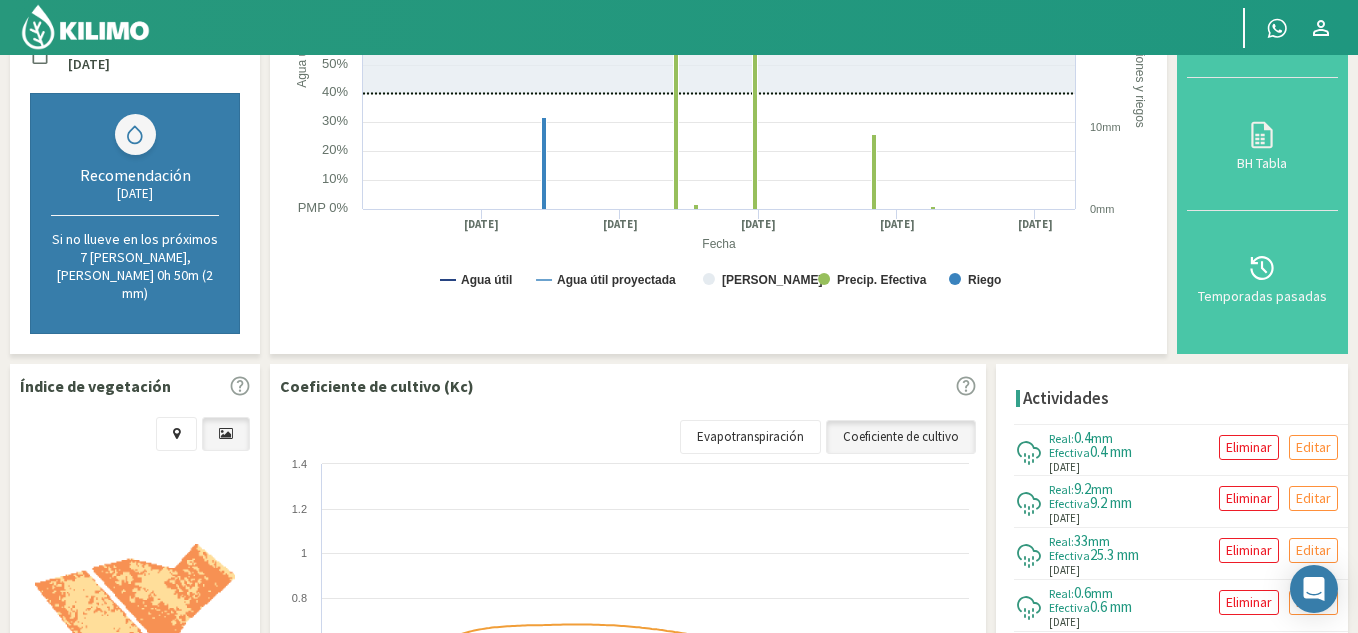 click 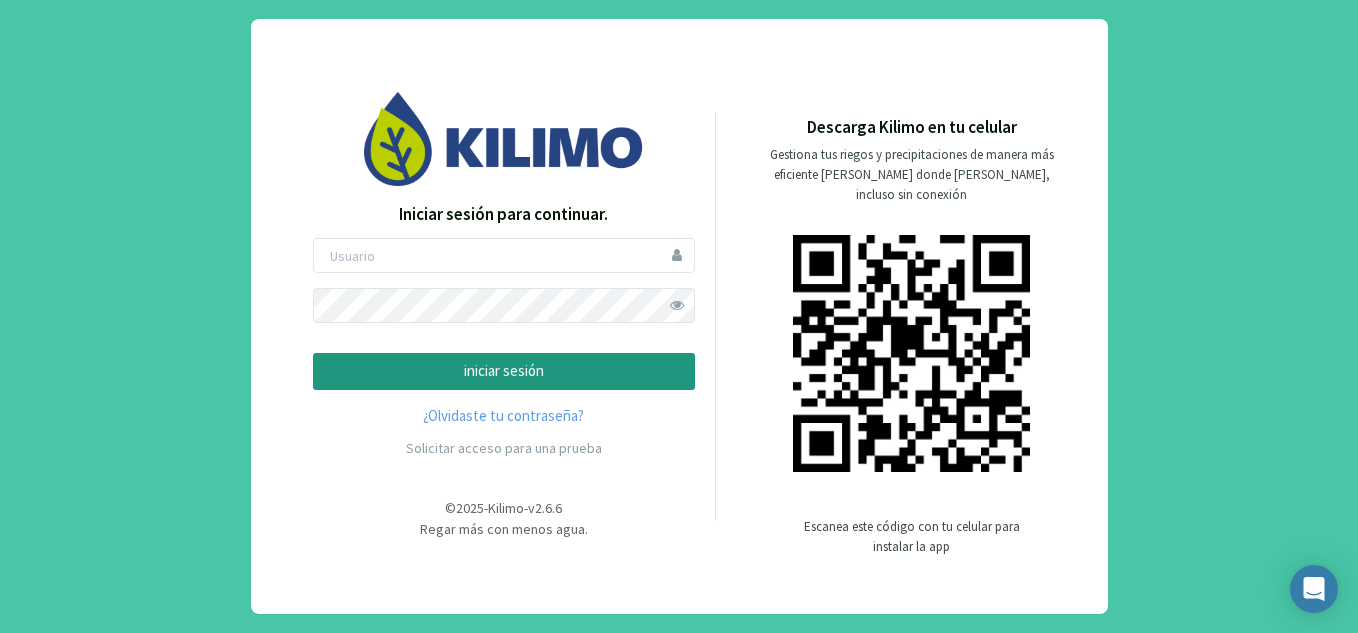 scroll, scrollTop: 0, scrollLeft: 0, axis: both 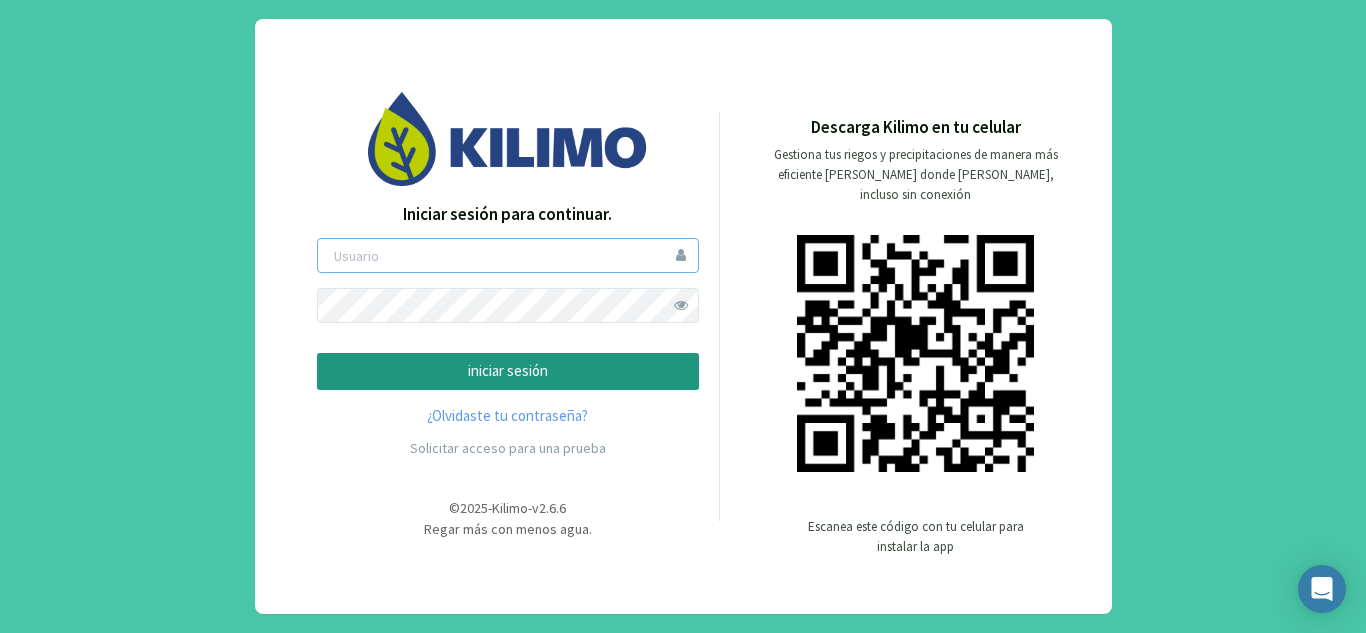 type on "exser" 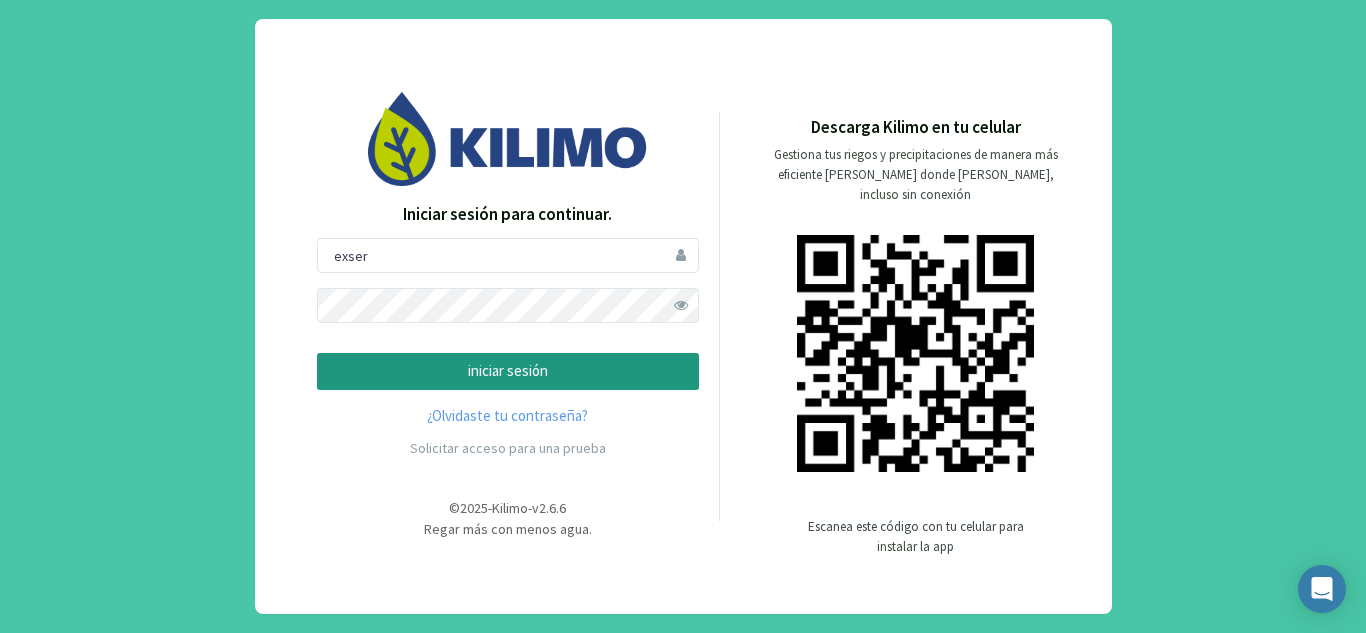 click 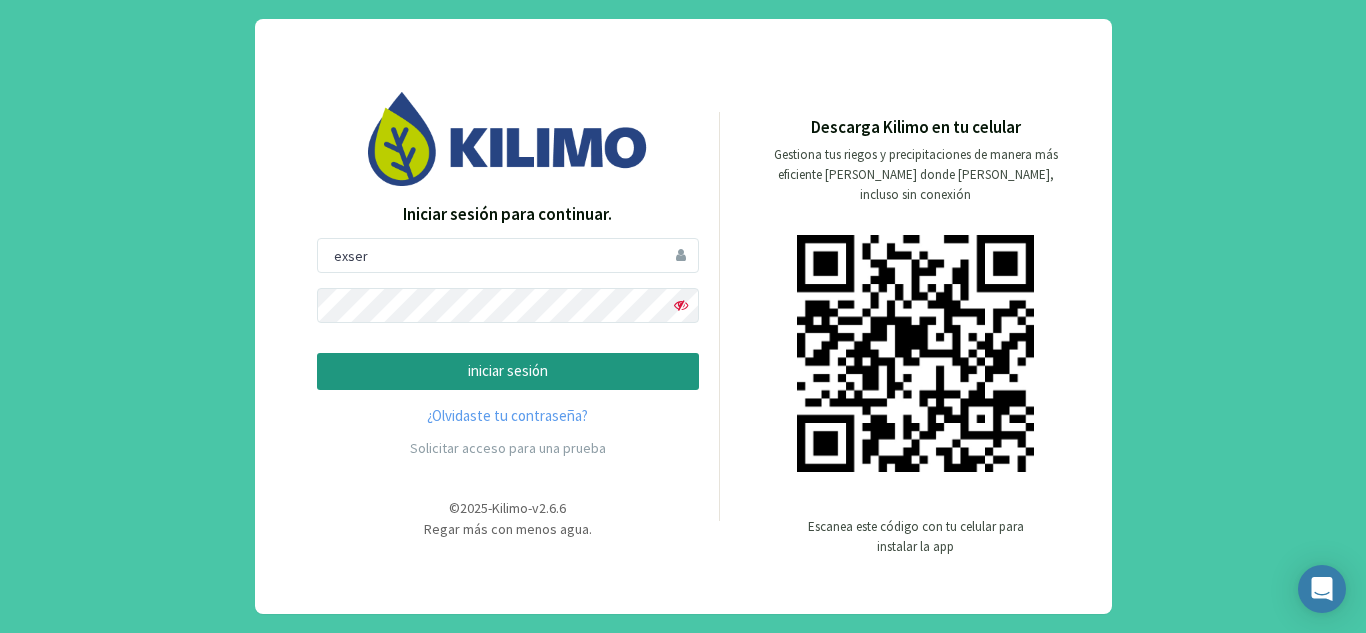 click on "iniciar sesión" 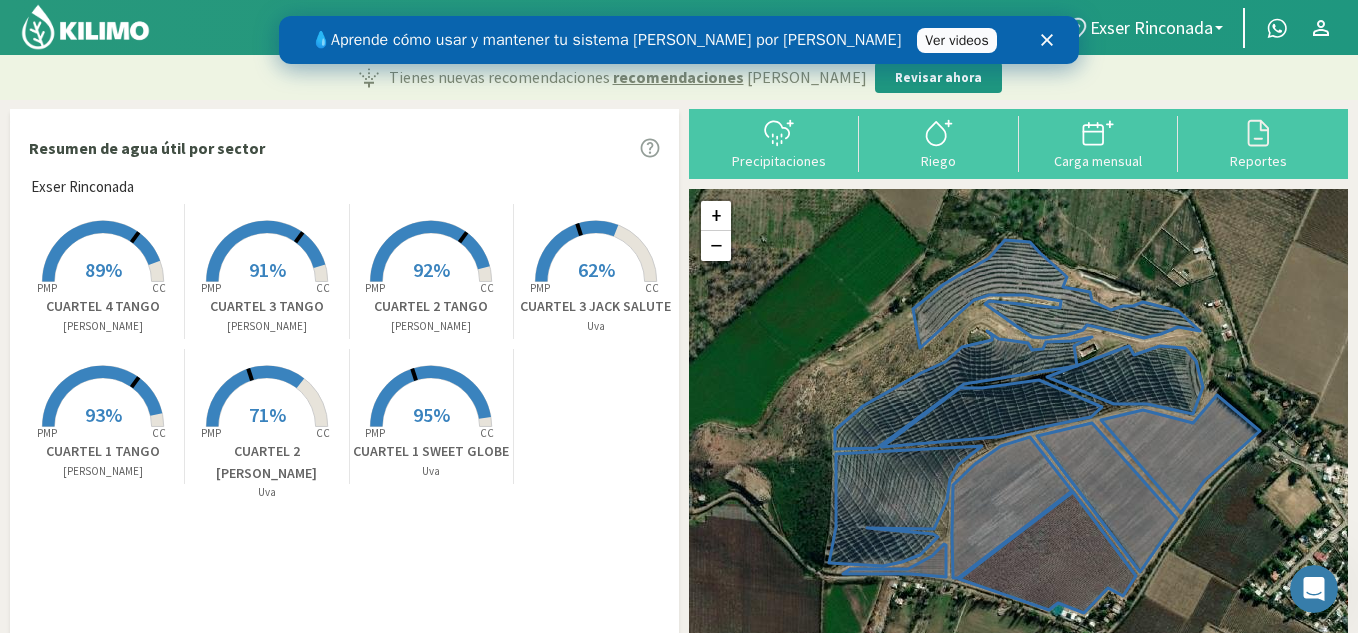 scroll, scrollTop: 0, scrollLeft: 0, axis: both 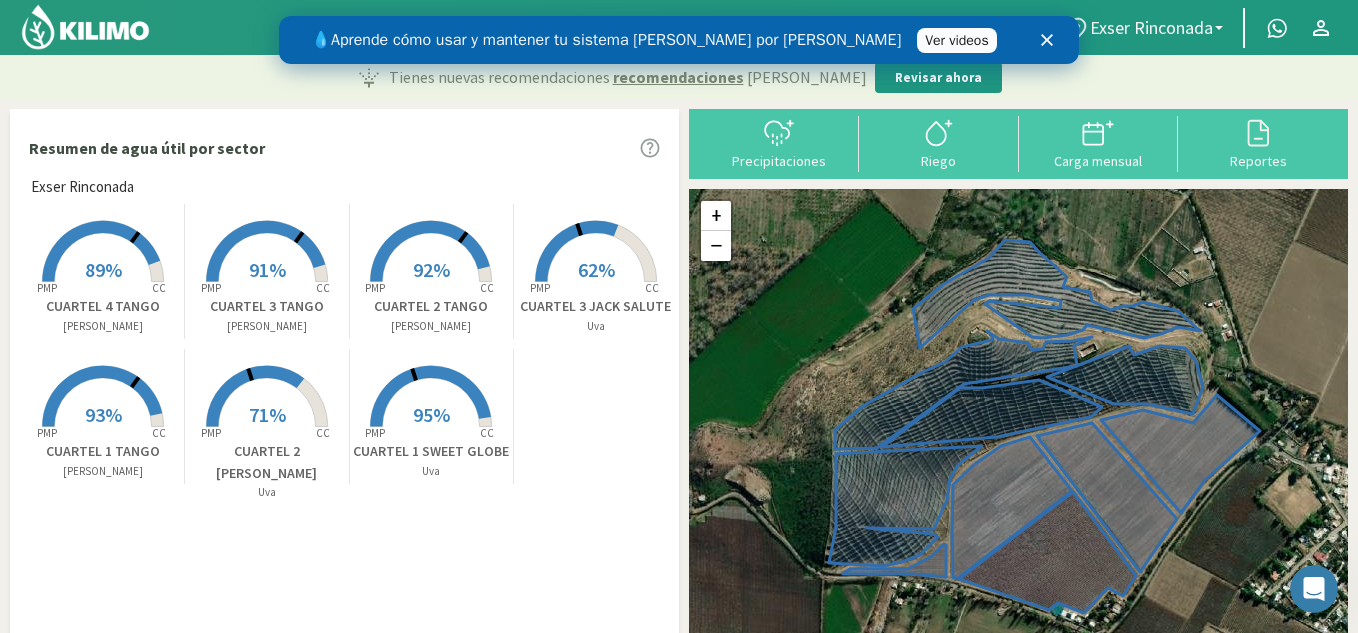 click on "Exser Rinconada" 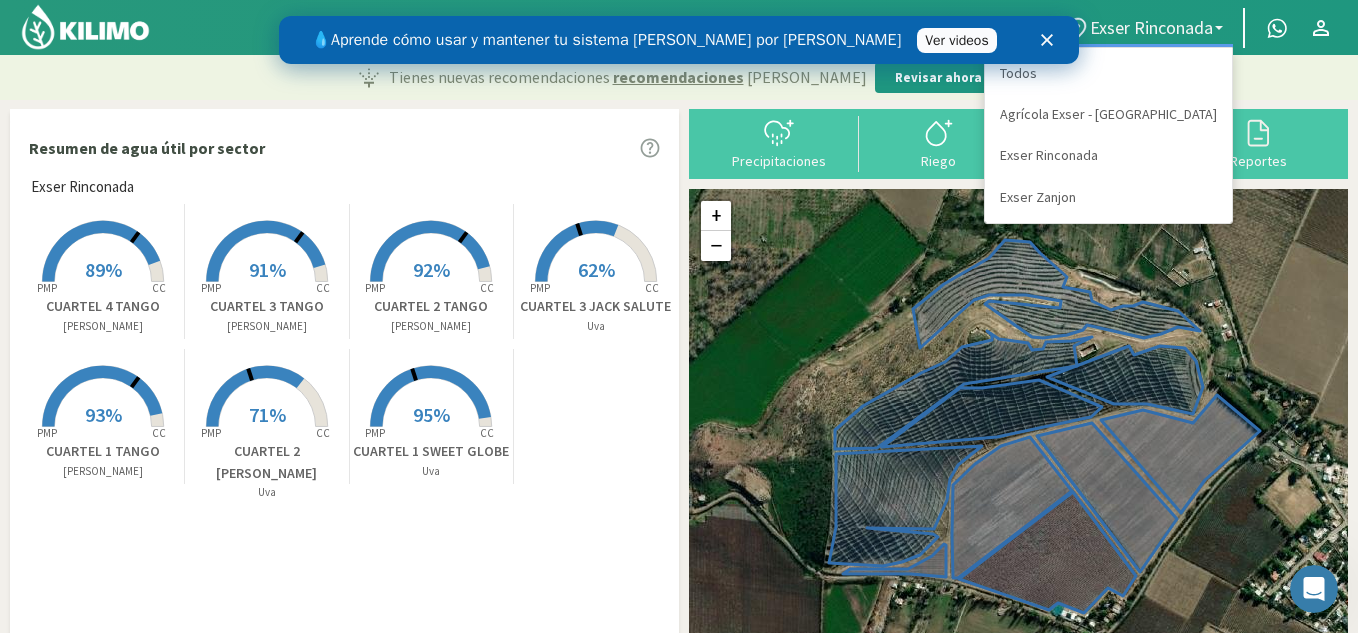 click on "Exser Rinconada" 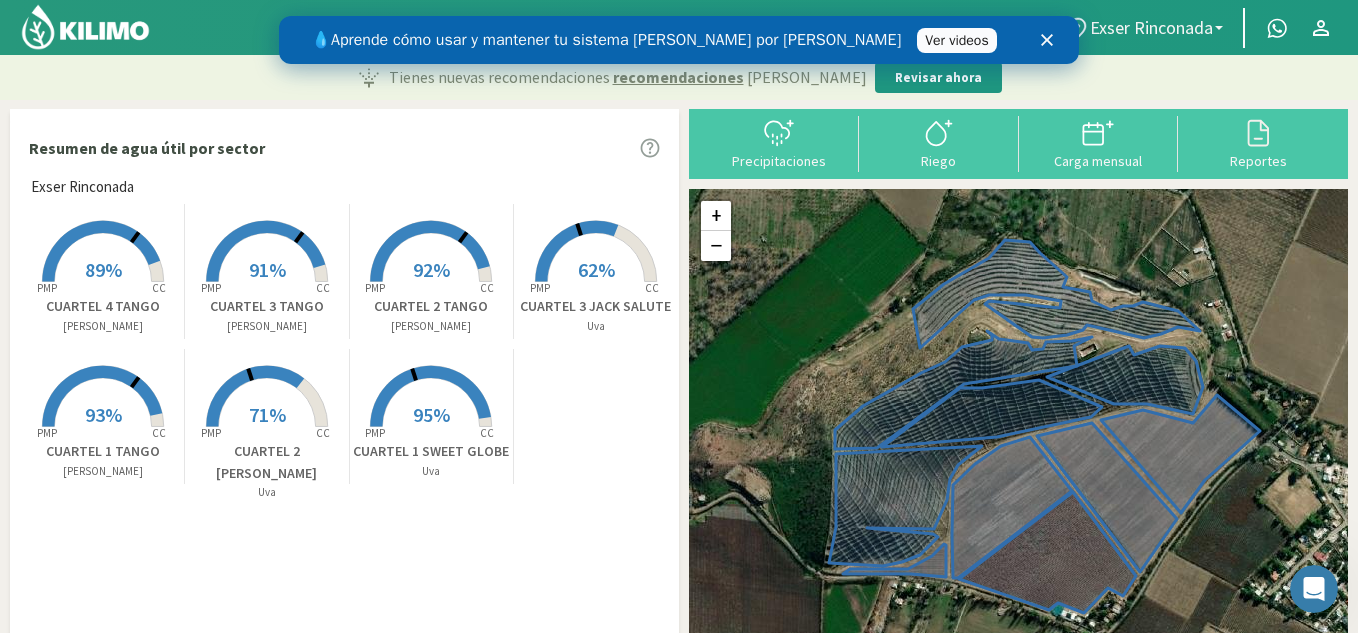 click on "Exser Rinconada" 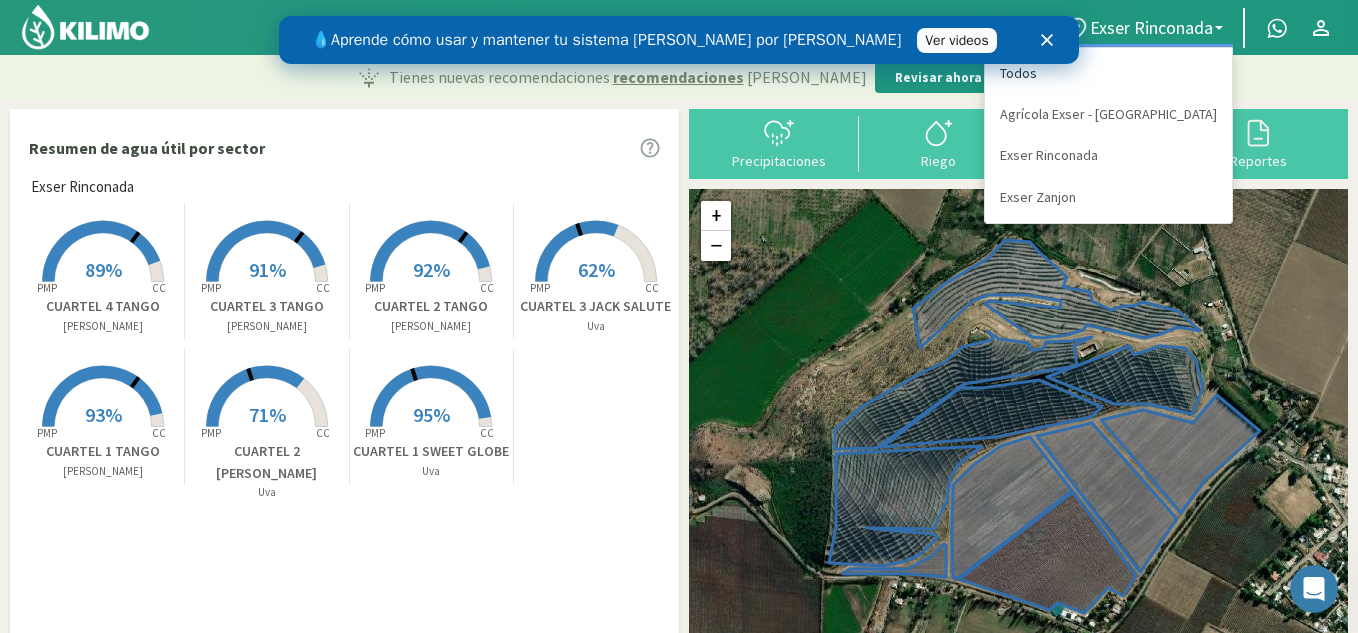 click on "Todos" 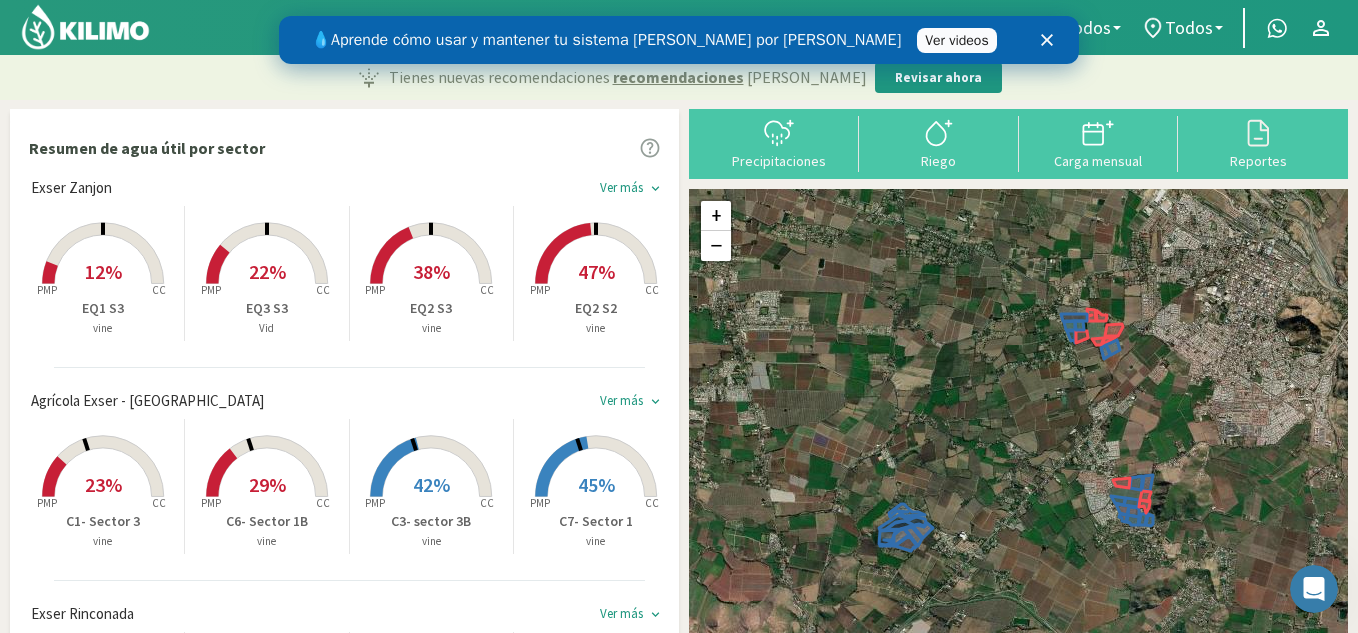 click 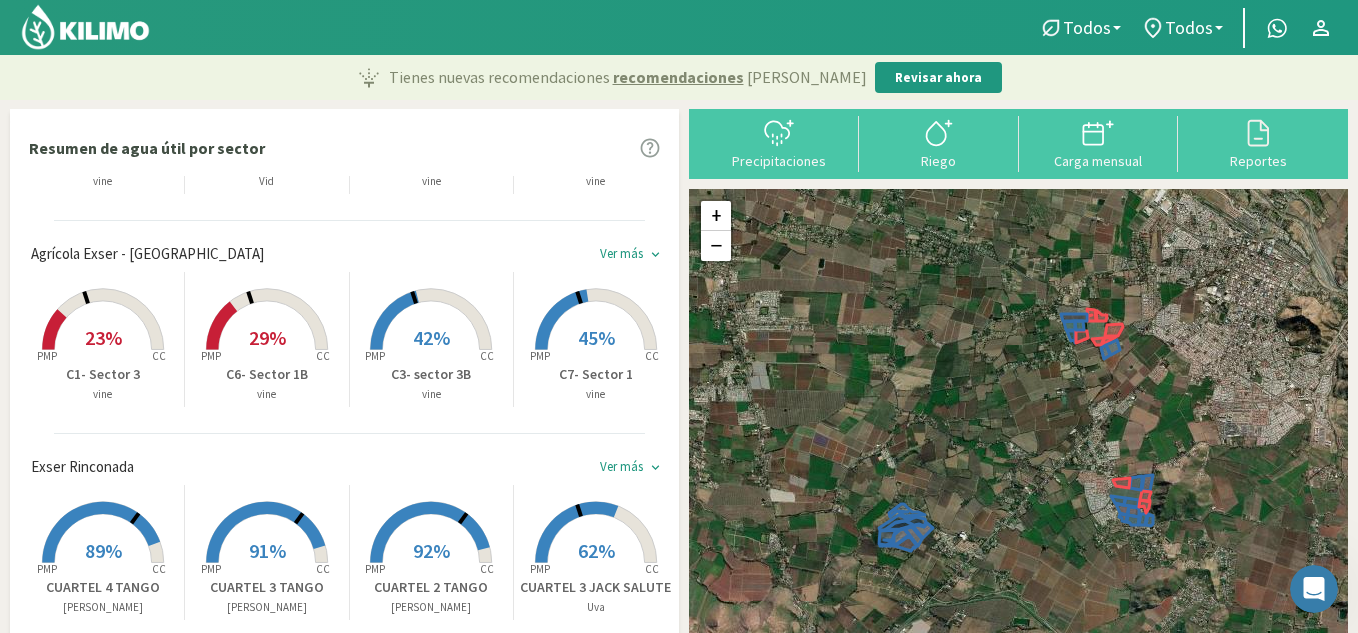 scroll, scrollTop: 155, scrollLeft: 0, axis: vertical 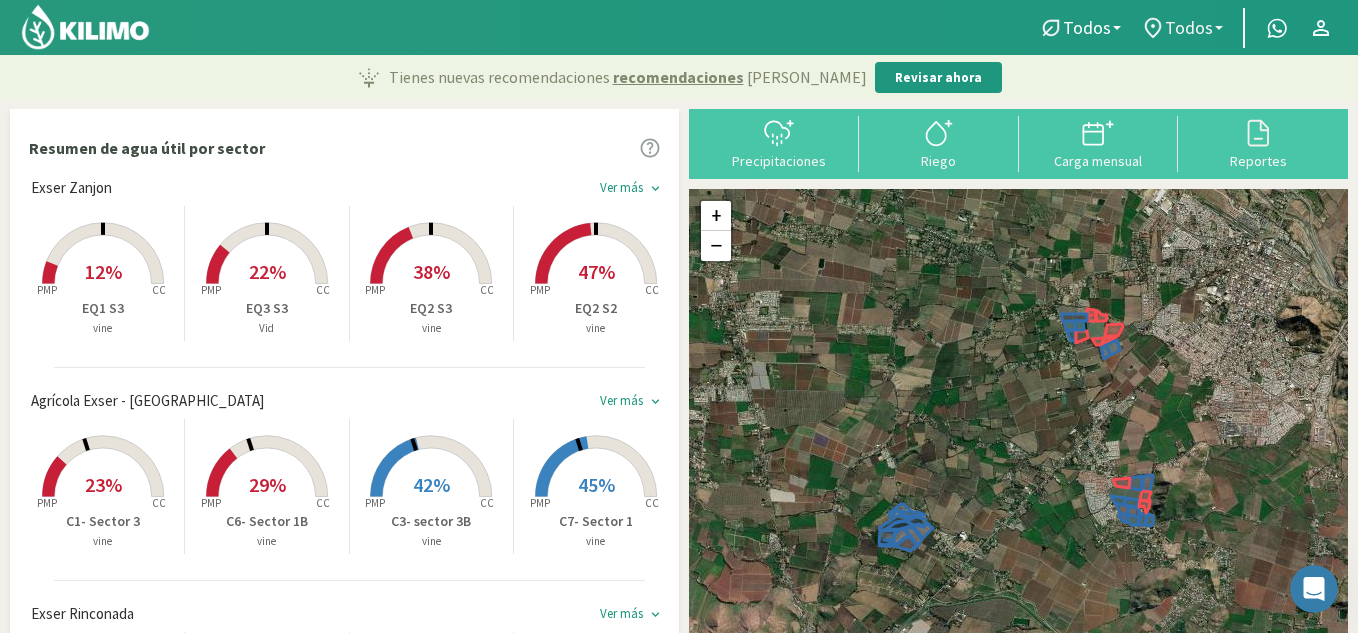 click on "Todos" 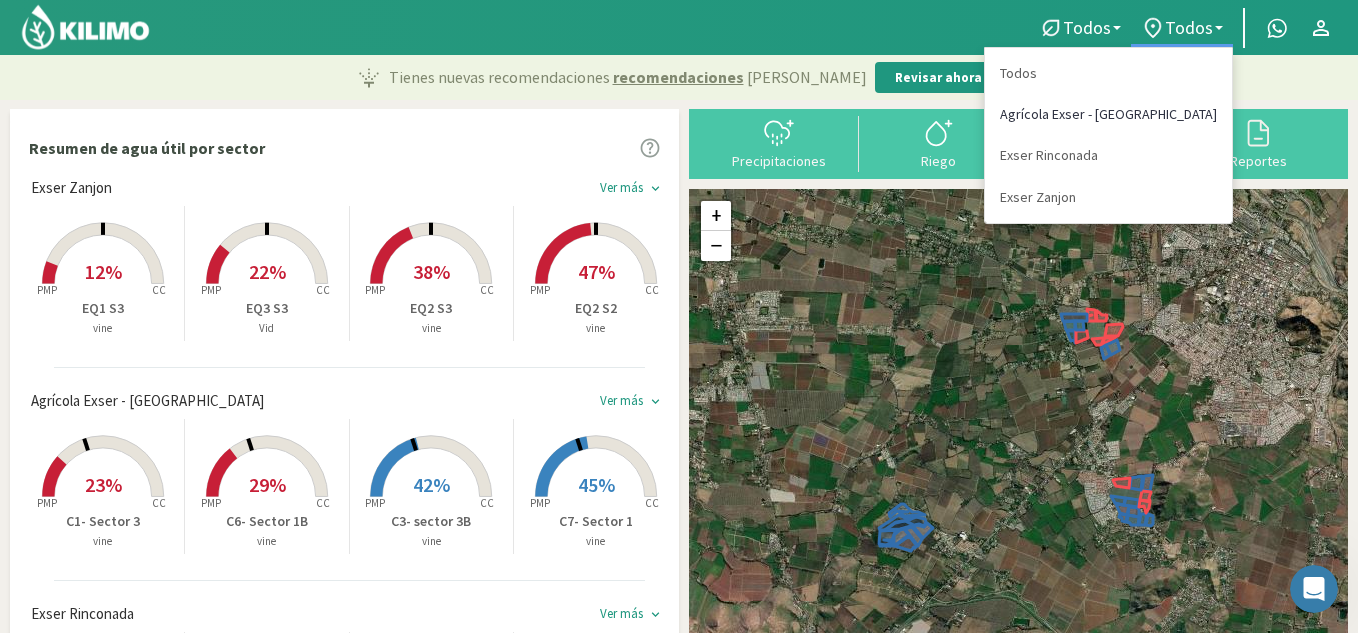 click on "Agrícola Exser - [GEOGRAPHIC_DATA]" 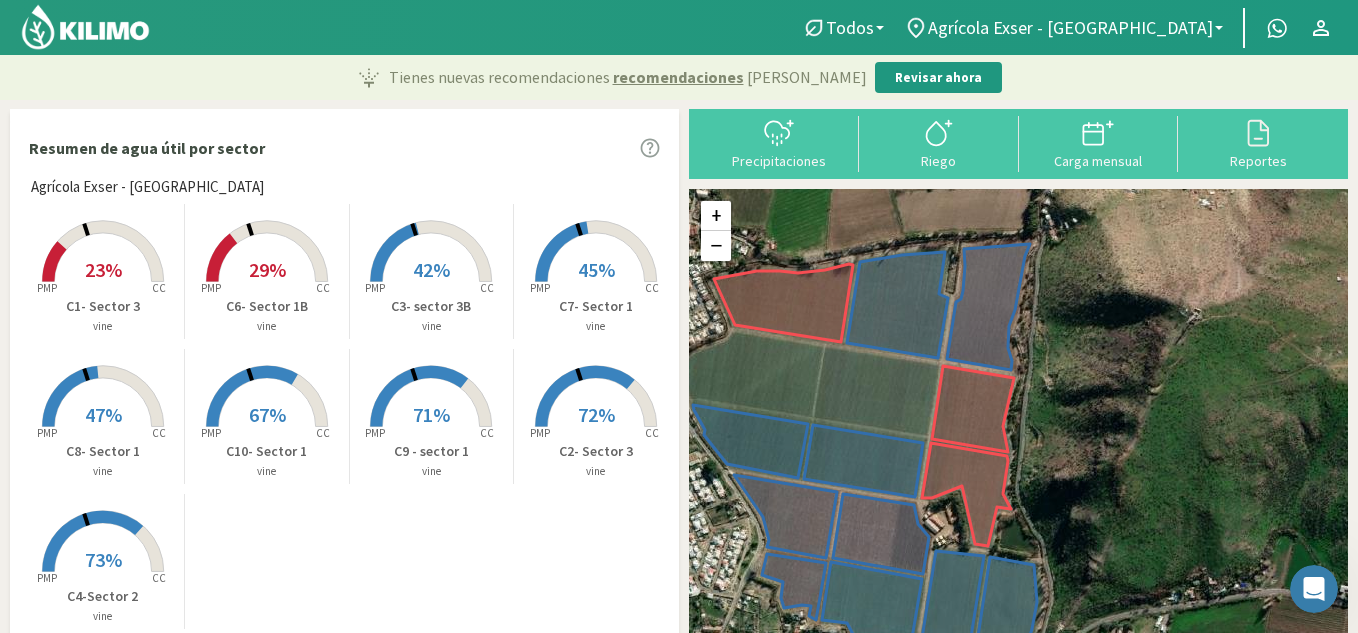click 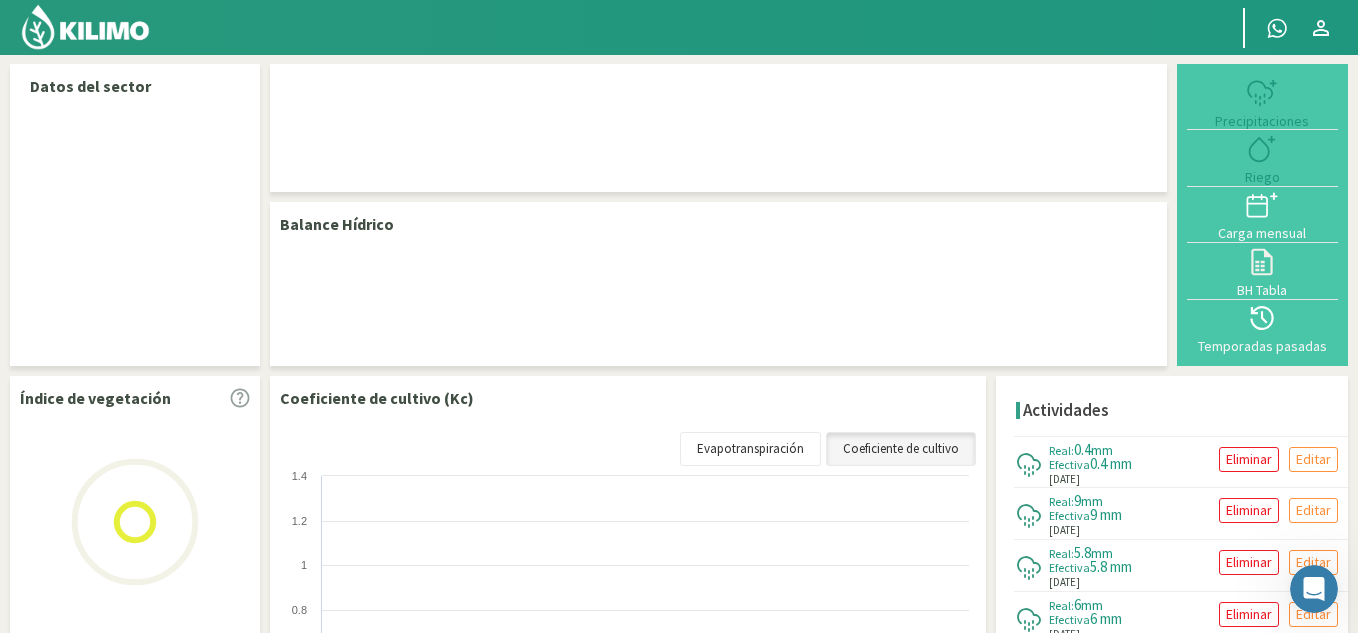 select on "1: Object" 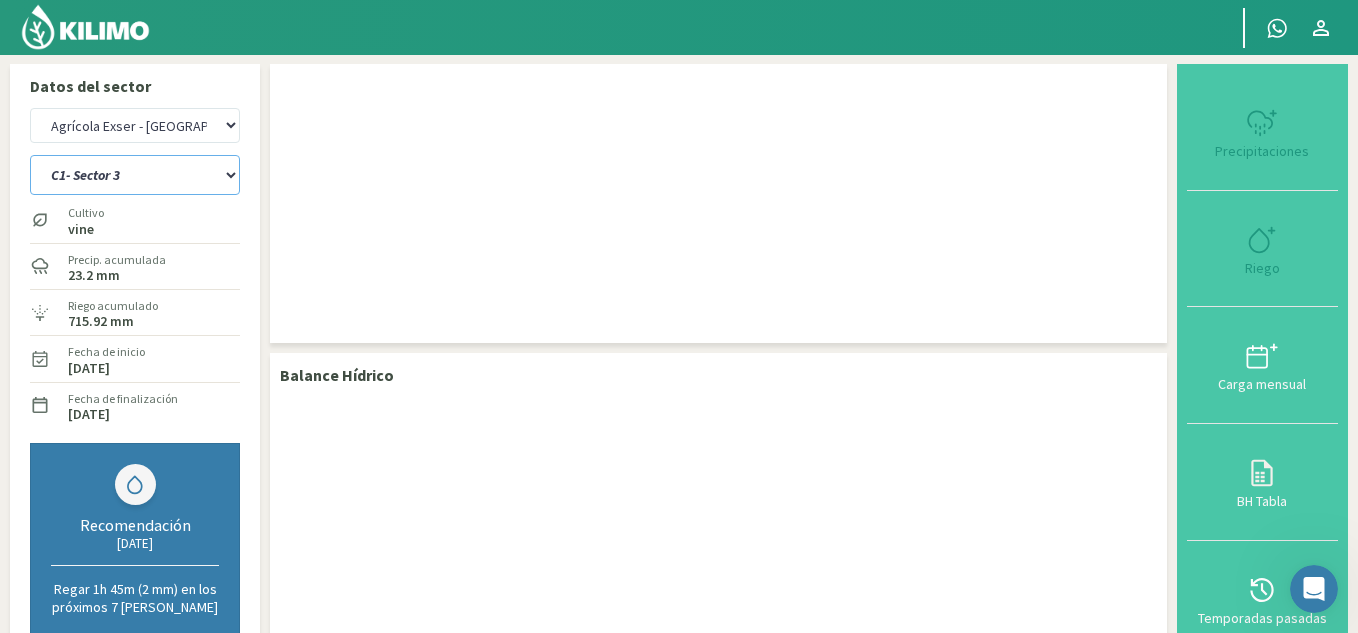 click on "C10- Sector 1   C1- Sector 3   C2- Sector 3   C3- sector 3B   C4-Sector 2   C6- Sector 1B   C7- Sector 1   C8- Sector 1   C9 - sector 1" 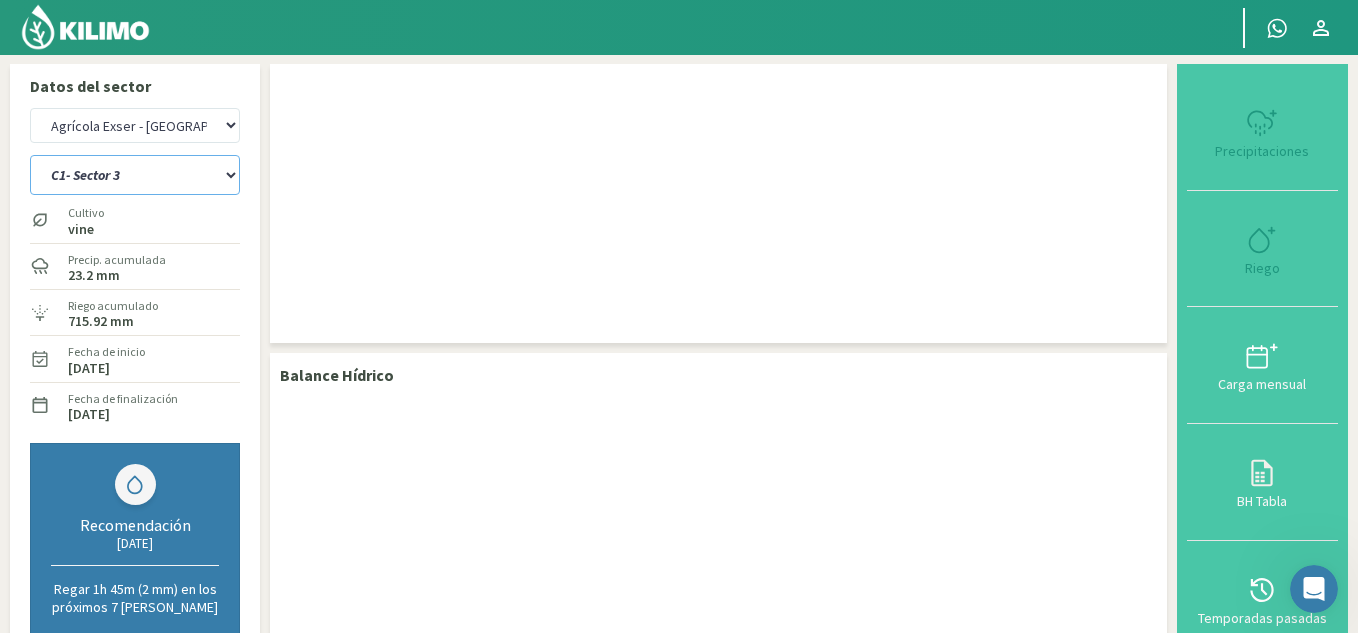 click on "C10- Sector 1   C1- Sector 3   C2- Sector 3   C3- sector 3B   C4-Sector 2   C6- Sector 1B   C7- Sector 1   C8- Sector 1   C9 - sector 1" 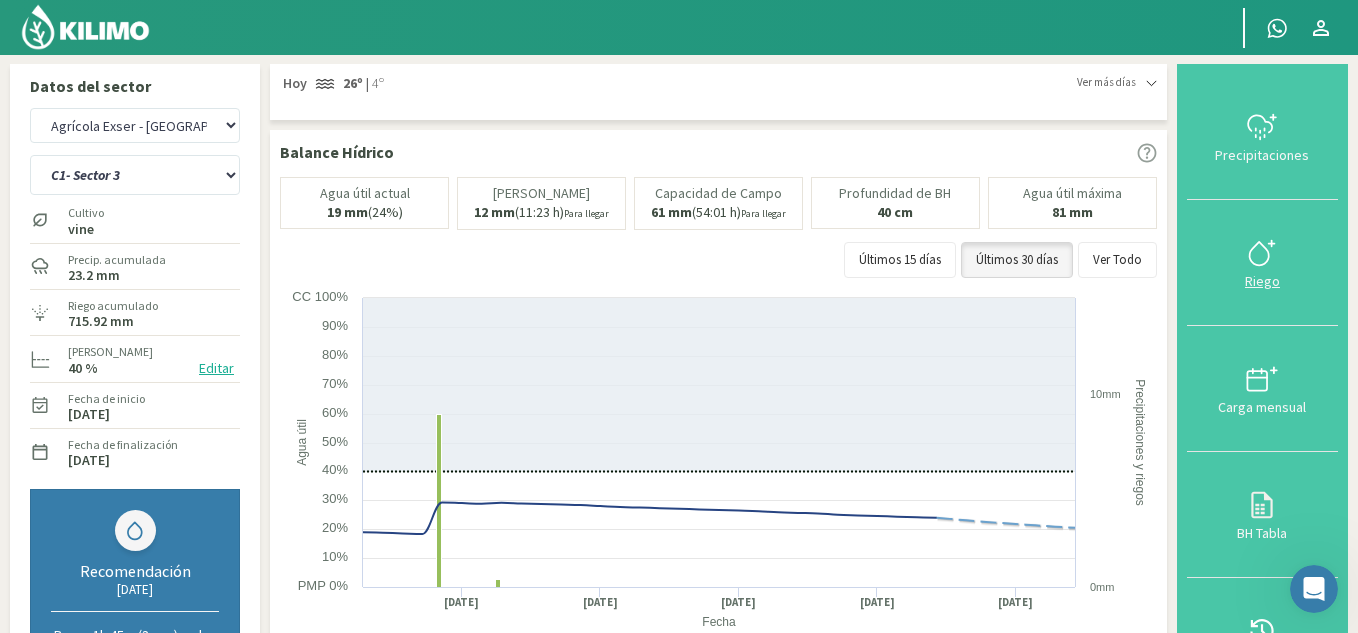 click 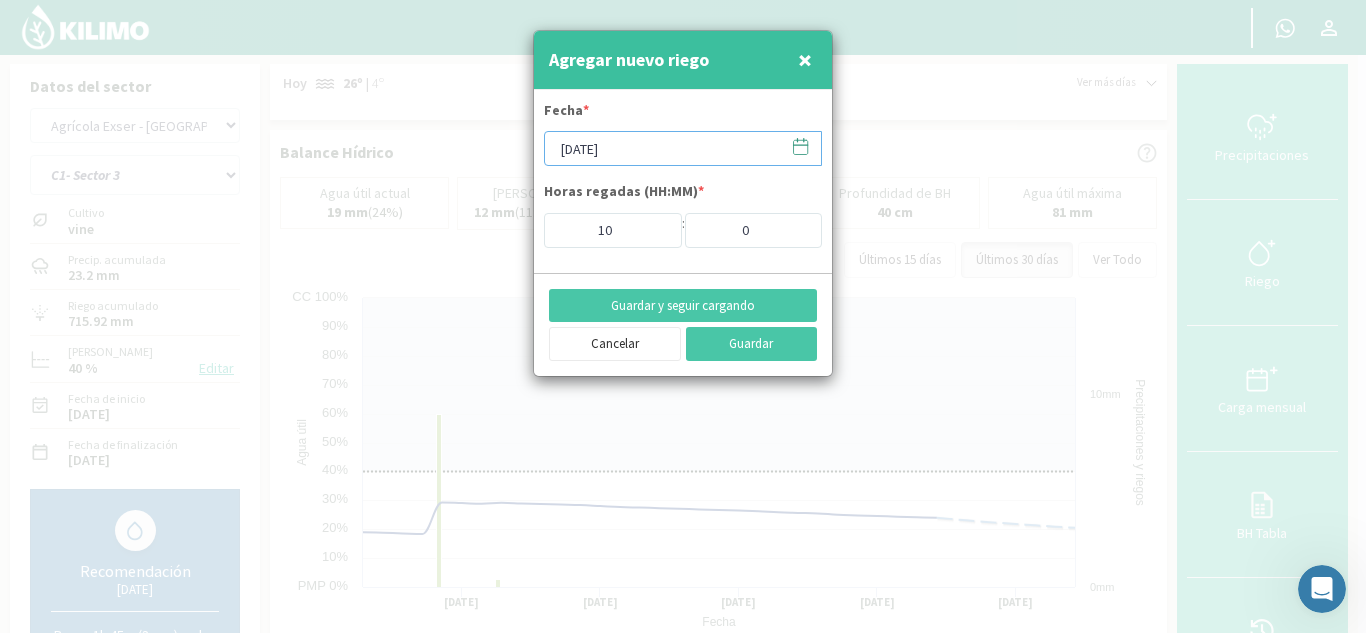 click on "[DATE]" at bounding box center (683, 148) 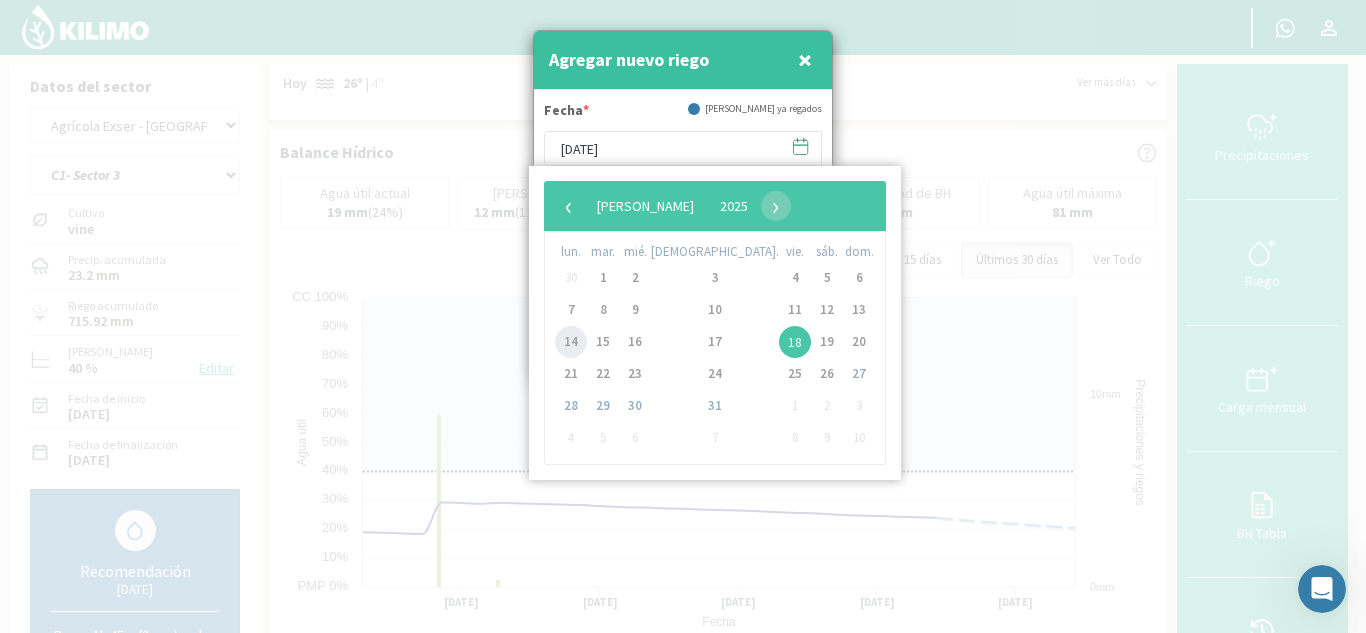 click on "14" 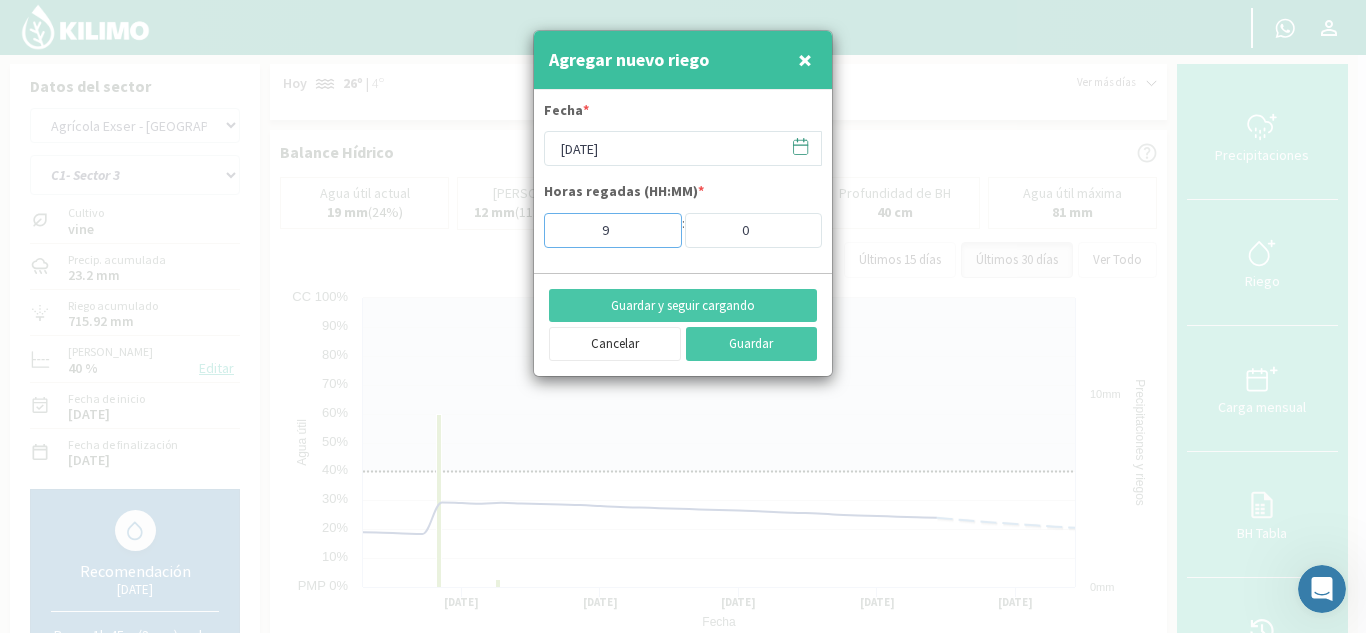 type on "9" 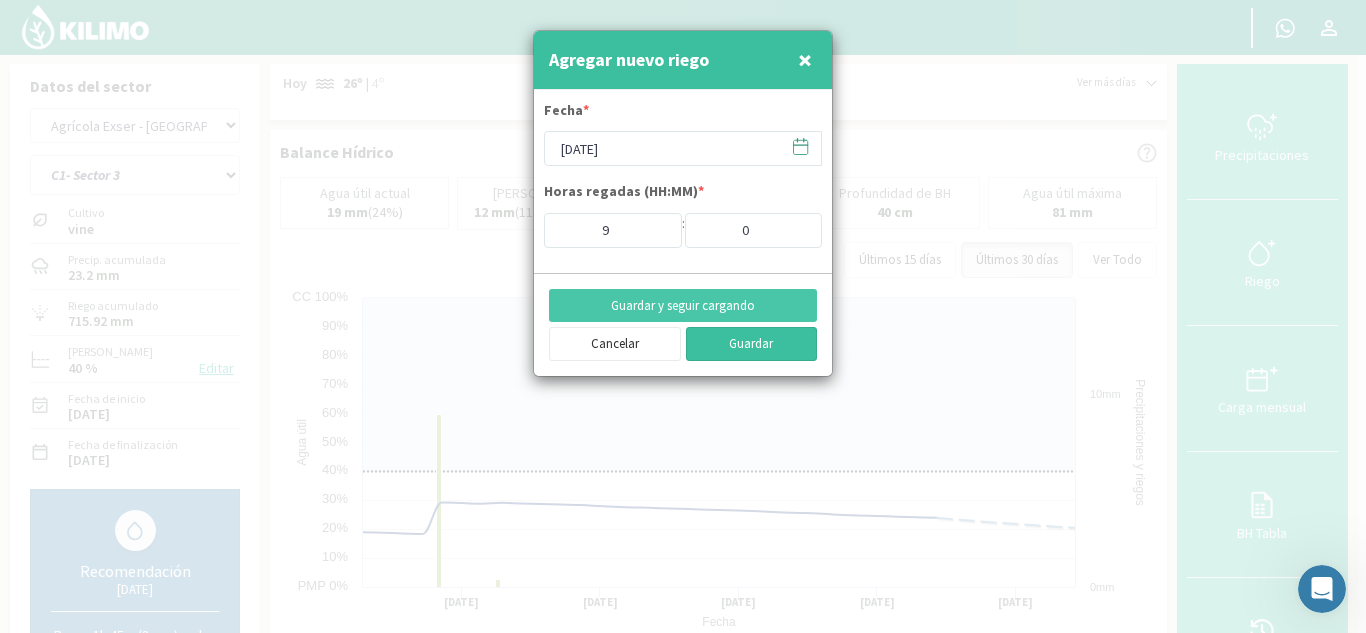 click on "Guardar" at bounding box center (752, 344) 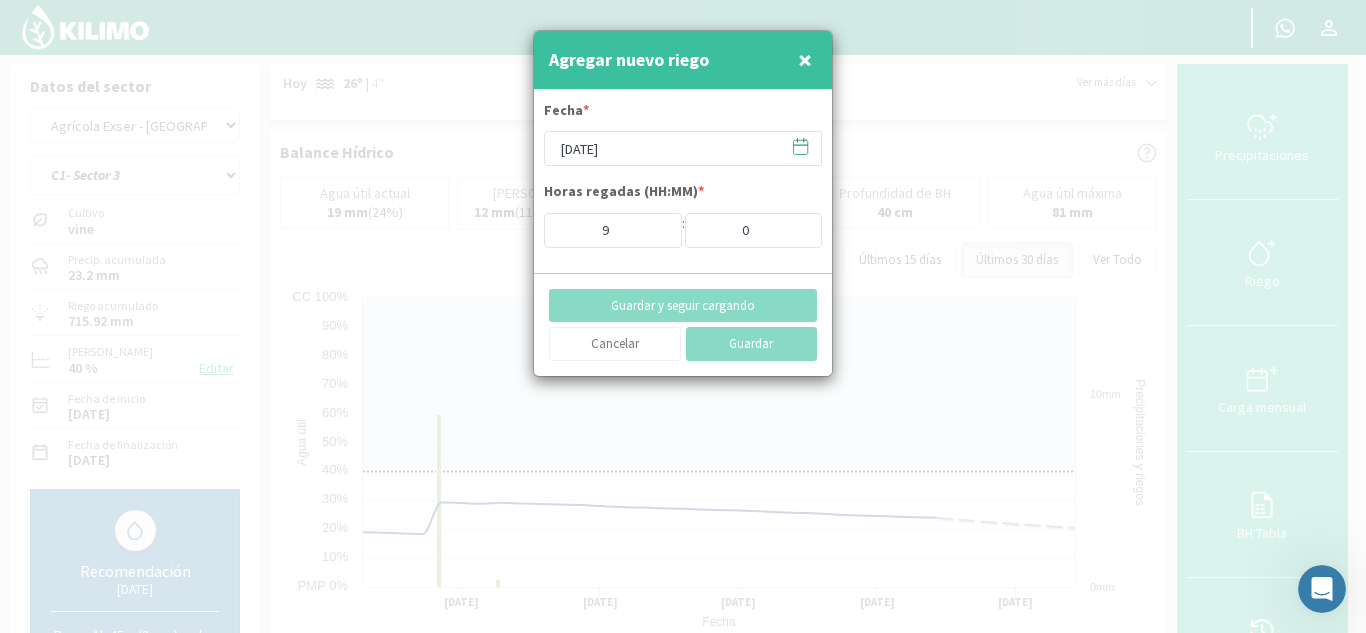 type on "[DATE]" 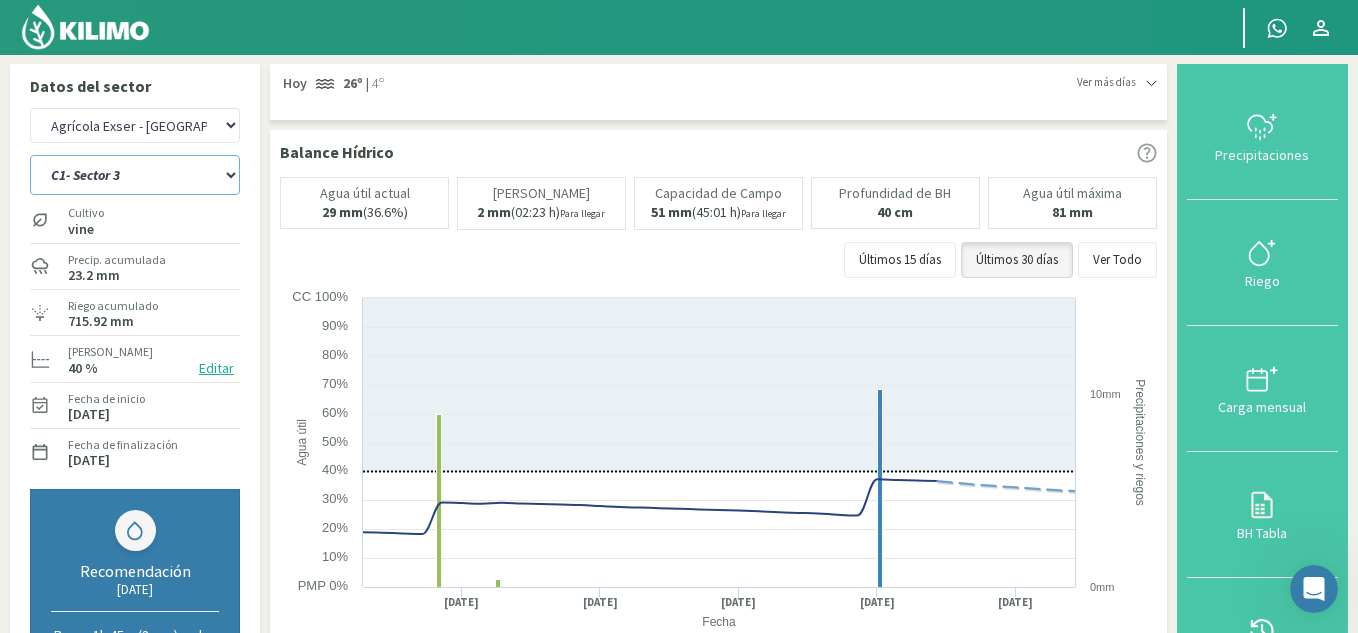 click on "C10- Sector 1   C1- Sector 3   C2- Sector 3   C3- sector 3B   C4-Sector 2   C6- Sector 1B   C7- Sector 1   C8- Sector 1   C9 - sector 1" 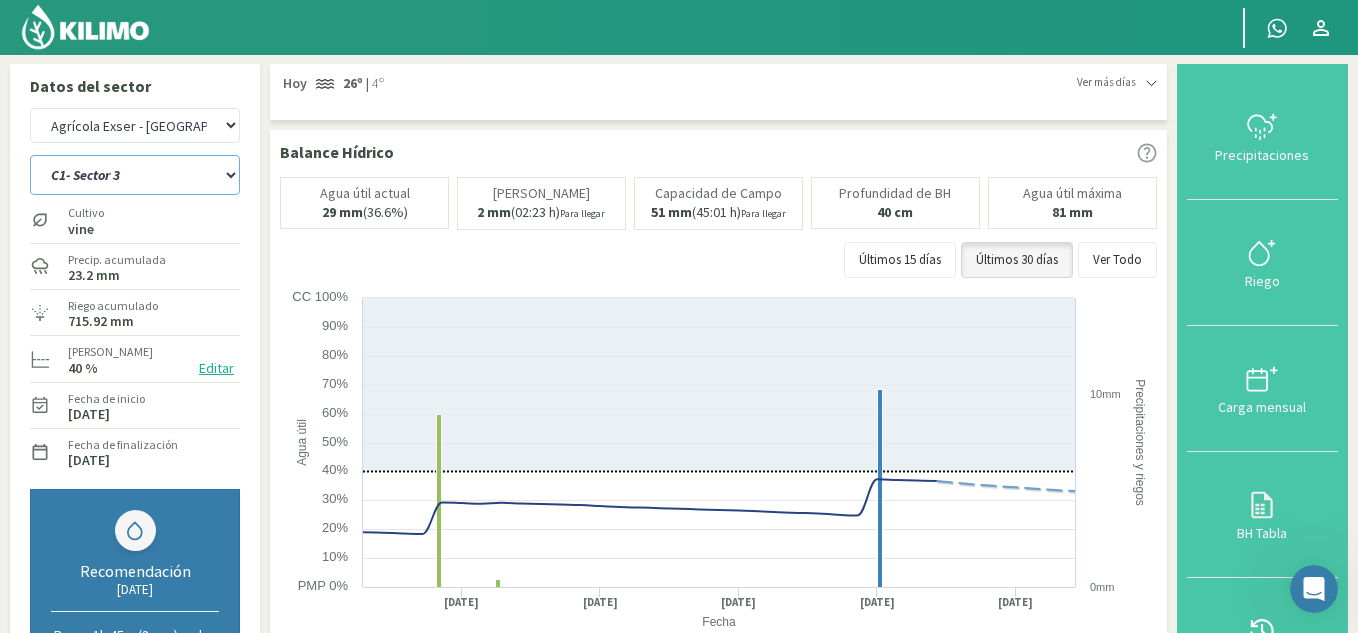 select on "2: Object" 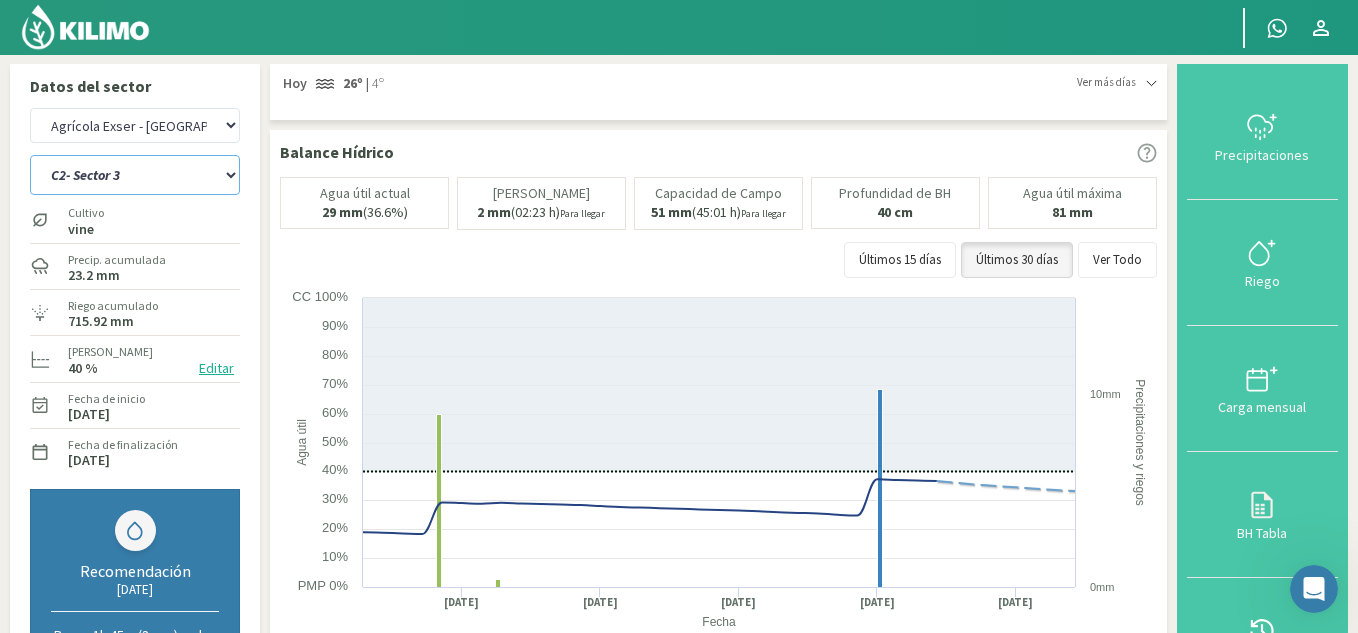 click on "C10- Sector 1   C1- Sector 3   C2- Sector 3   C3- sector 3B   C4-Sector 2   C6- Sector 1B   C7- Sector 1   C8- Sector 1   C9 - sector 1" 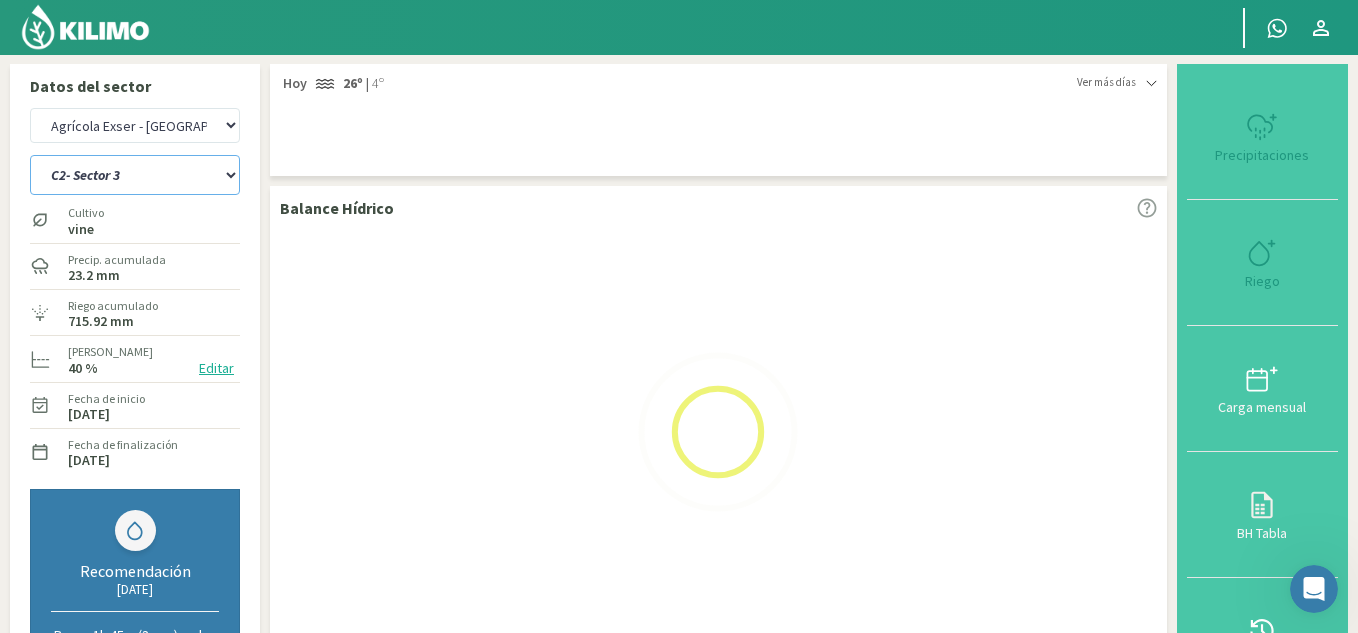 select on "3: Object" 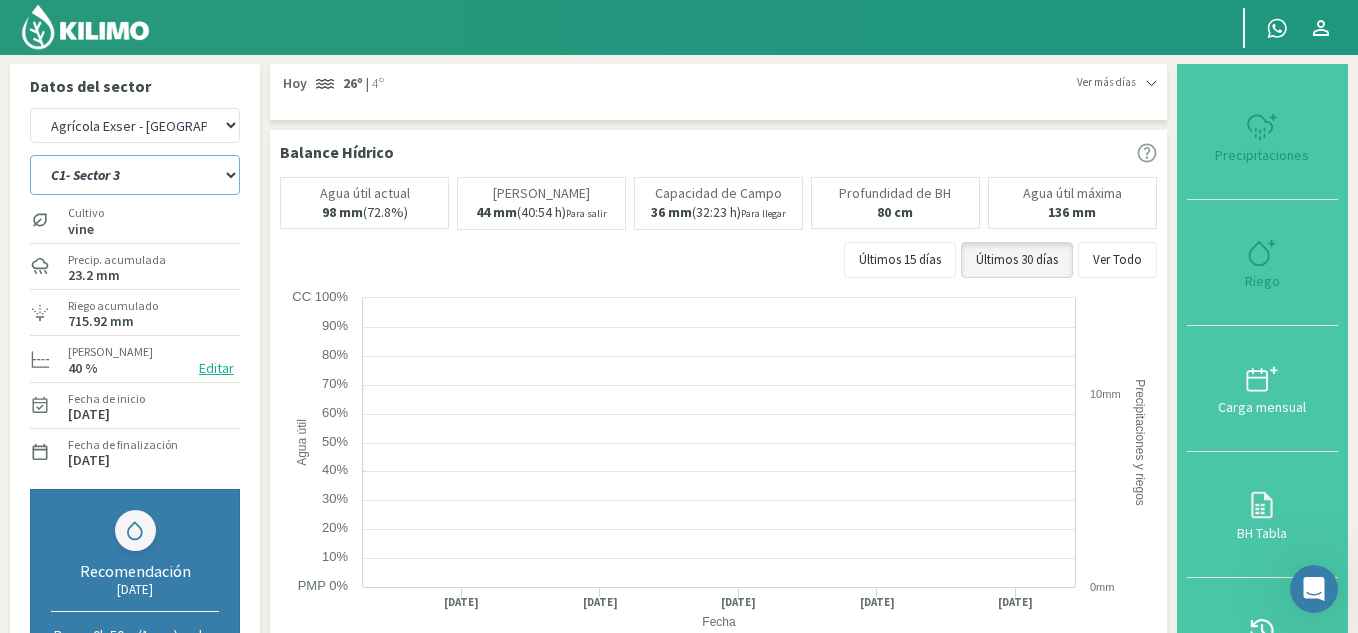 select on "11: Object" 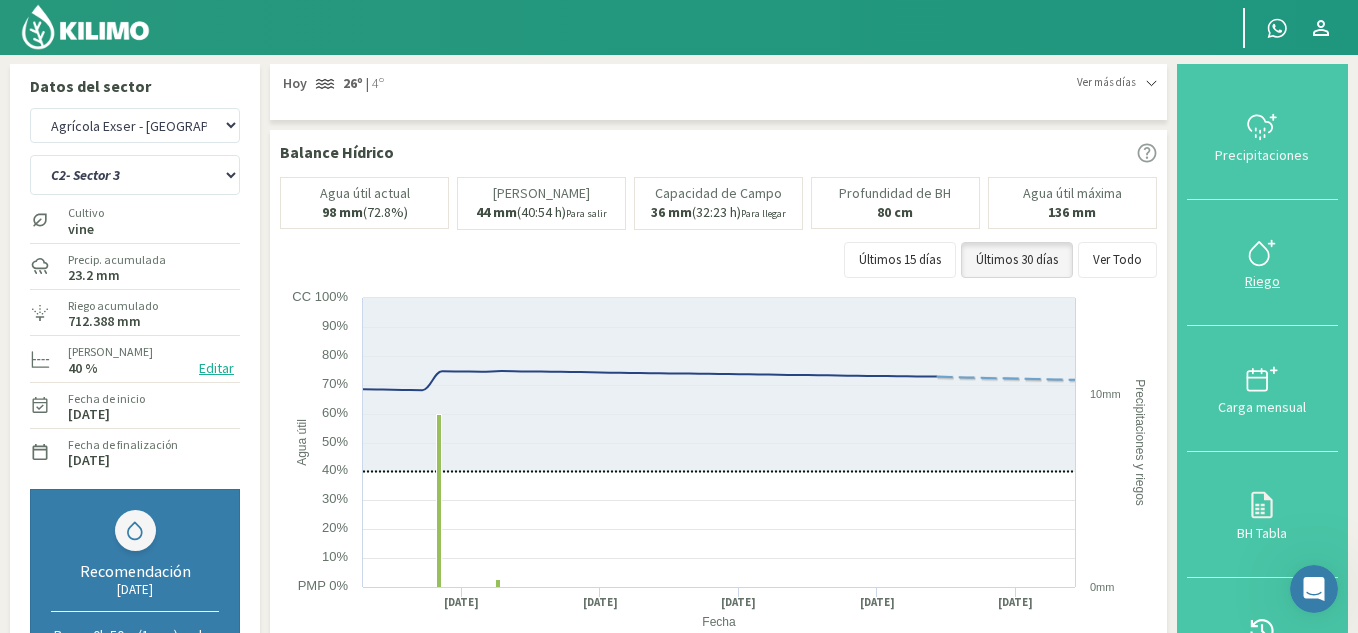 click 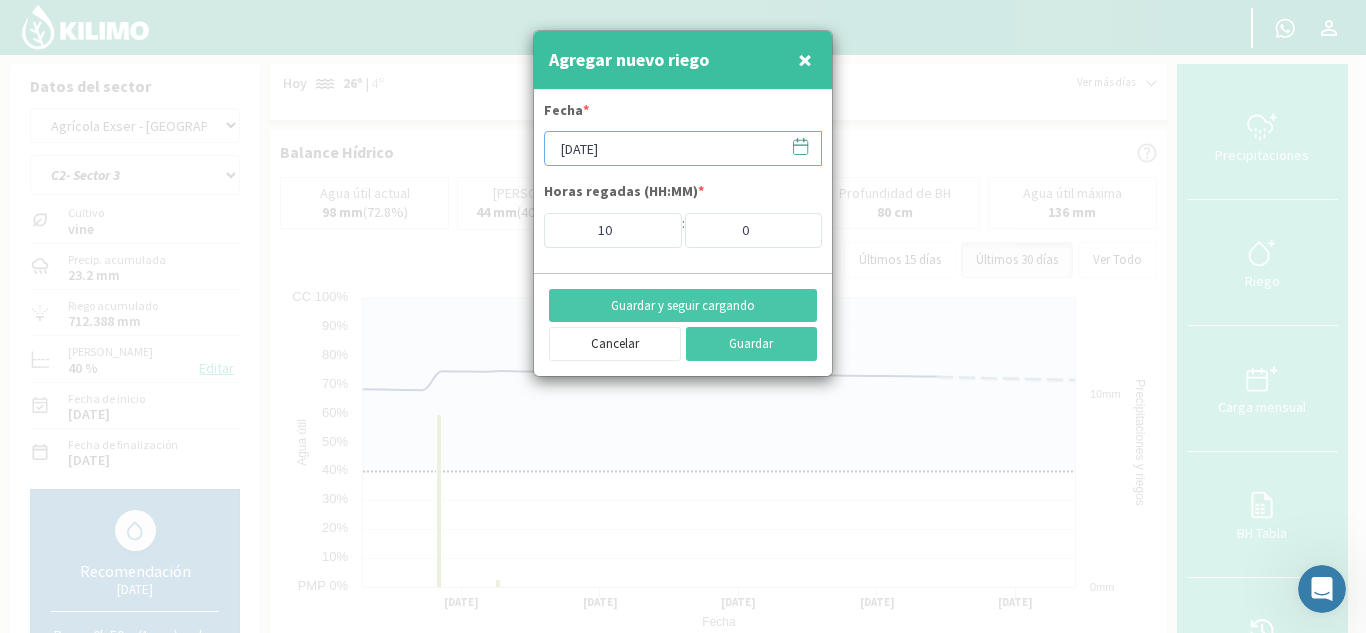 click on "[DATE]" at bounding box center [683, 148] 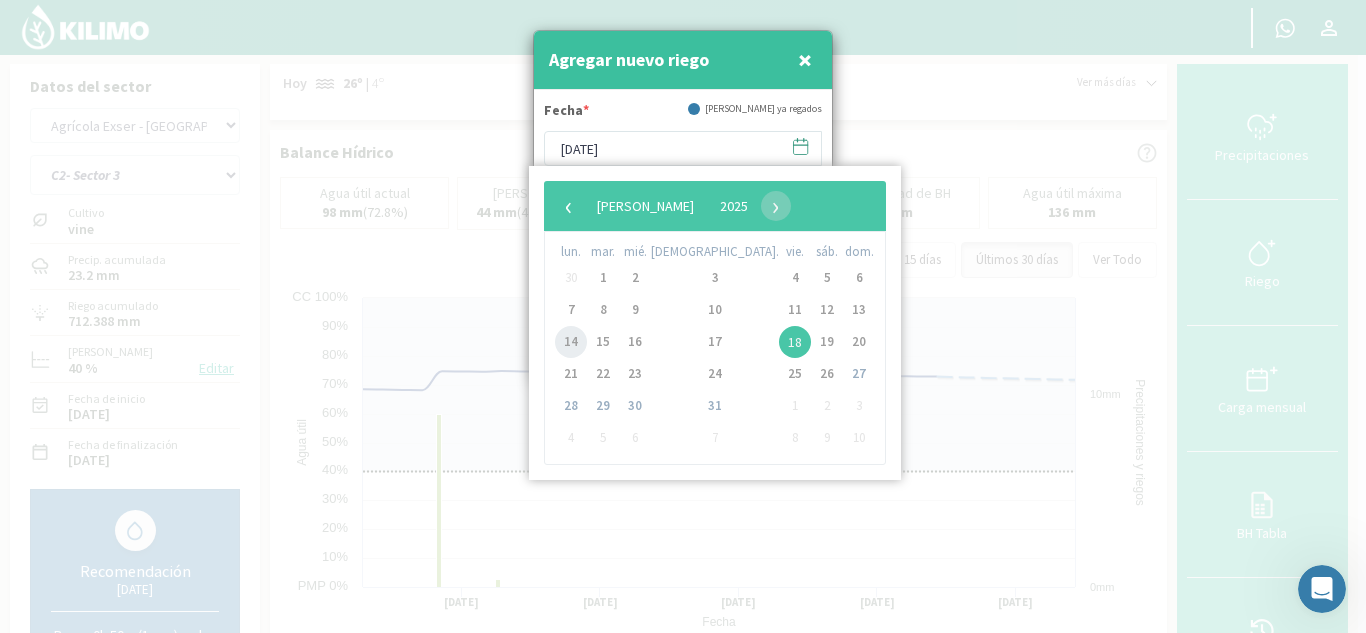 click on "14" 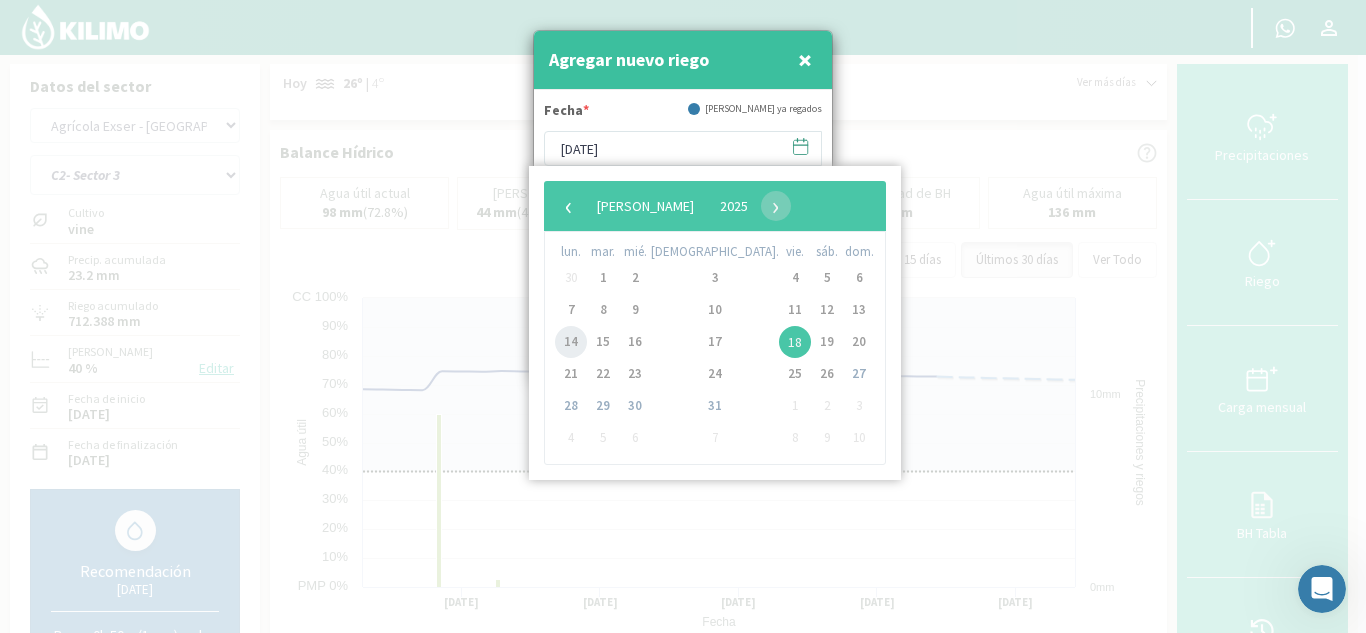 type on "[DATE]" 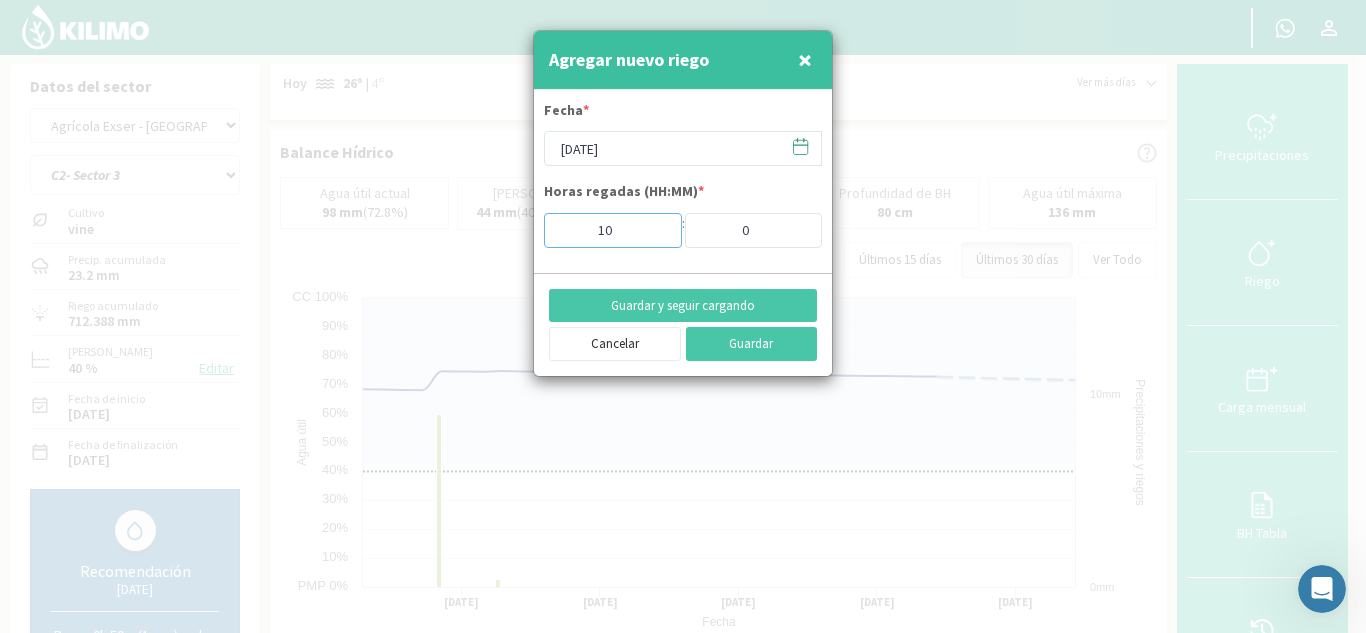 click on "10" at bounding box center [613, 230] 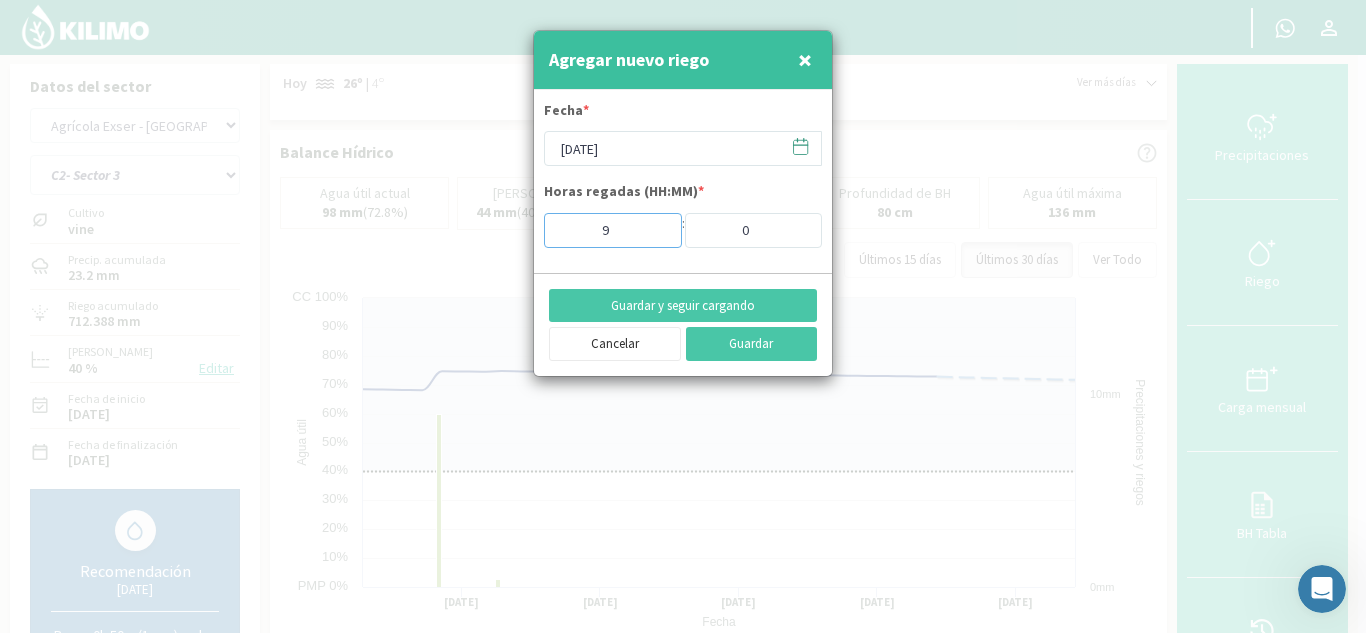 type on "9" 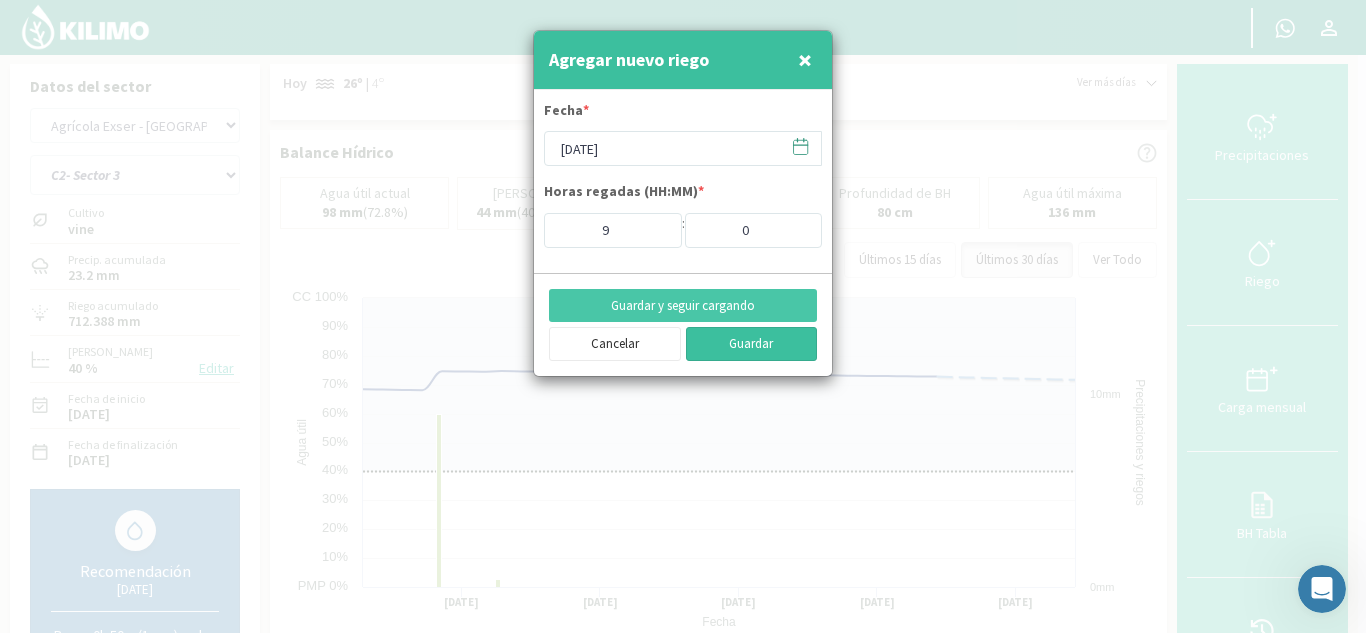 click on "Guardar" at bounding box center (752, 344) 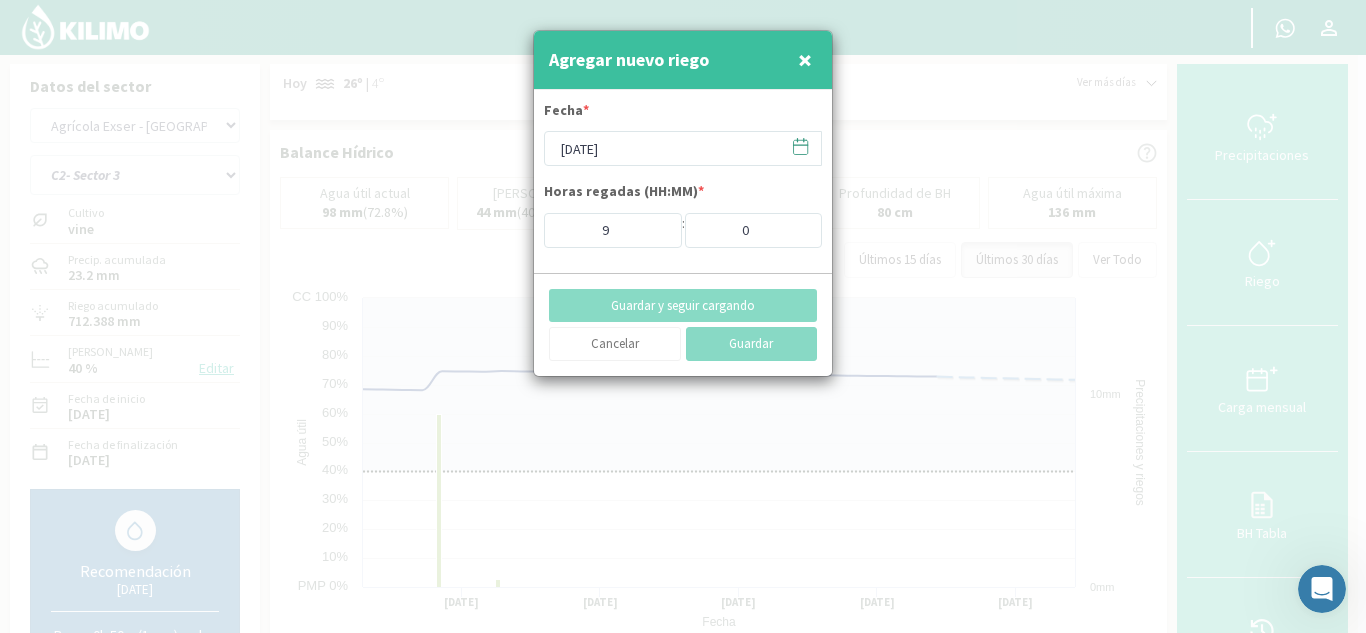 type on "[DATE]" 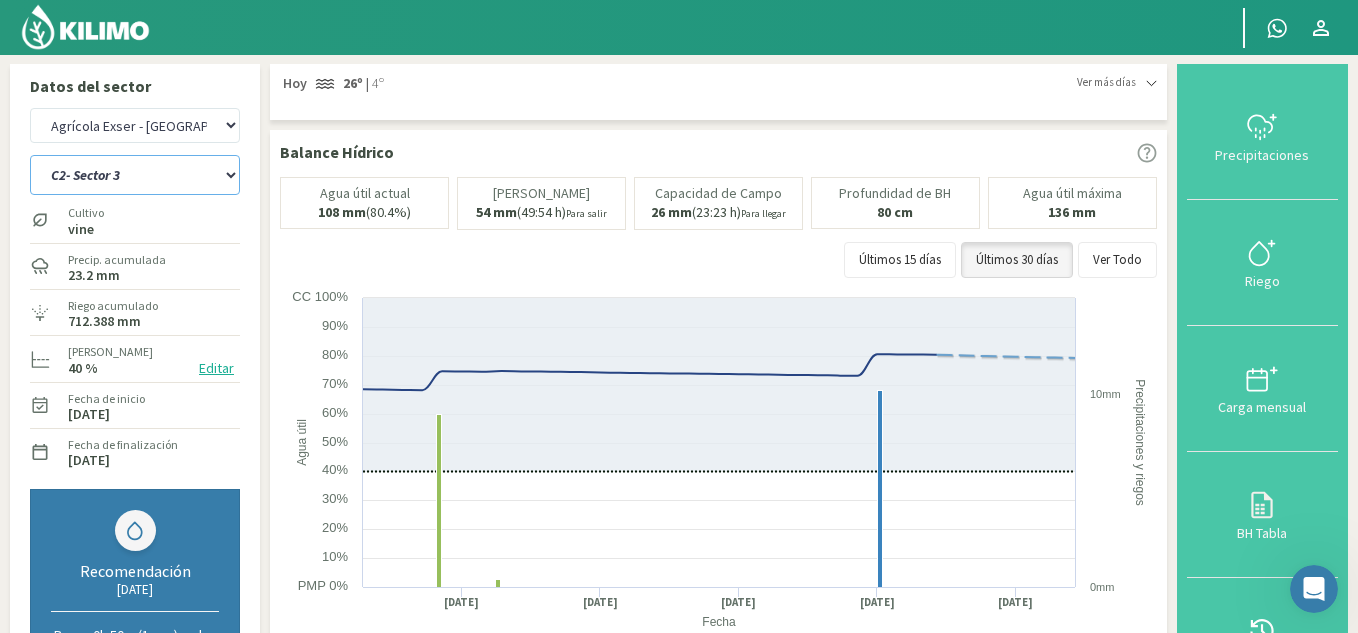 click on "C10- Sector 1   C1- Sector 3   C2- Sector 3   C3- sector 3B   C4-Sector 2   C6- Sector 1B   C7- Sector 1   C8- Sector 1   C9 - sector 1" 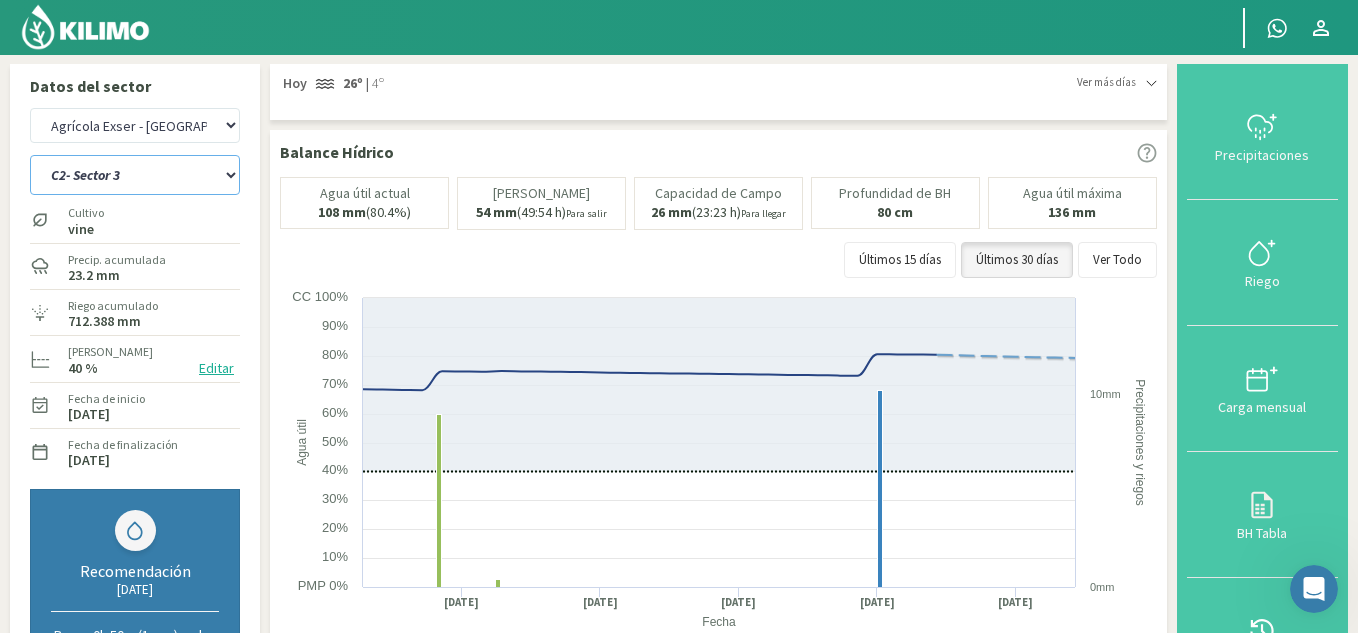 select on "14: Object" 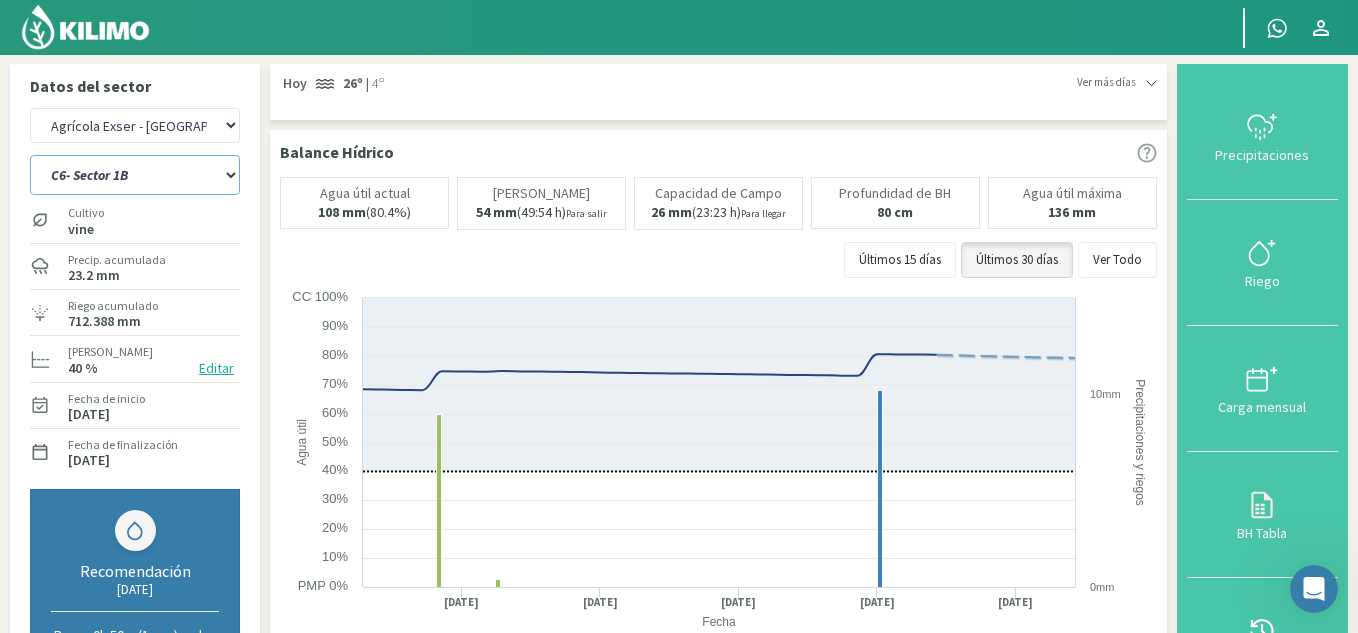 click on "C10- Sector 1   C1- Sector 3   C2- Sector 3   C3- sector 3B   C4-Sector 2   C6- Sector 1B   C7- Sector 1   C8- Sector 1   C9 - sector 1" 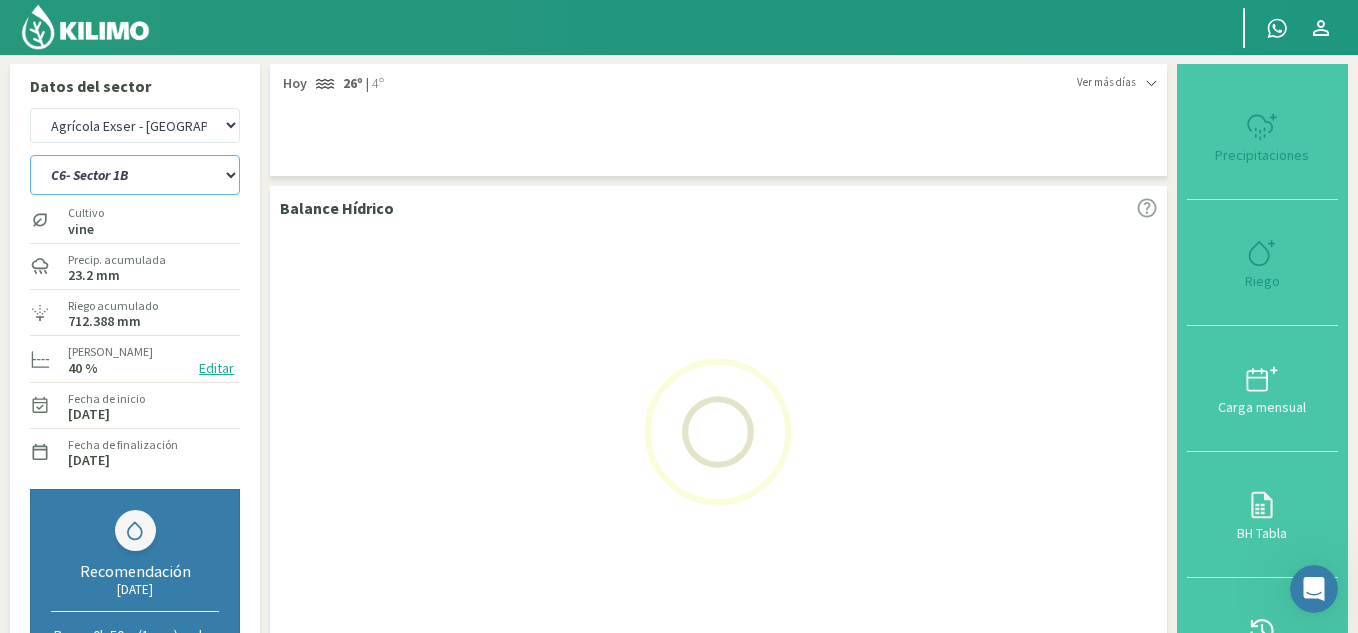 select on "6: Object" 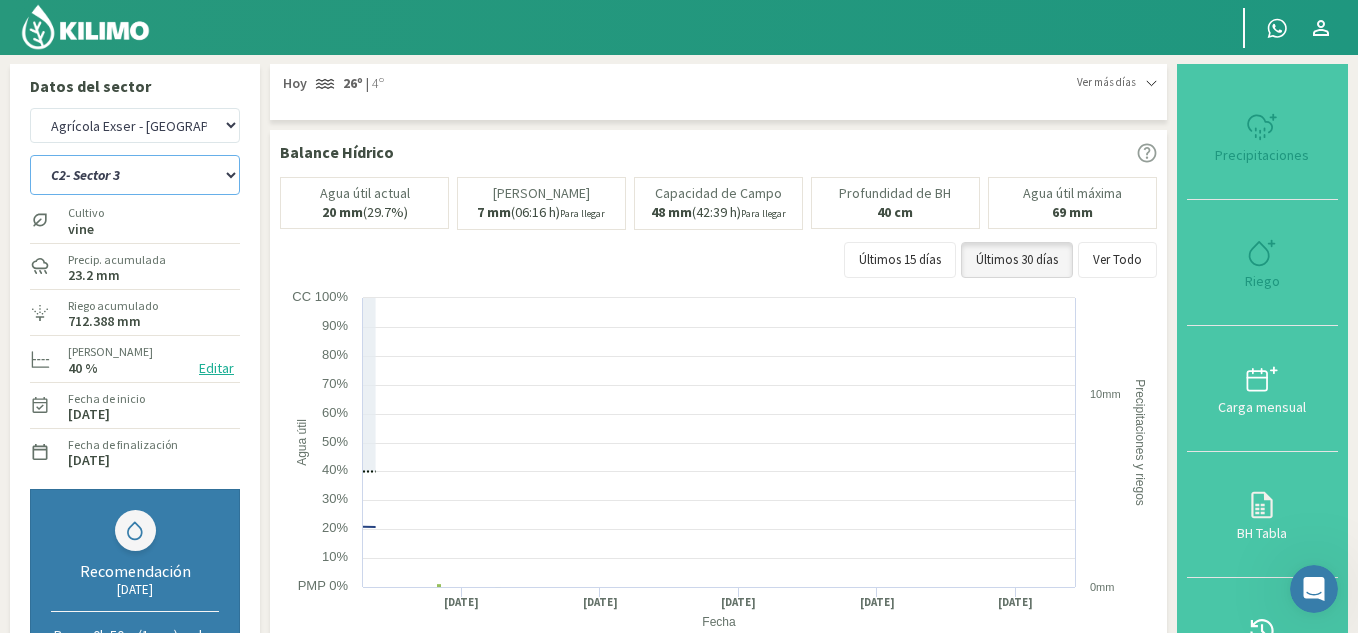 select on "23: Object" 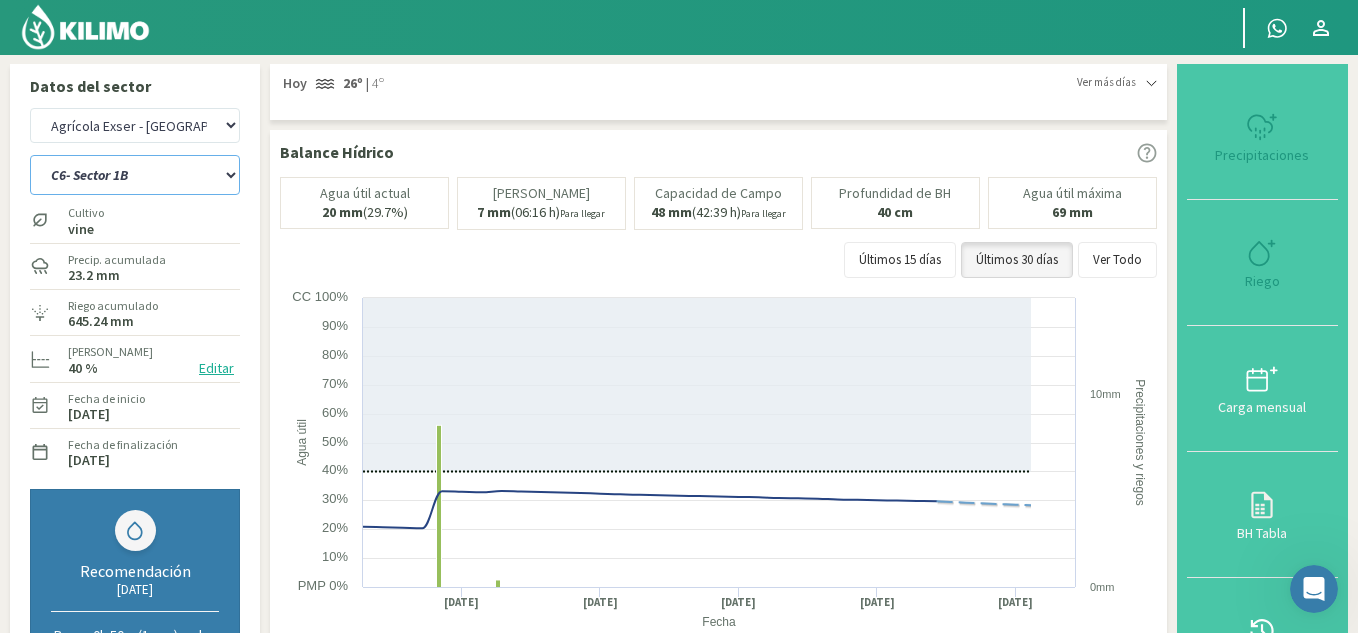 type on "10" 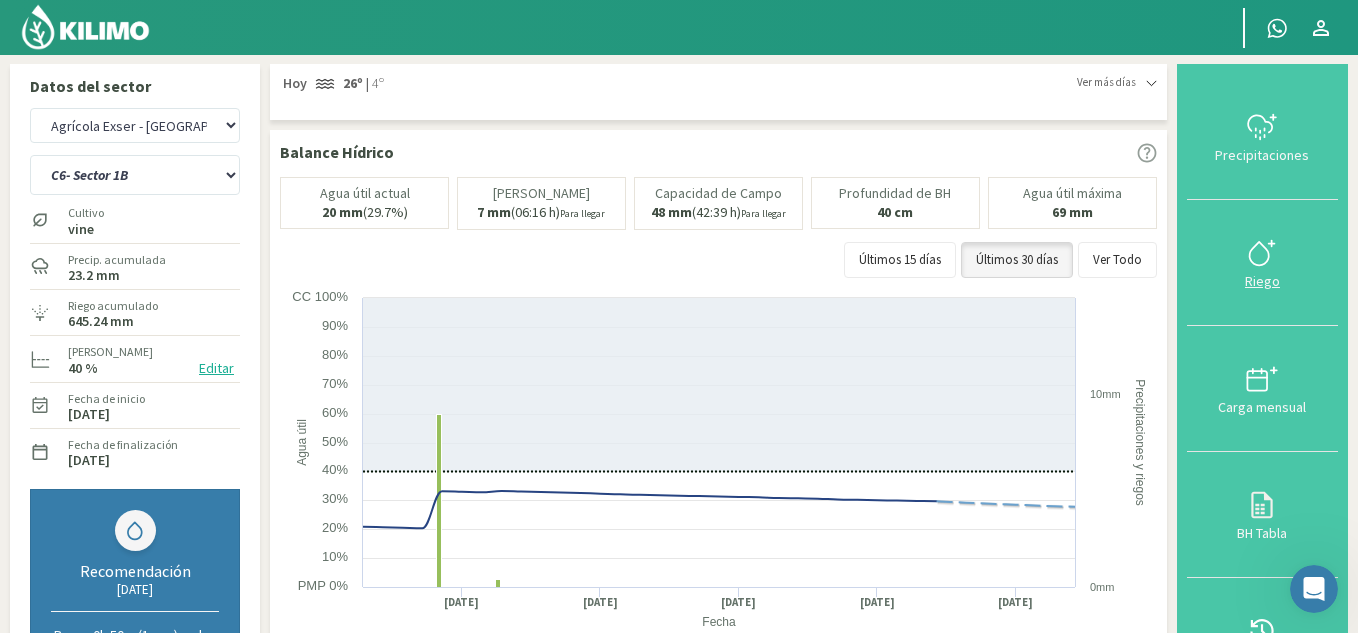 click 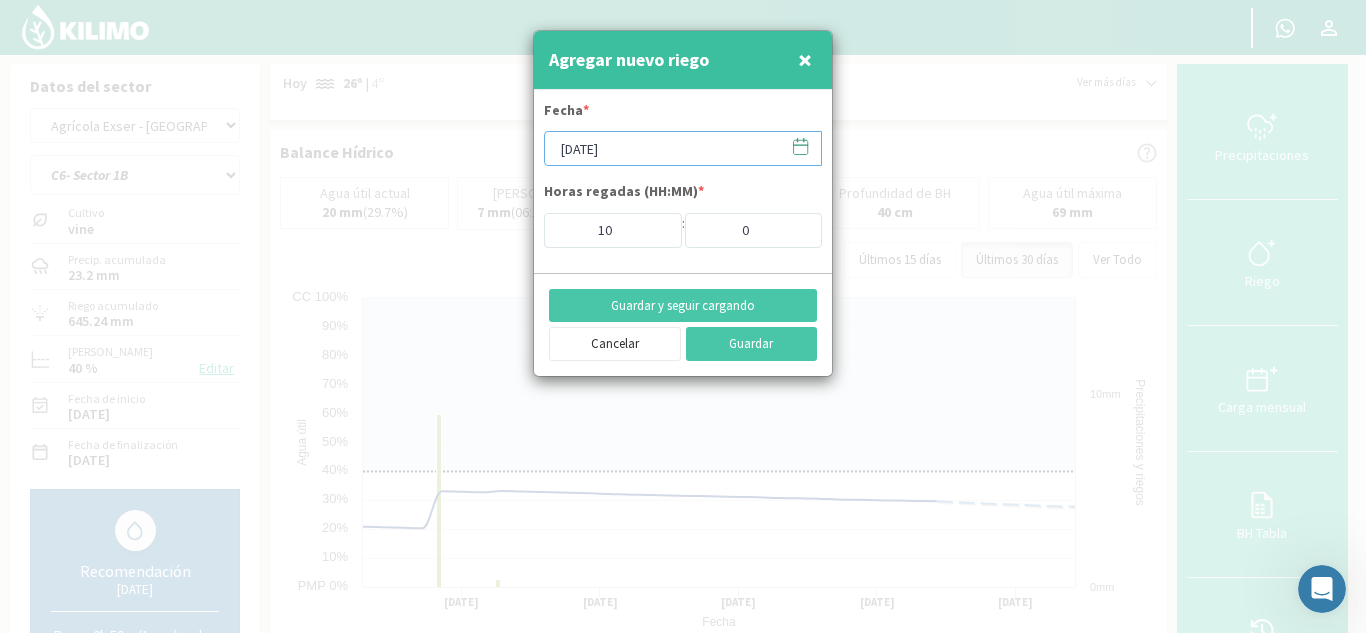 click on "[DATE]" at bounding box center [683, 148] 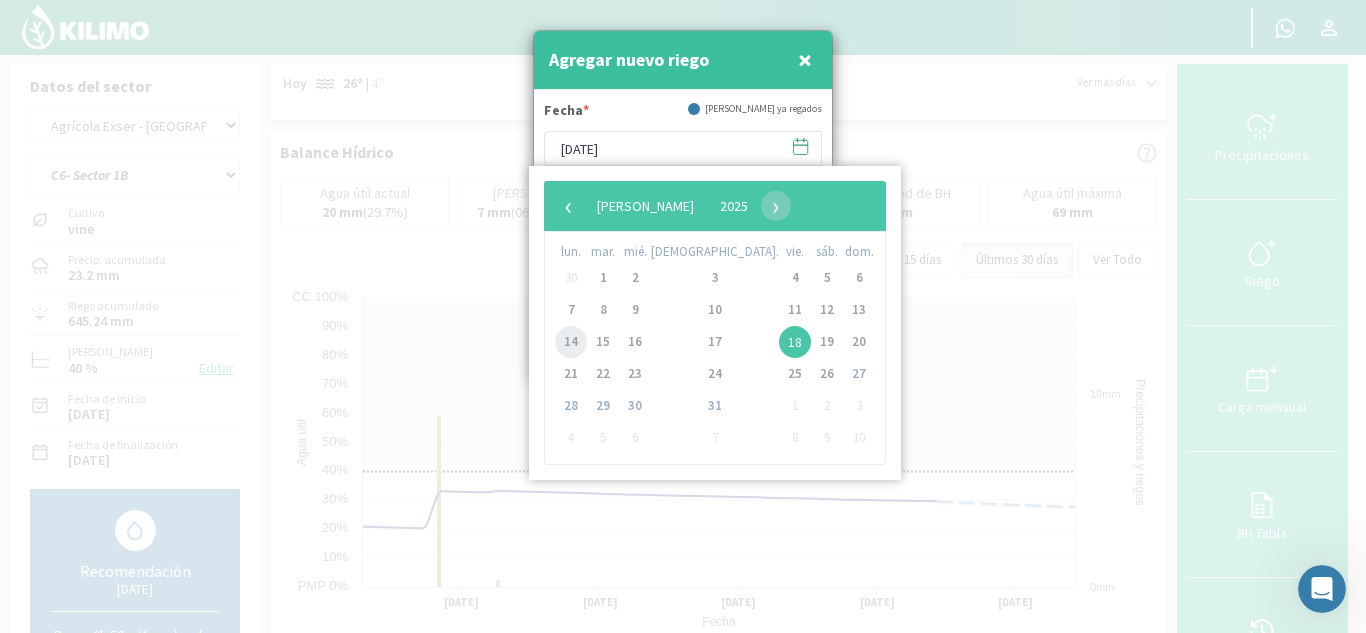 click on "14" 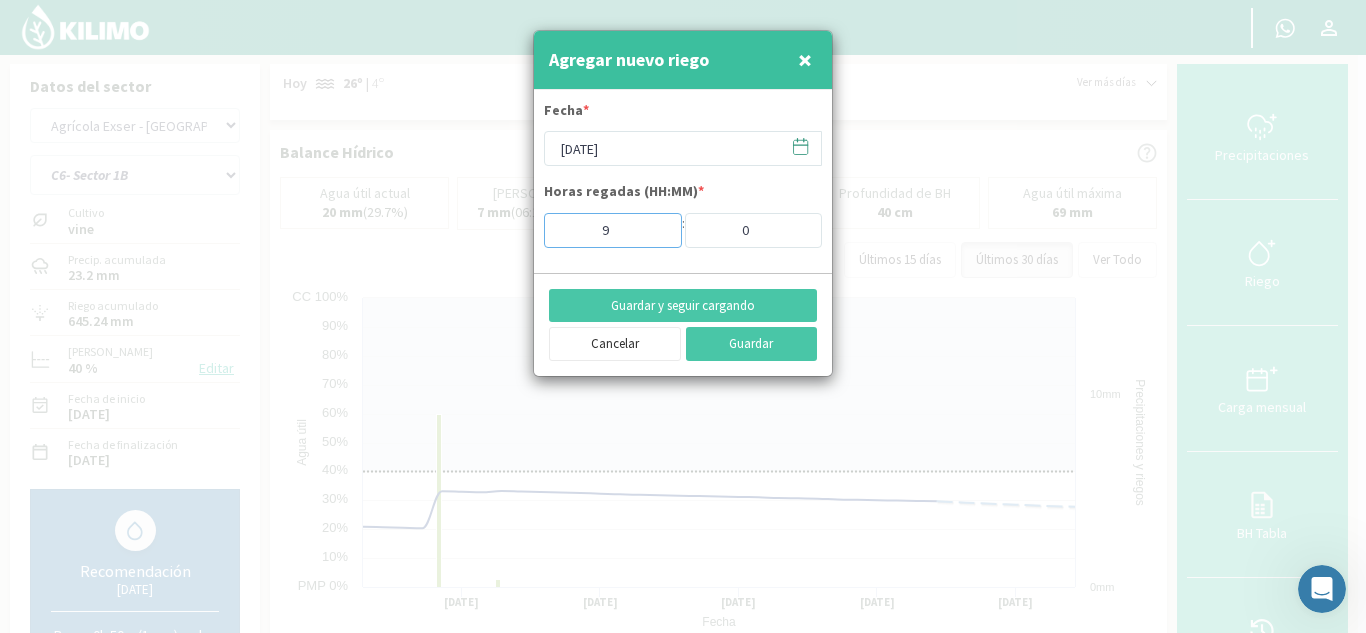 type on "9" 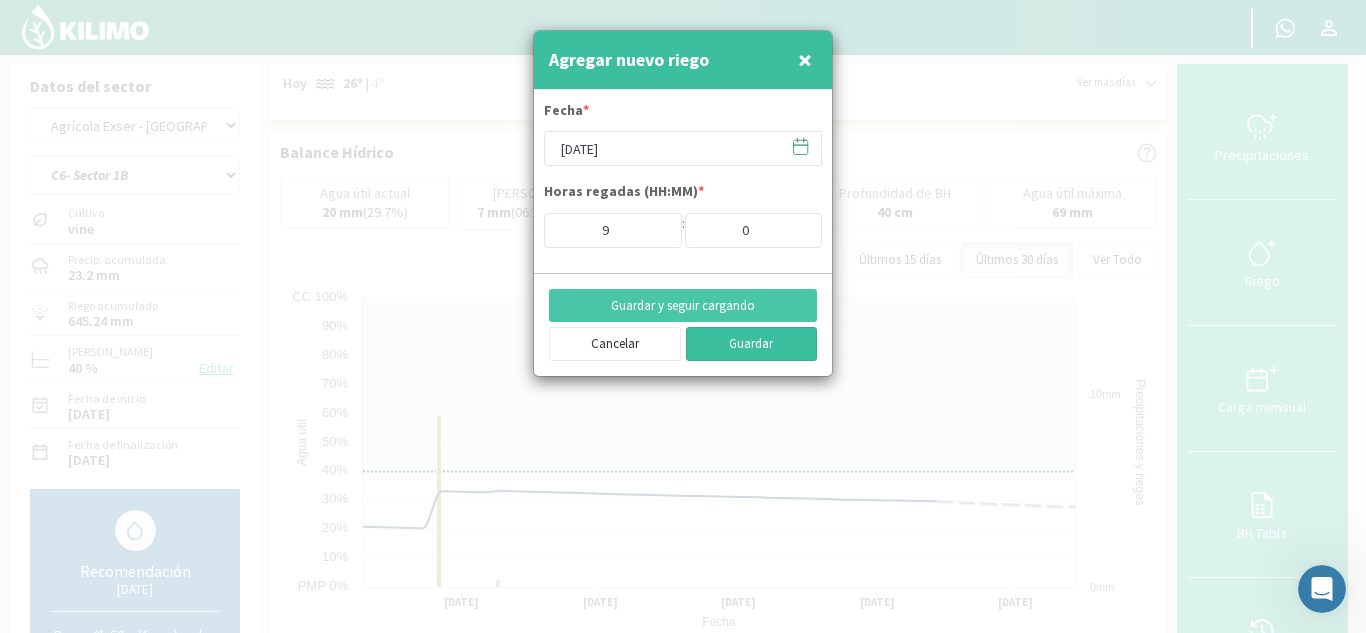 click on "Guardar" at bounding box center [752, 344] 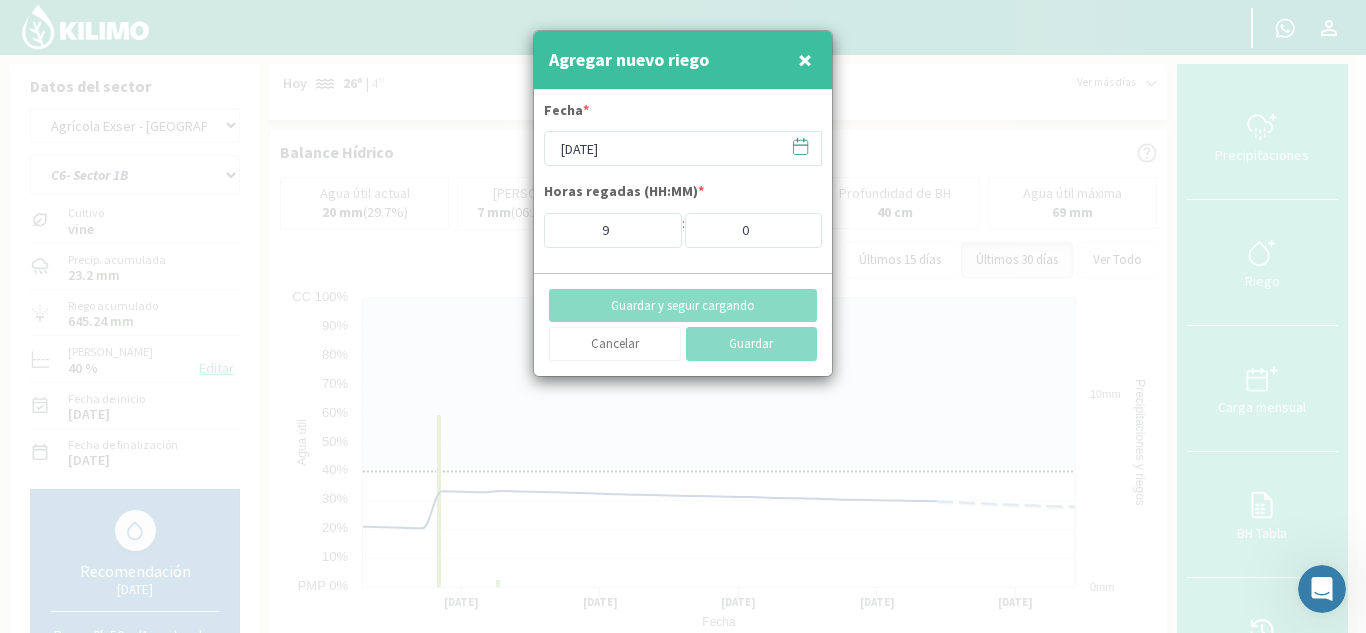 type on "[DATE]" 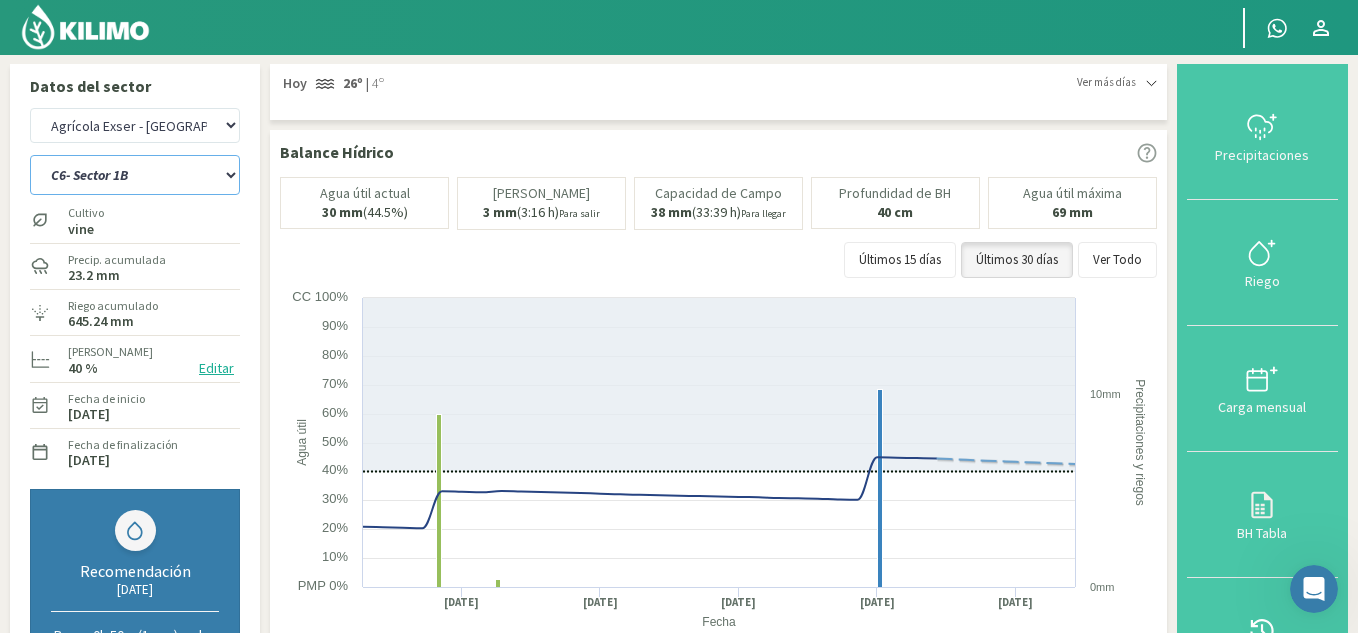 click on "C10- Sector 1   C1- Sector 3   C2- Sector 3   C3- sector 3B   C4-Sector 2   C6- Sector 1B   C7- Sector 1   C8- Sector 1   C9 - sector 1" 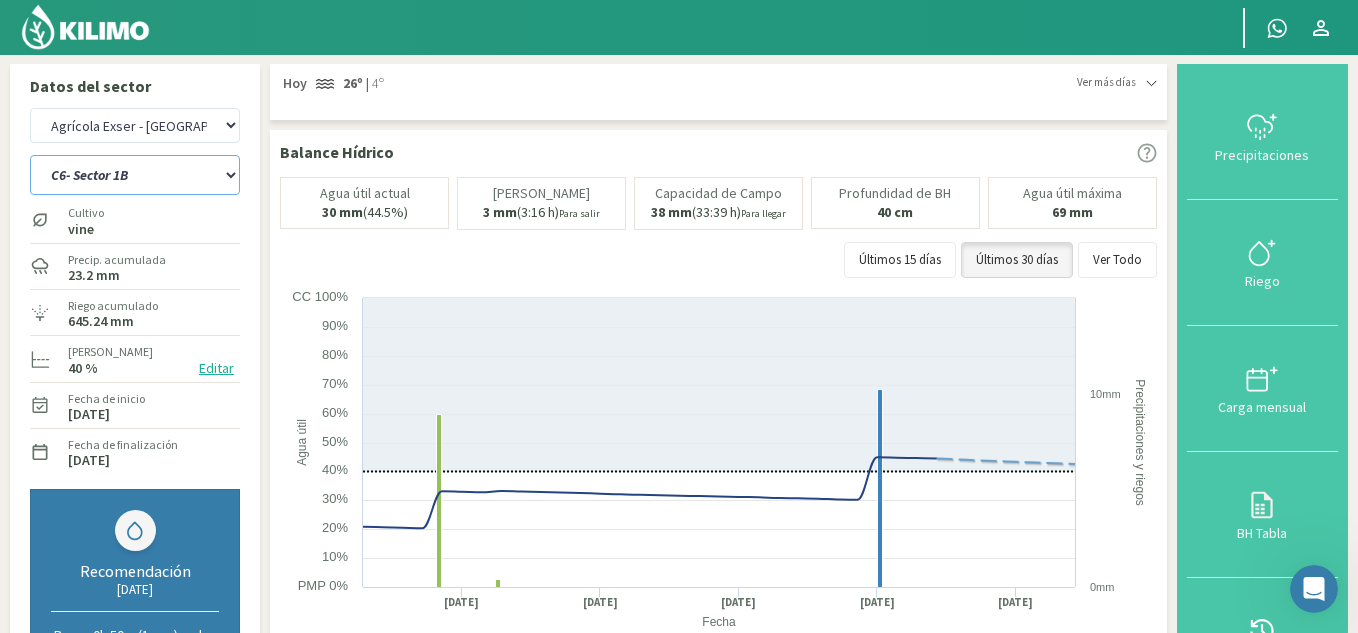 select on "21: Object" 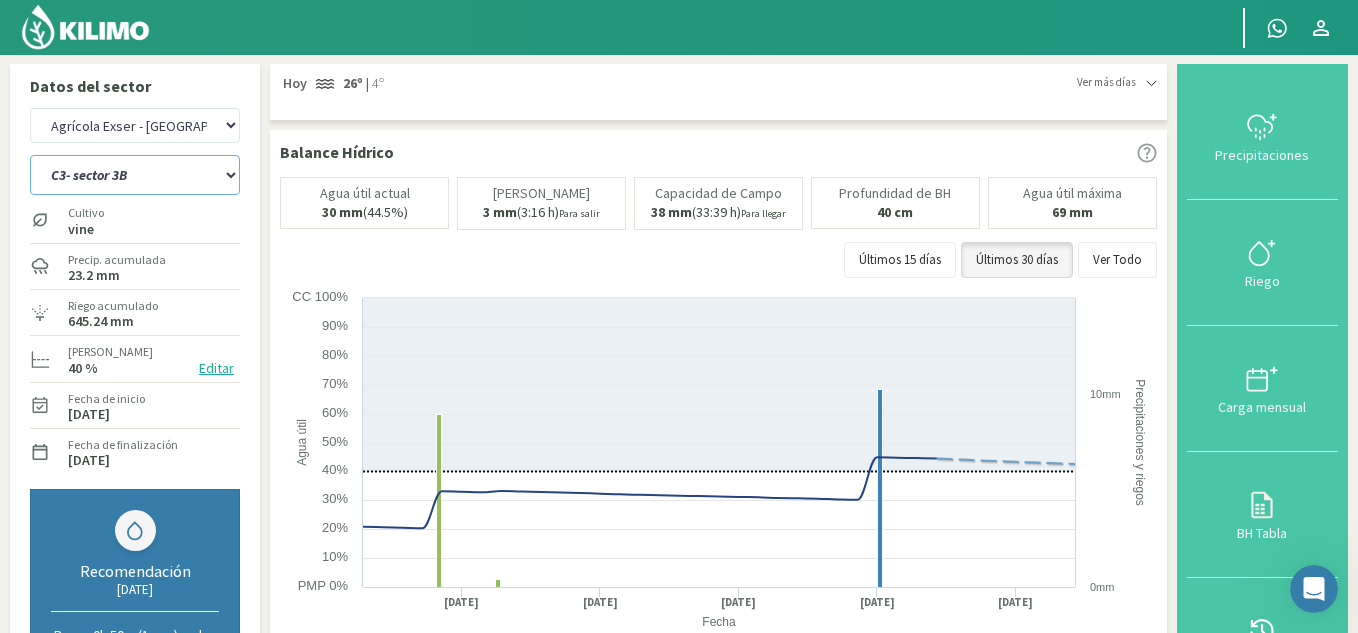 click on "C10- Sector 1   C1- Sector 3   C2- Sector 3   C3- sector 3B   C4-Sector 2   C6- Sector 1B   C7- Sector 1   C8- Sector 1   C9 - sector 1" 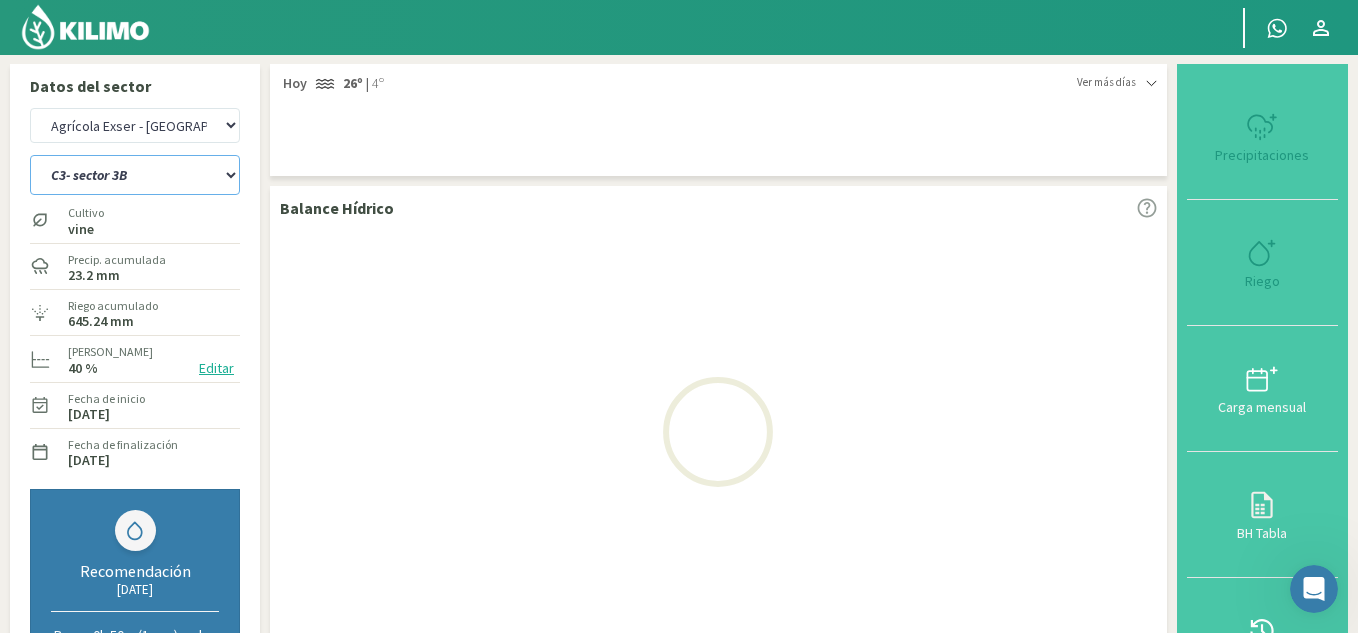 select on "9: Object" 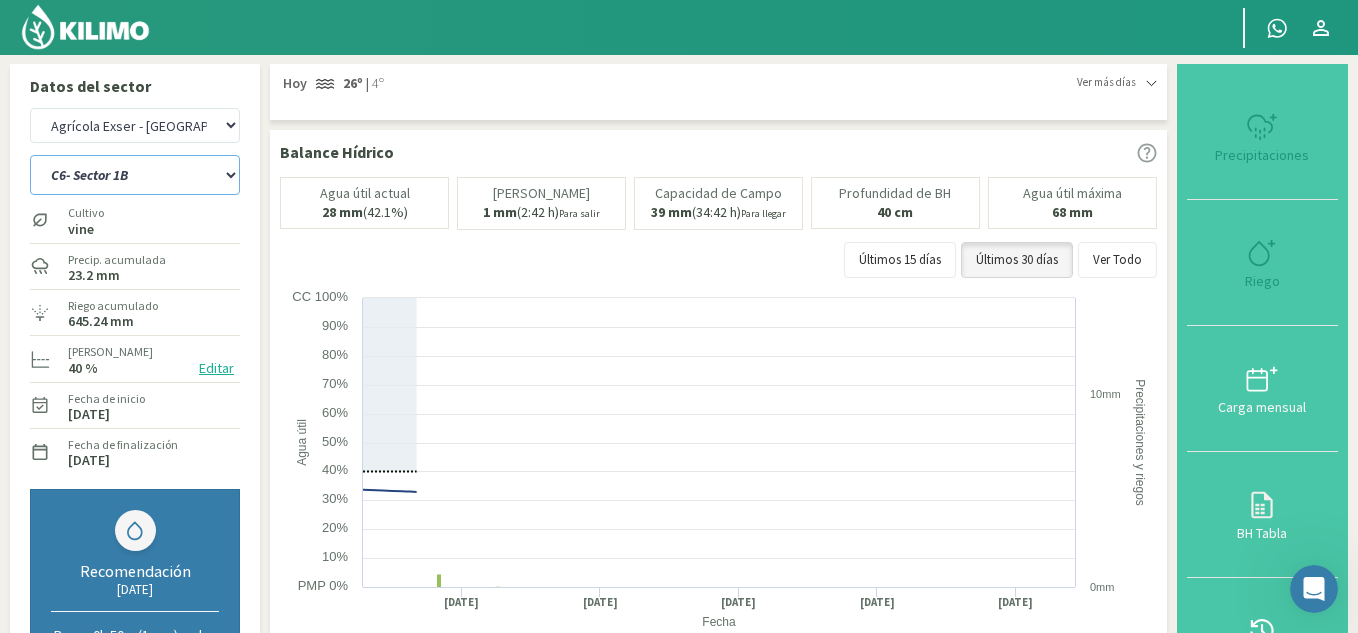 select on "30: Object" 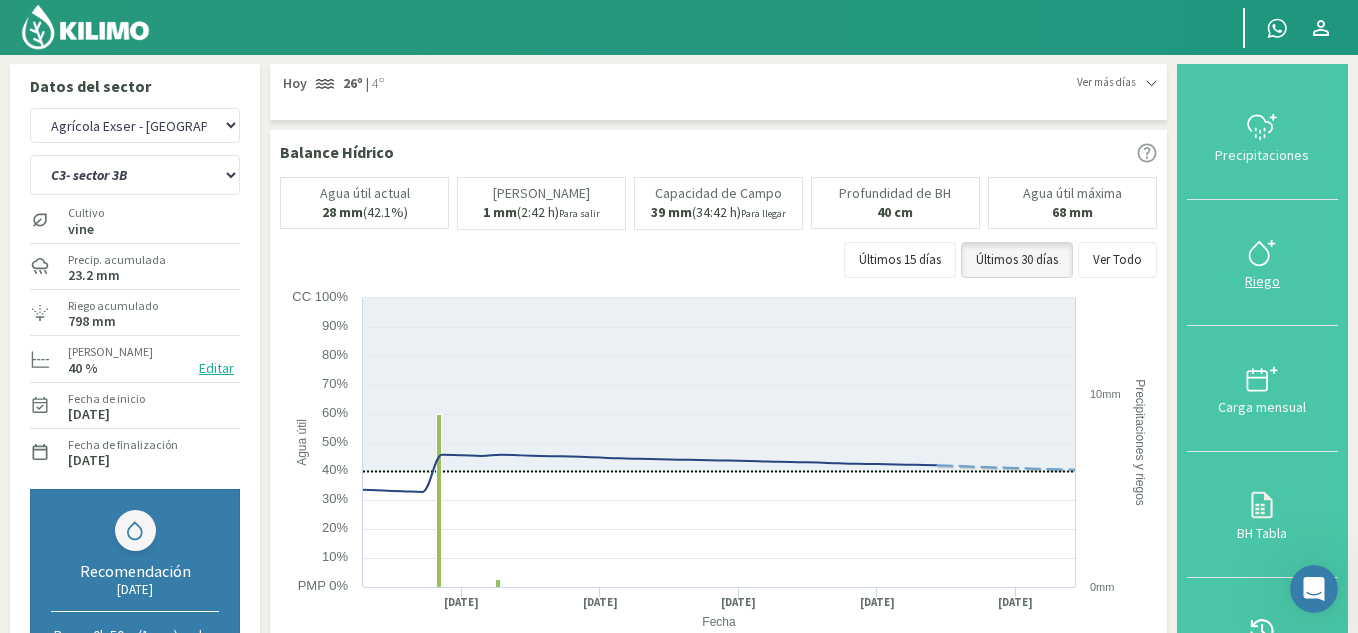 click 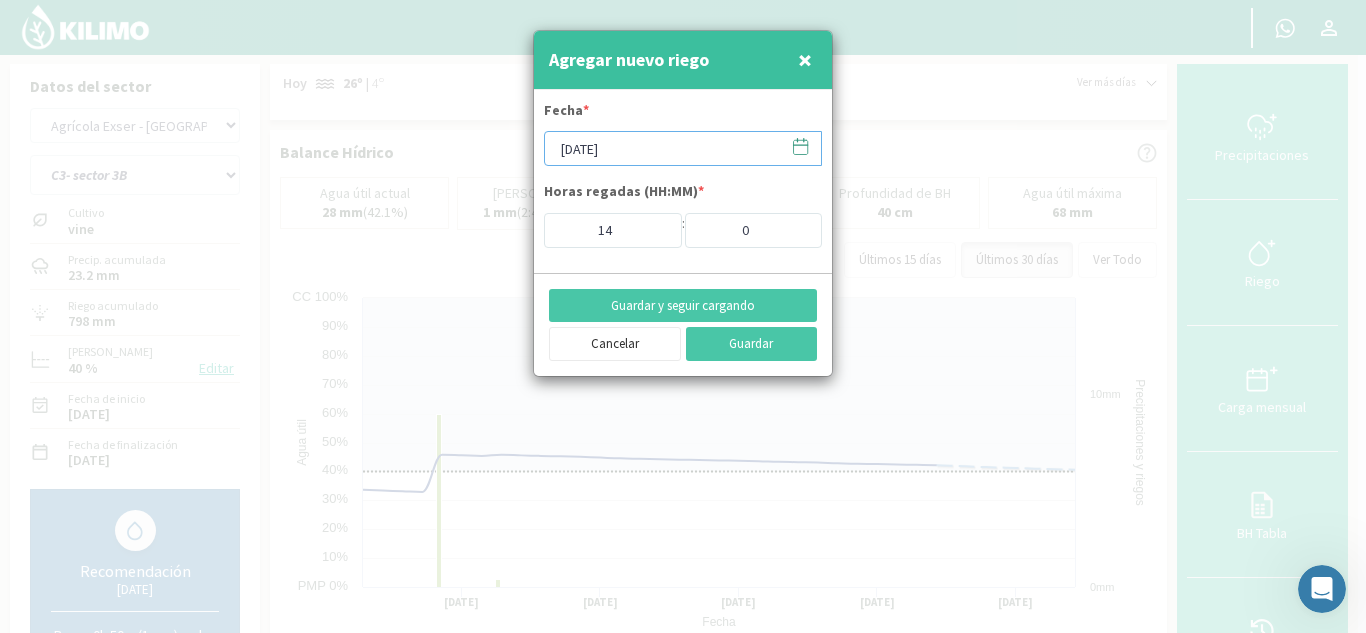 click on "[DATE]" at bounding box center [683, 148] 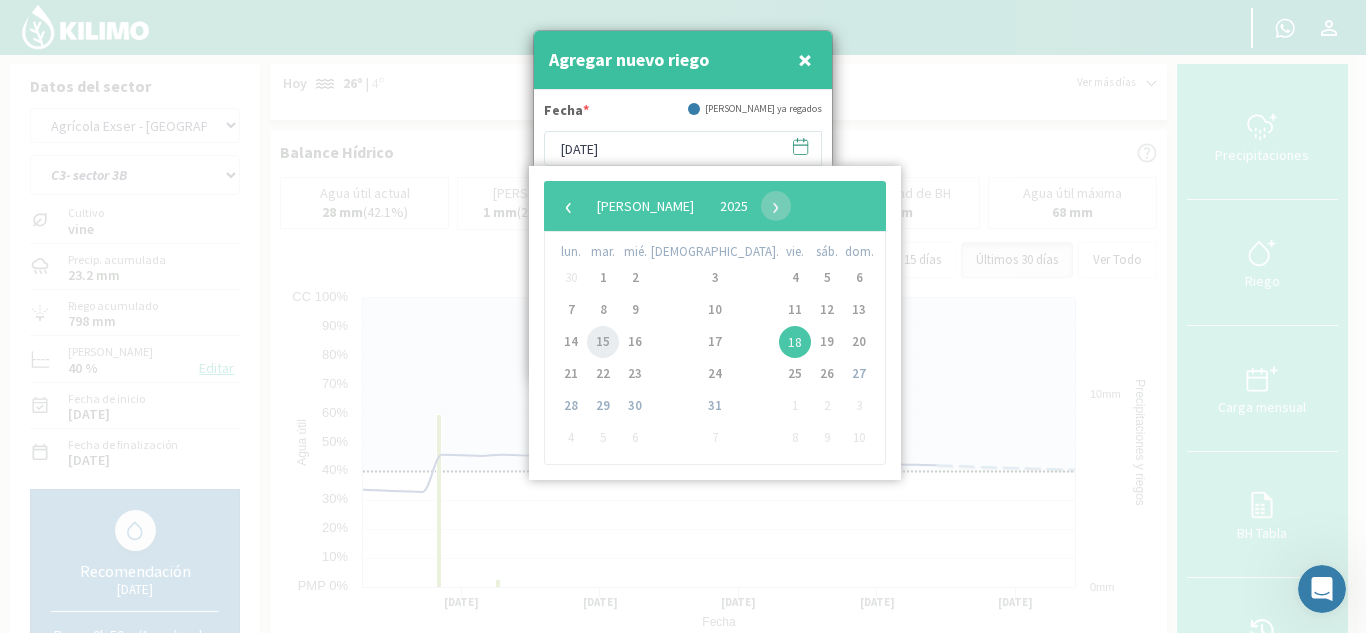 click on "15" 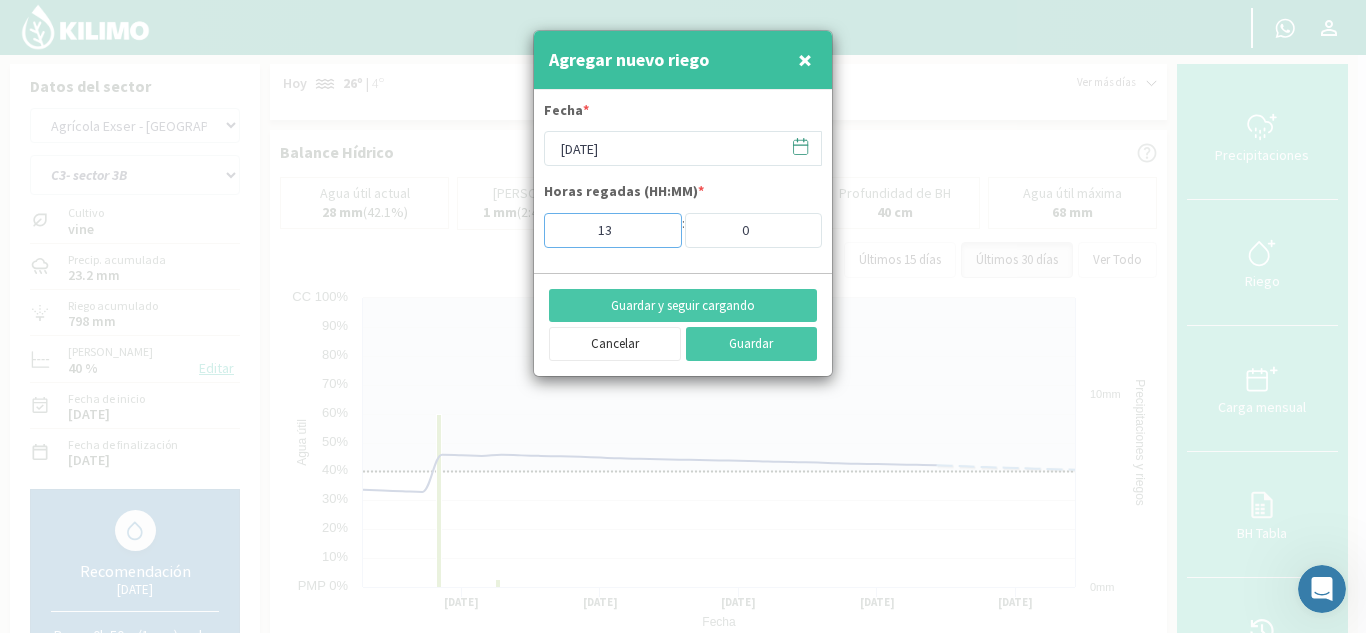 click on "13" at bounding box center [613, 230] 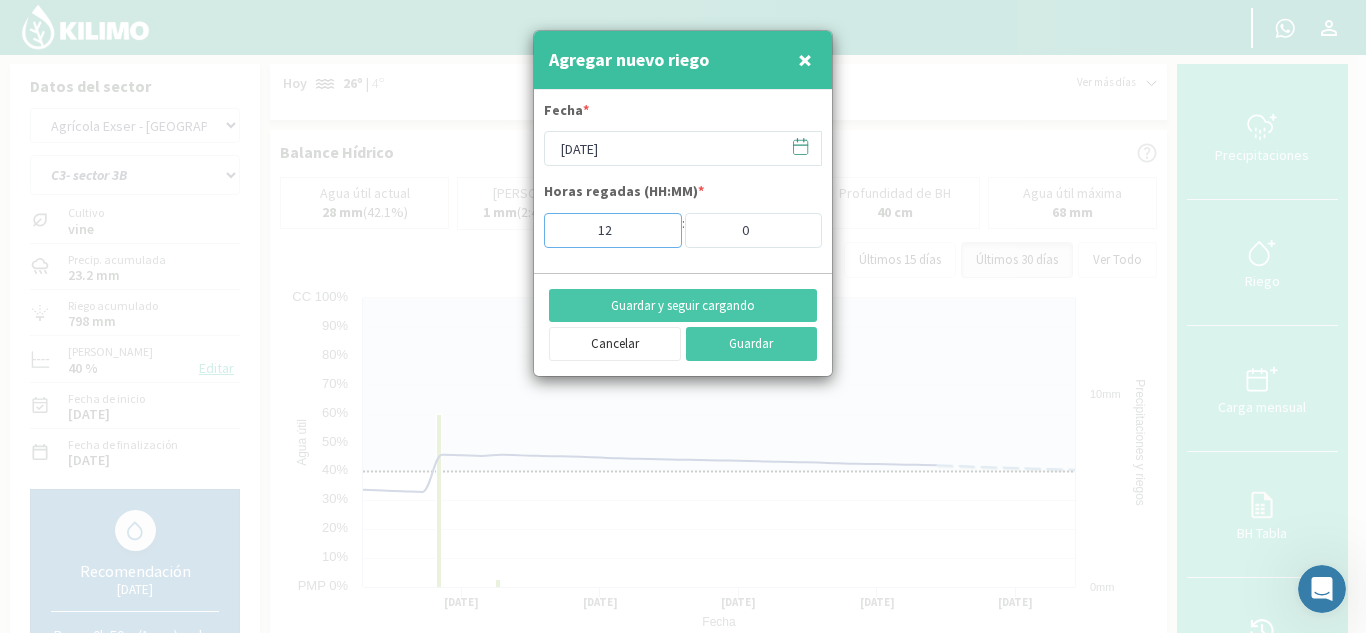 click on "12" at bounding box center [613, 230] 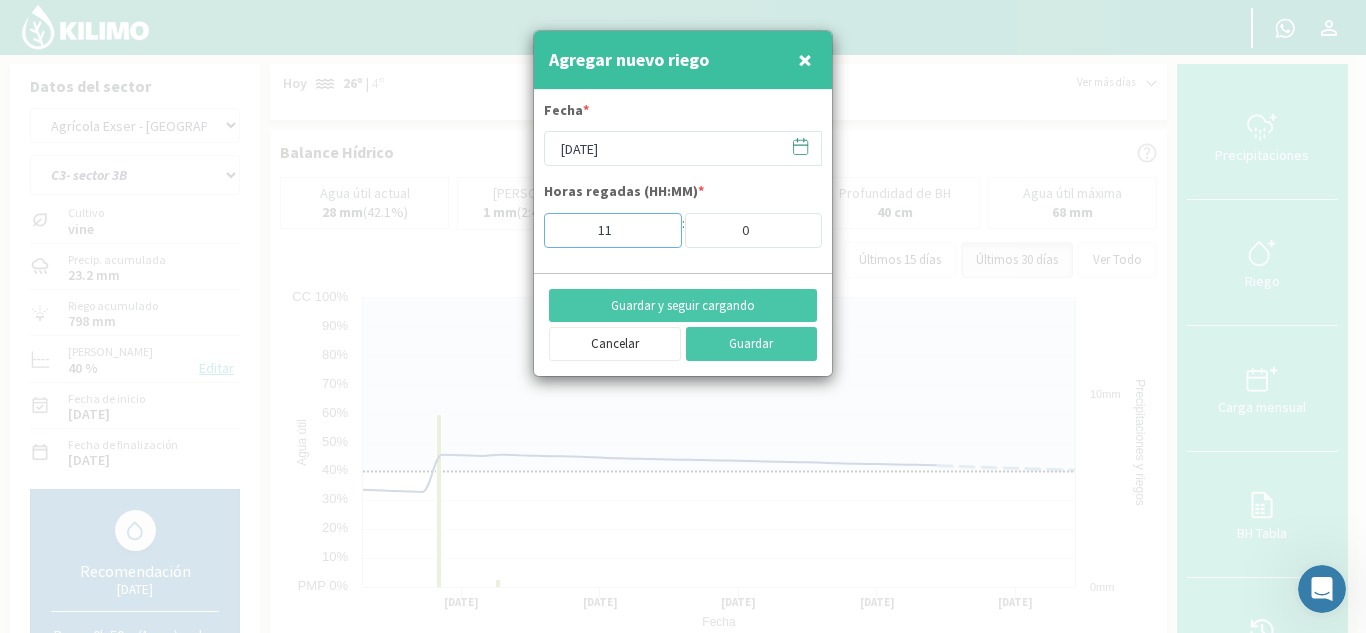 click on "11" at bounding box center (613, 230) 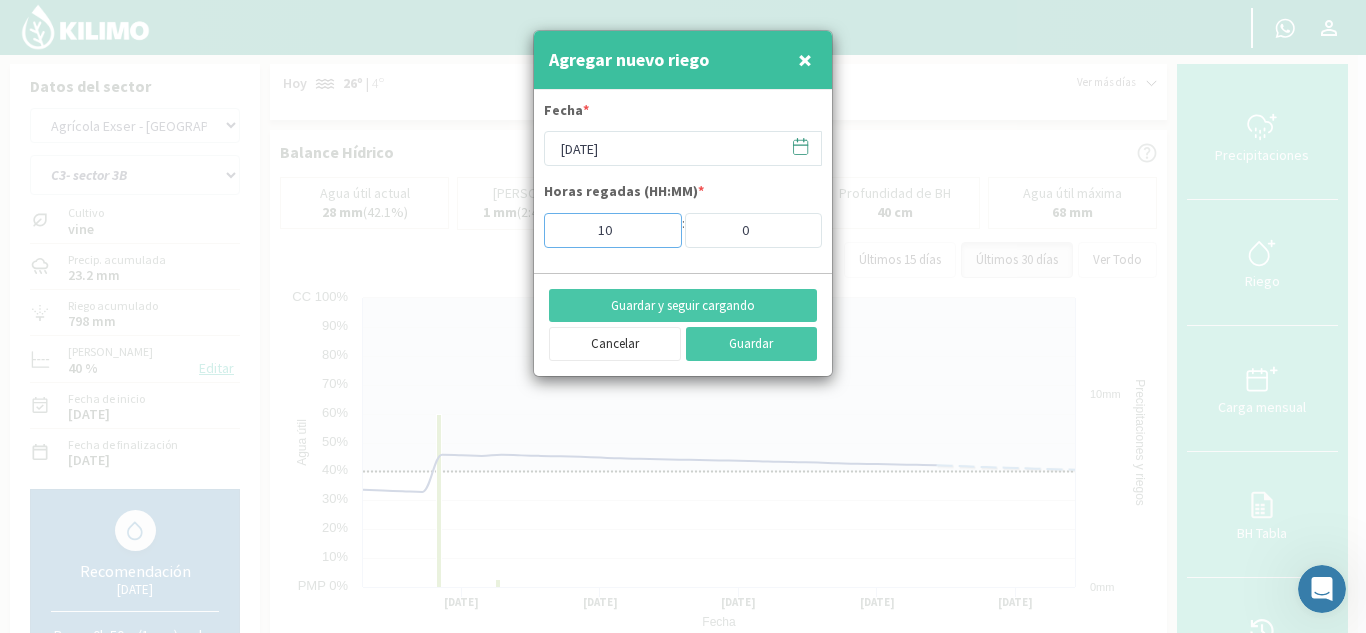 click on "10" at bounding box center (613, 230) 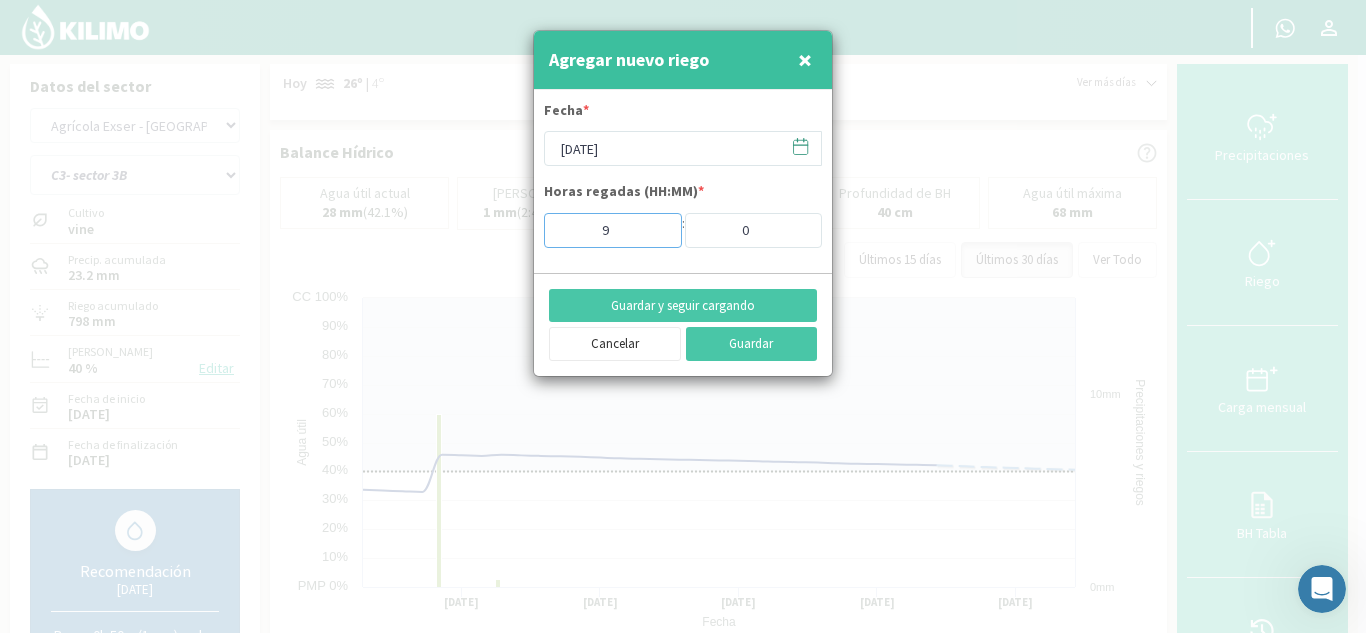 type on "9" 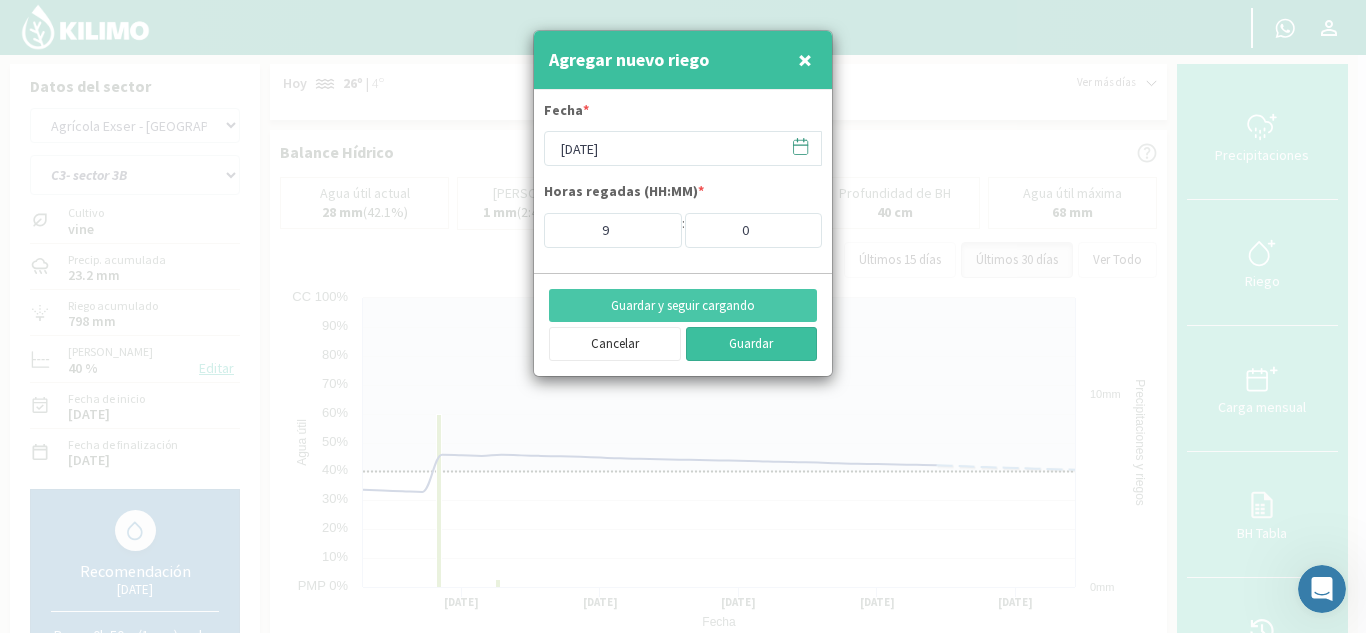 click on "Guardar" at bounding box center [752, 344] 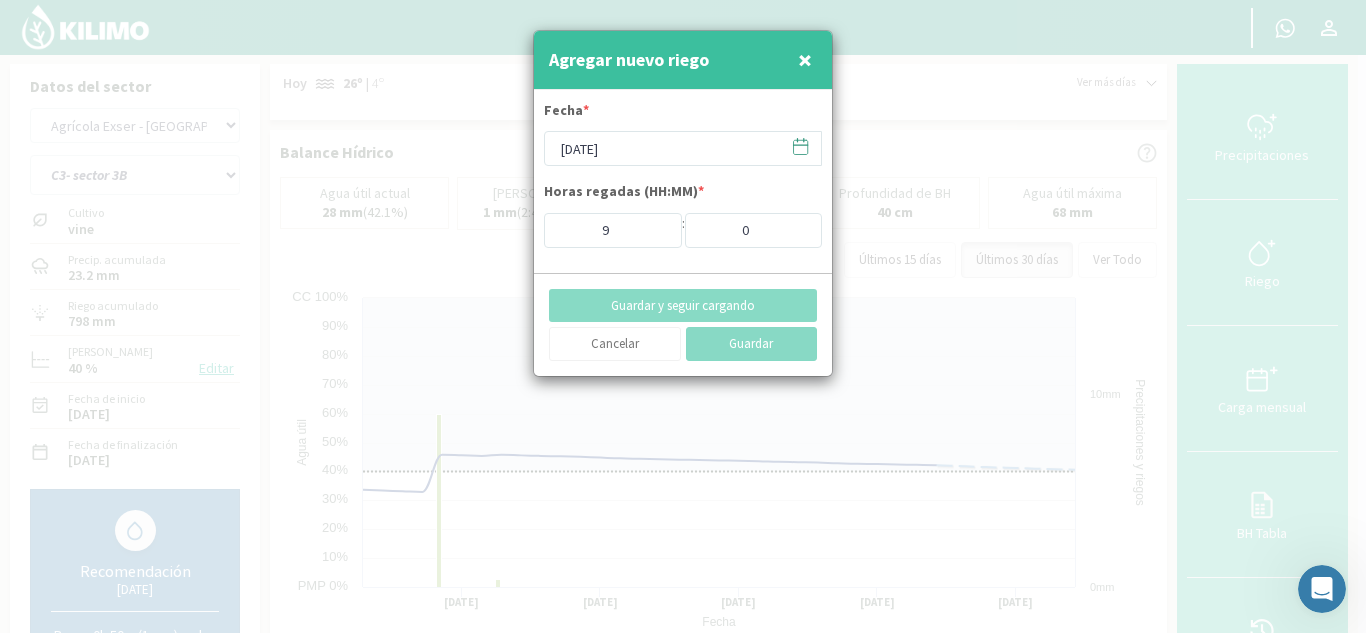type on "[DATE]" 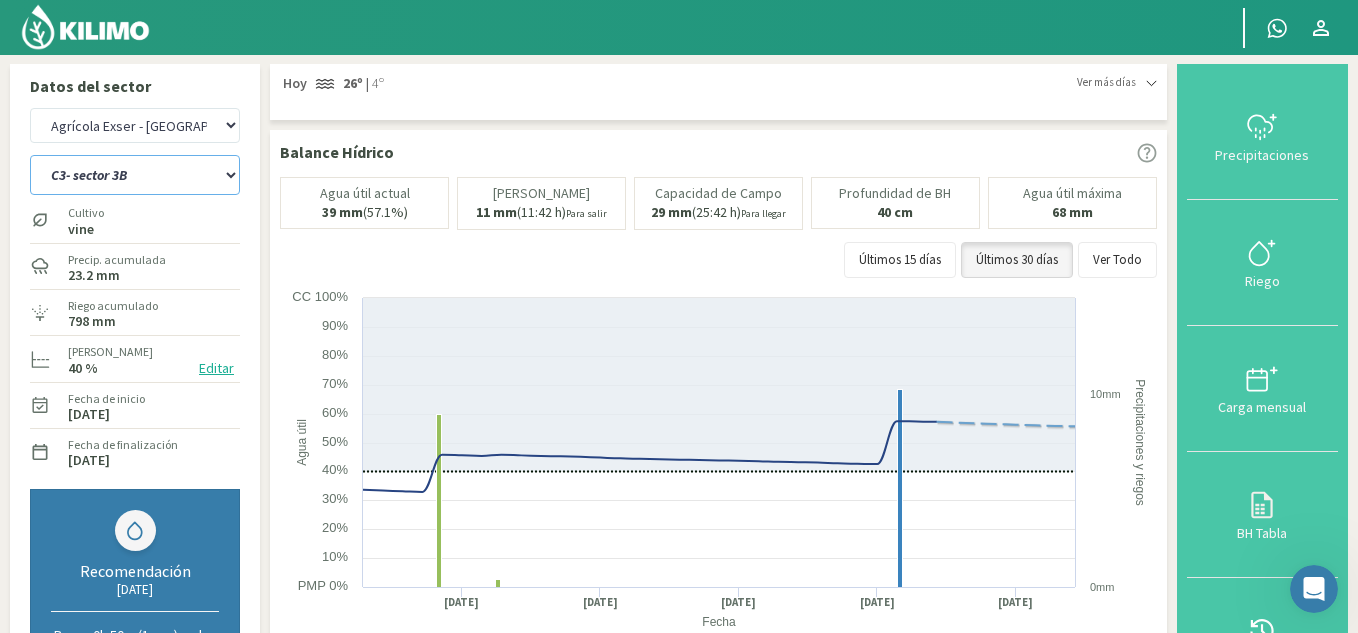 click on "C10- Sector 1   C1- Sector 3   C2- Sector 3   C3- sector 3B   C4-Sector 2   C6- Sector 1B   C7- Sector 1   C8- Sector 1   C9 - sector 1" 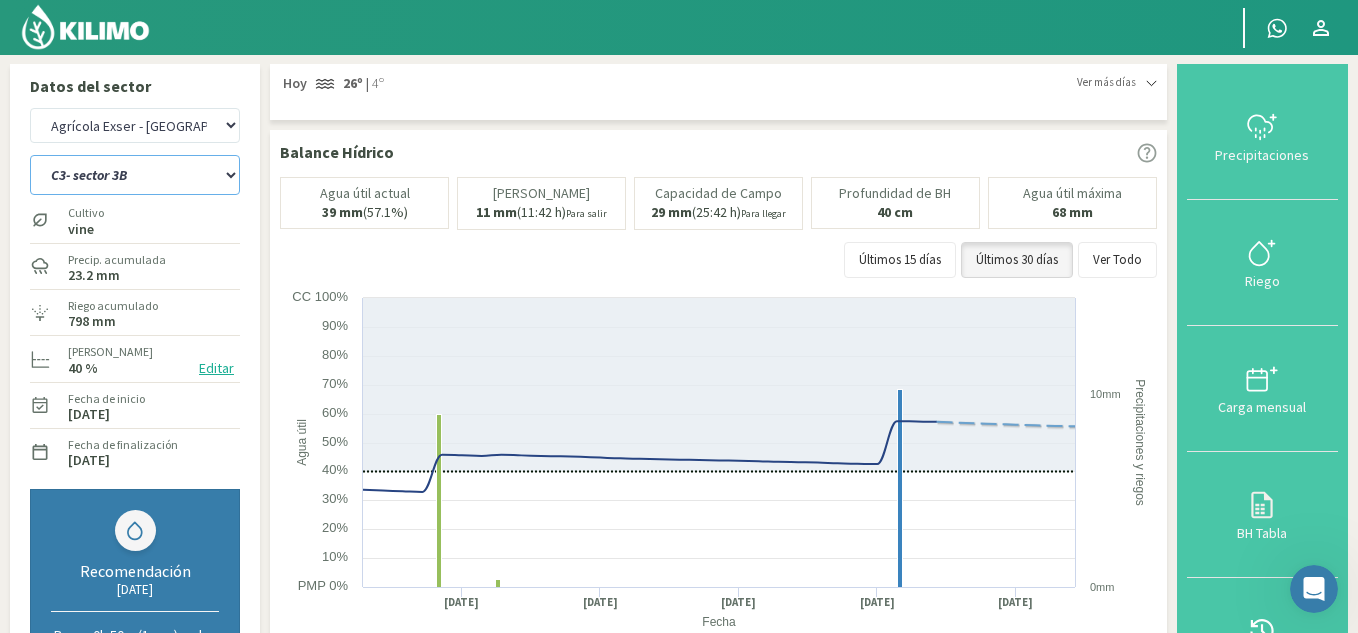 select on "31: Object" 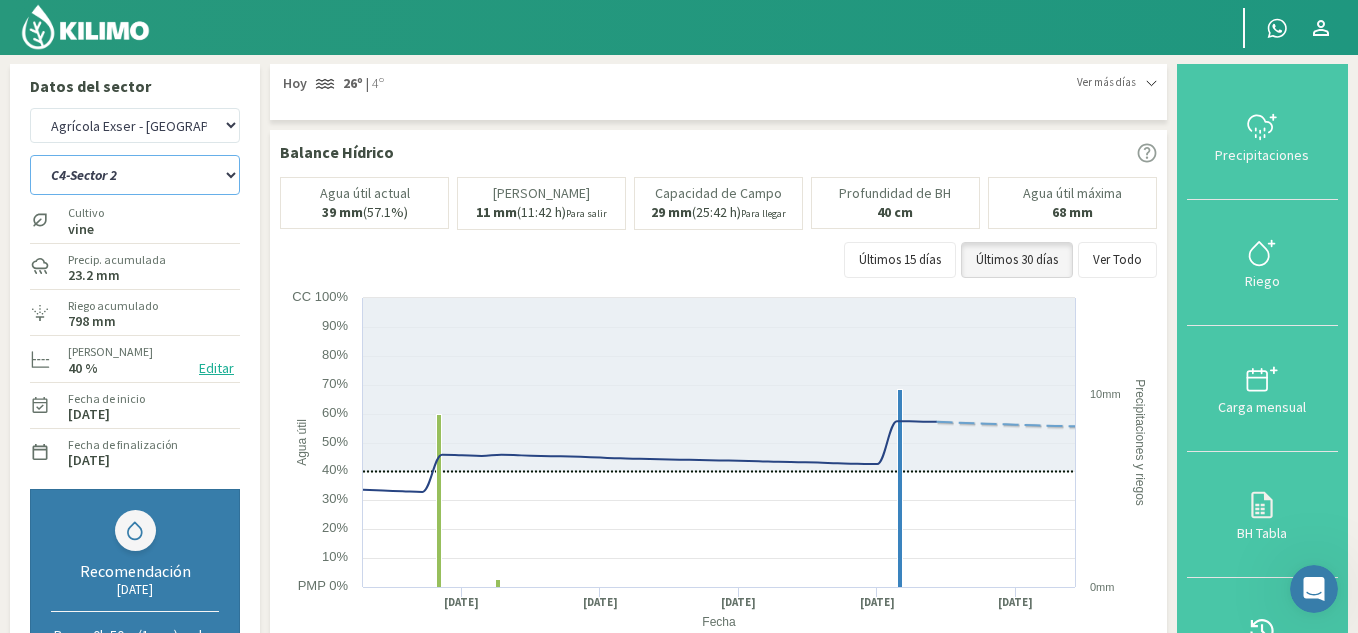 click on "C10- Sector 1   C1- Sector 3   C2- Sector 3   C3- sector 3B   C4-Sector 2   C6- Sector 1B   C7- Sector 1   C8- Sector 1   C9 - sector 1" 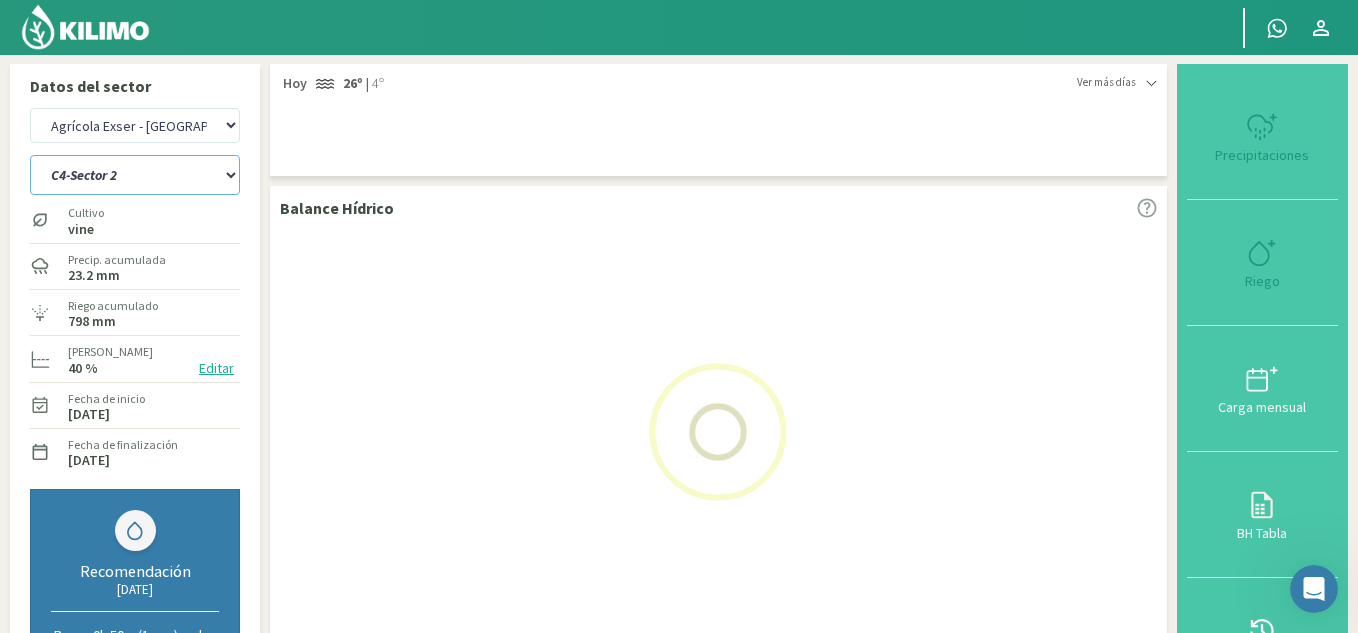 select on "12: Object" 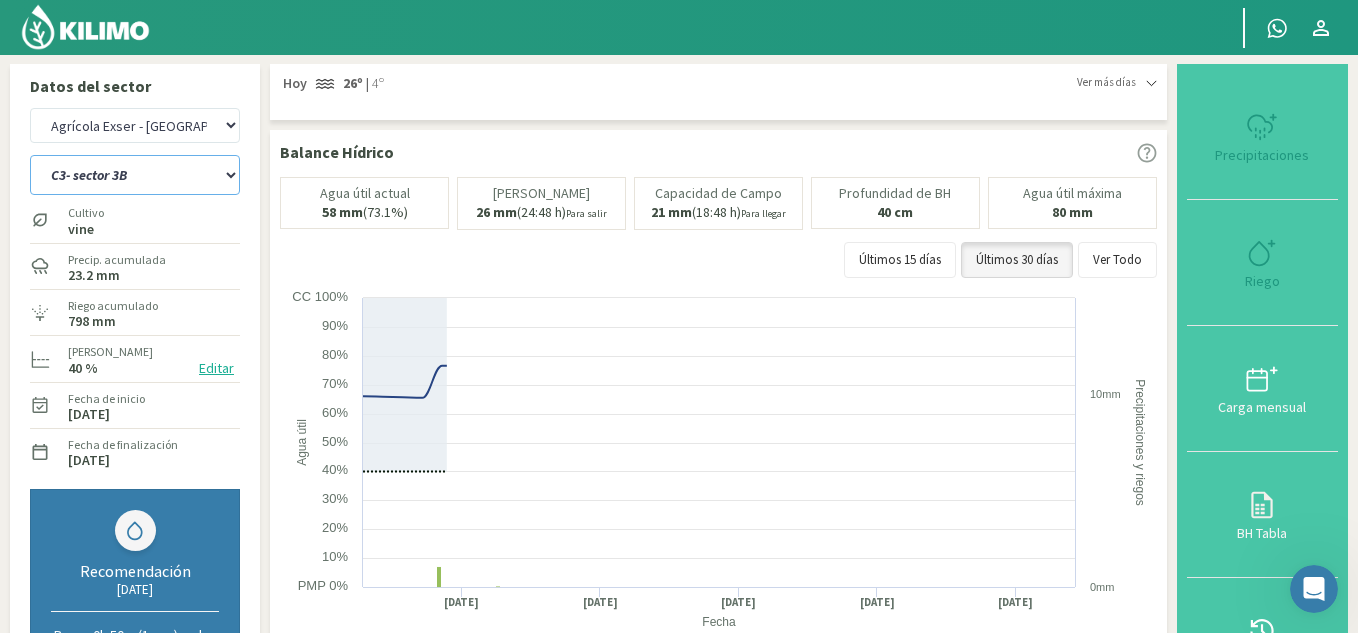 select on "40: Object" 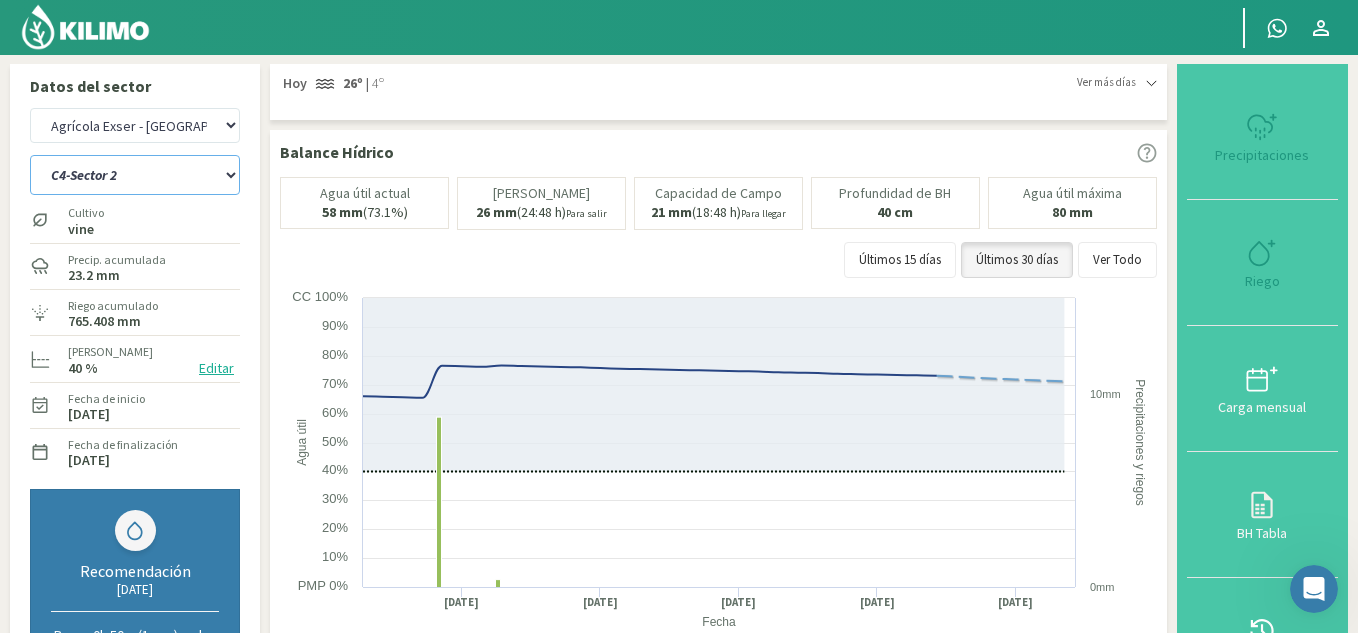 type on "10" 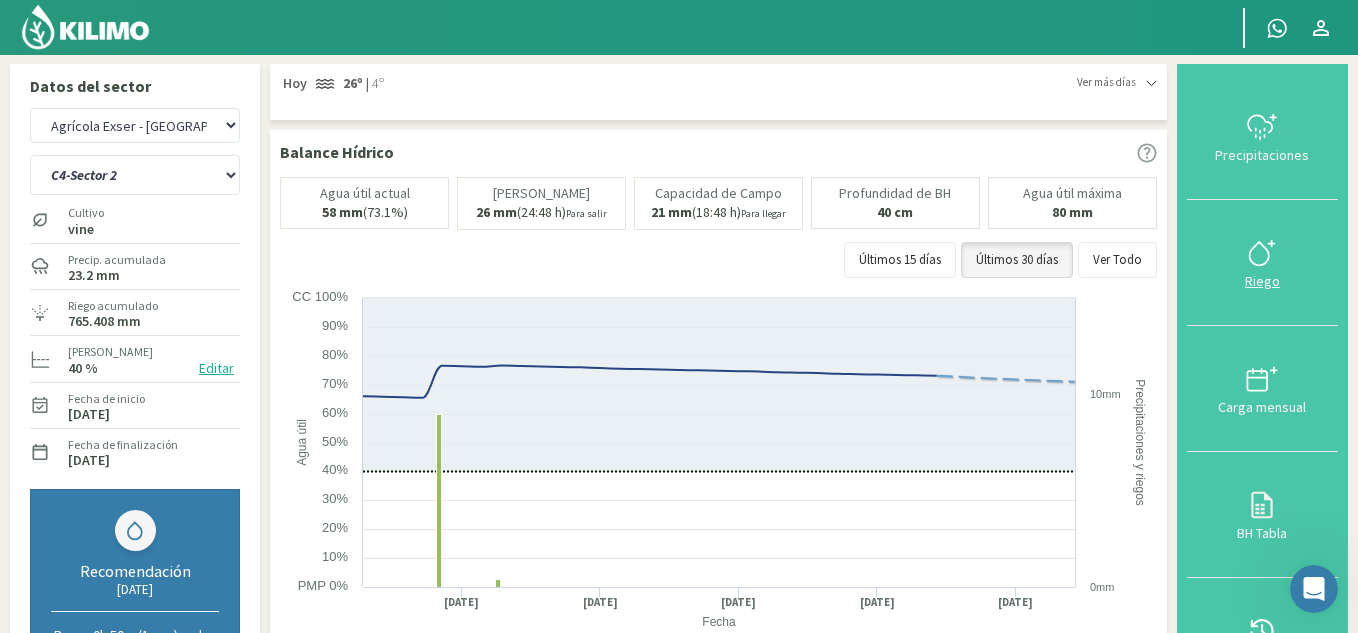 click 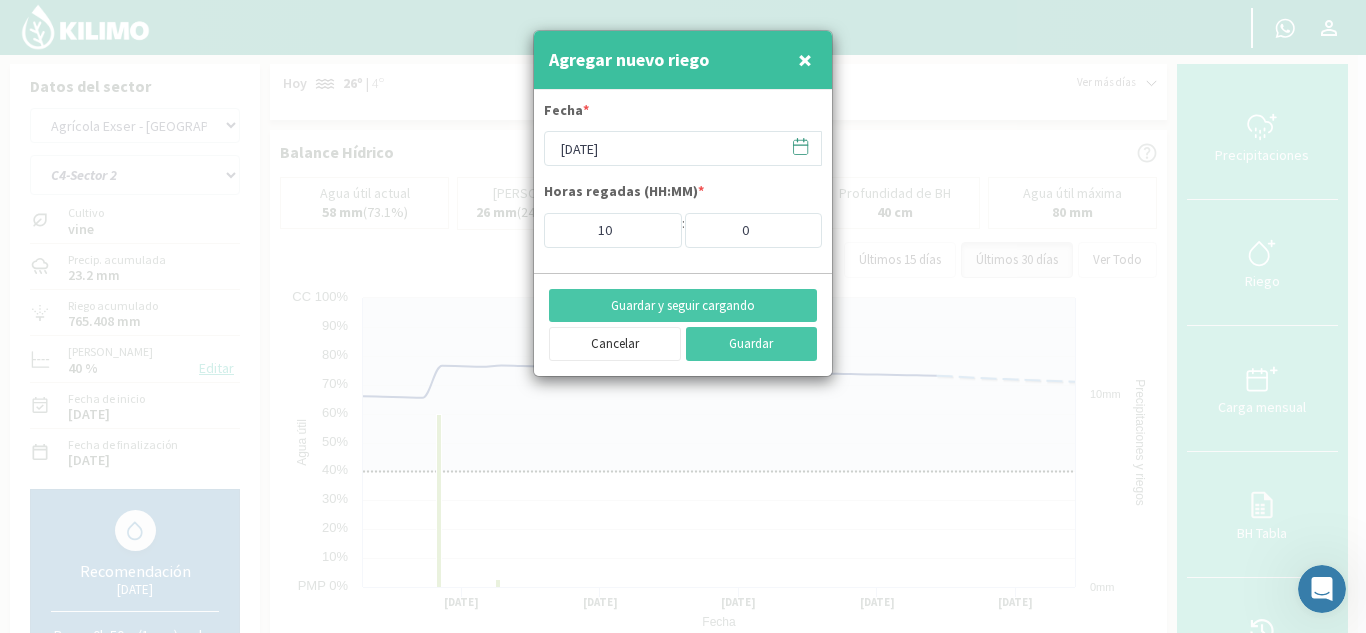 click on "Fecha  *" at bounding box center [683, 115] 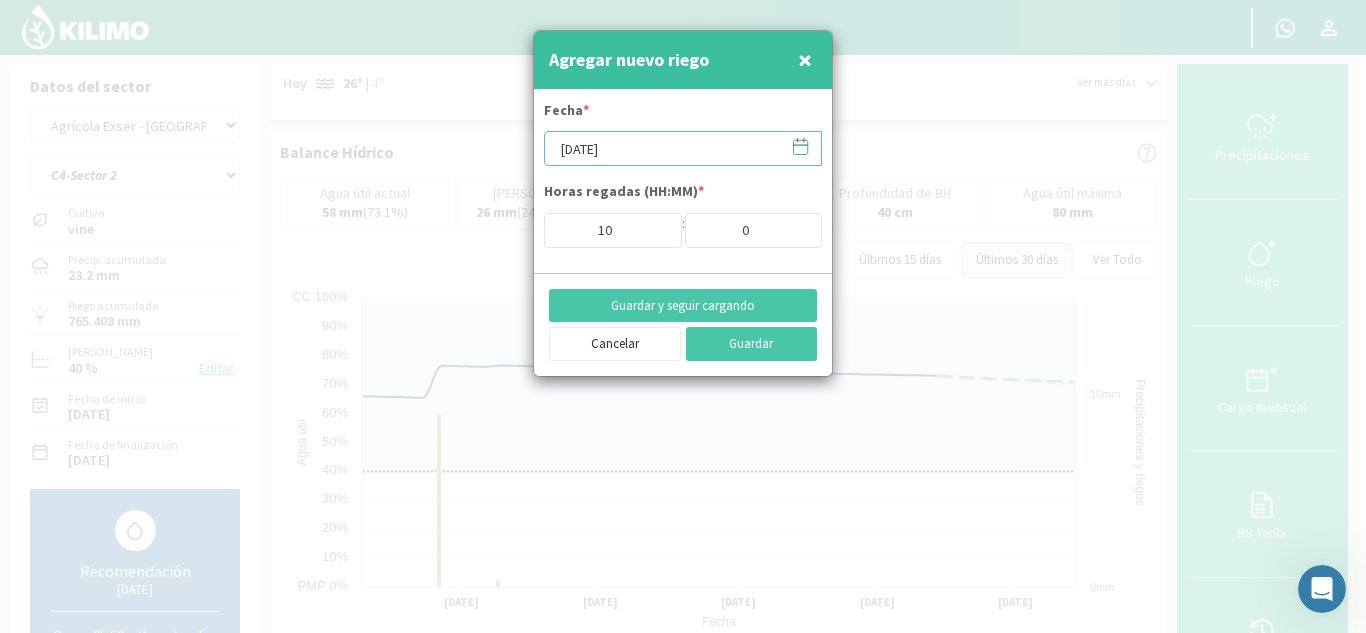 click on "[DATE]" at bounding box center [683, 148] 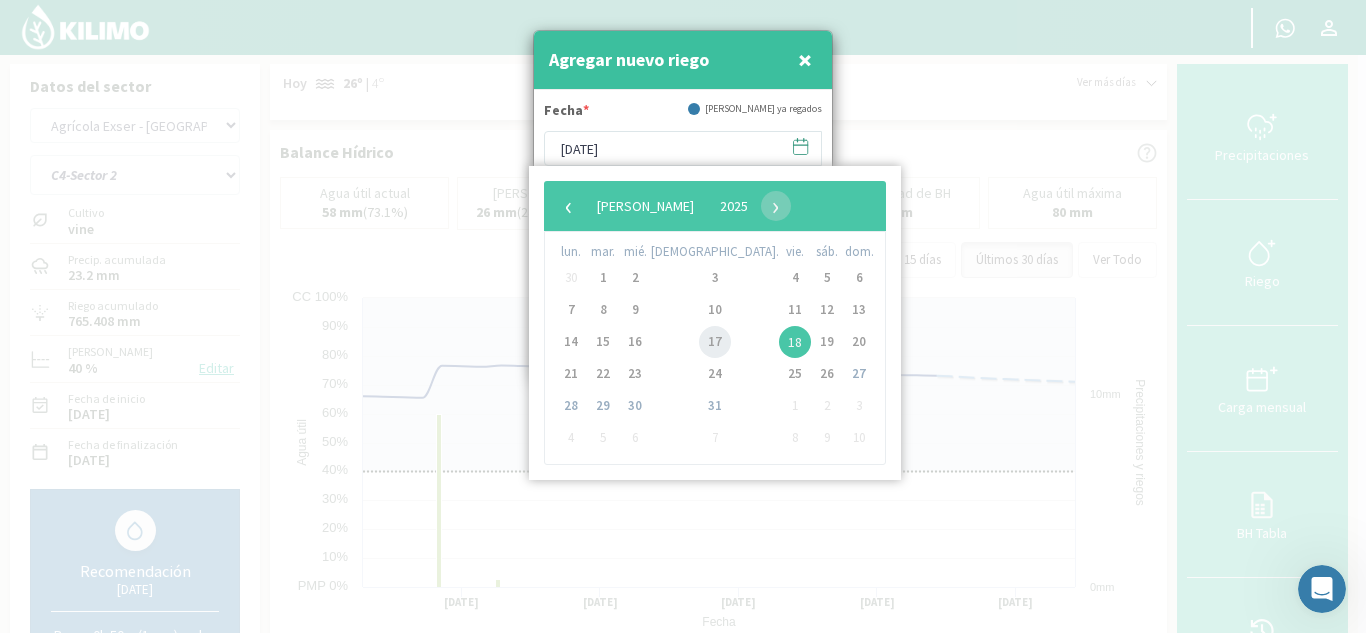 click on "17" 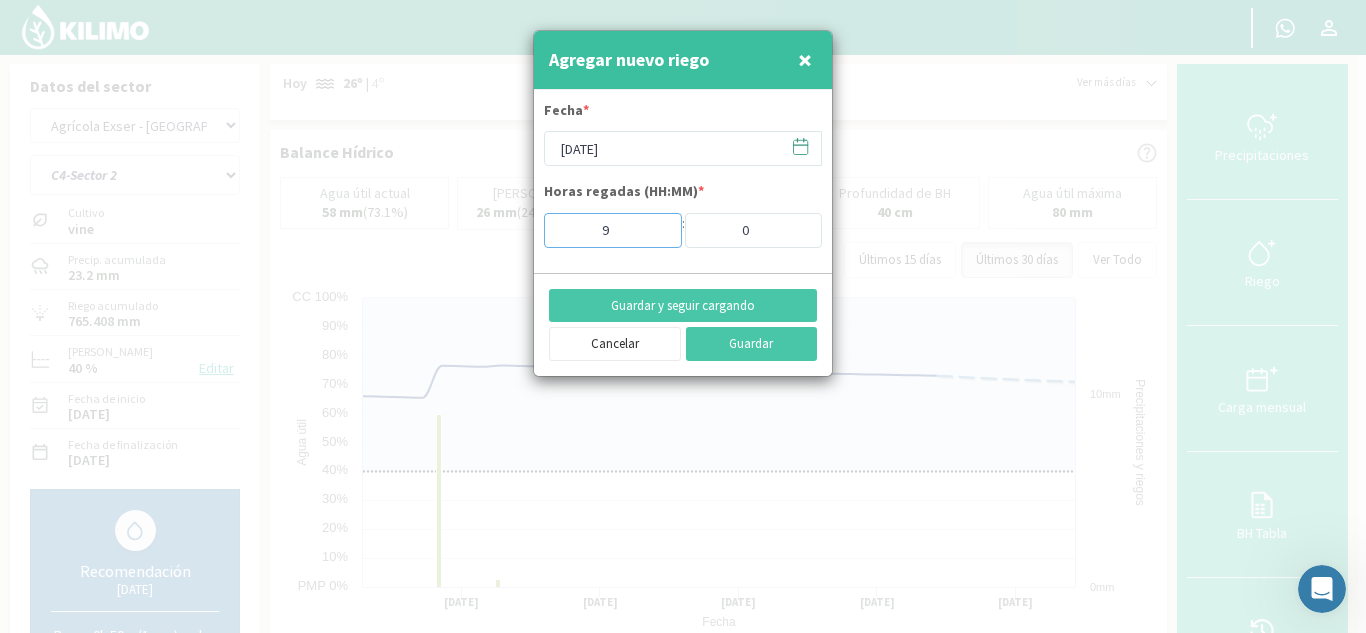 type on "9" 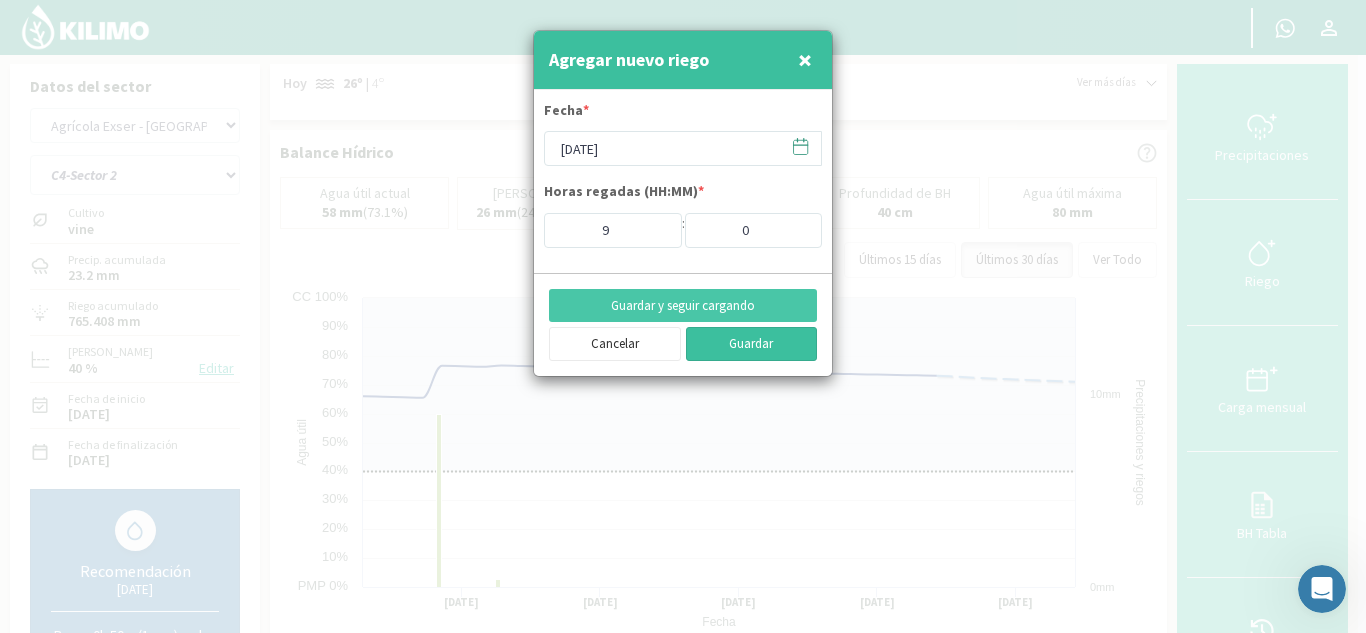 click on "Guardar" at bounding box center (752, 344) 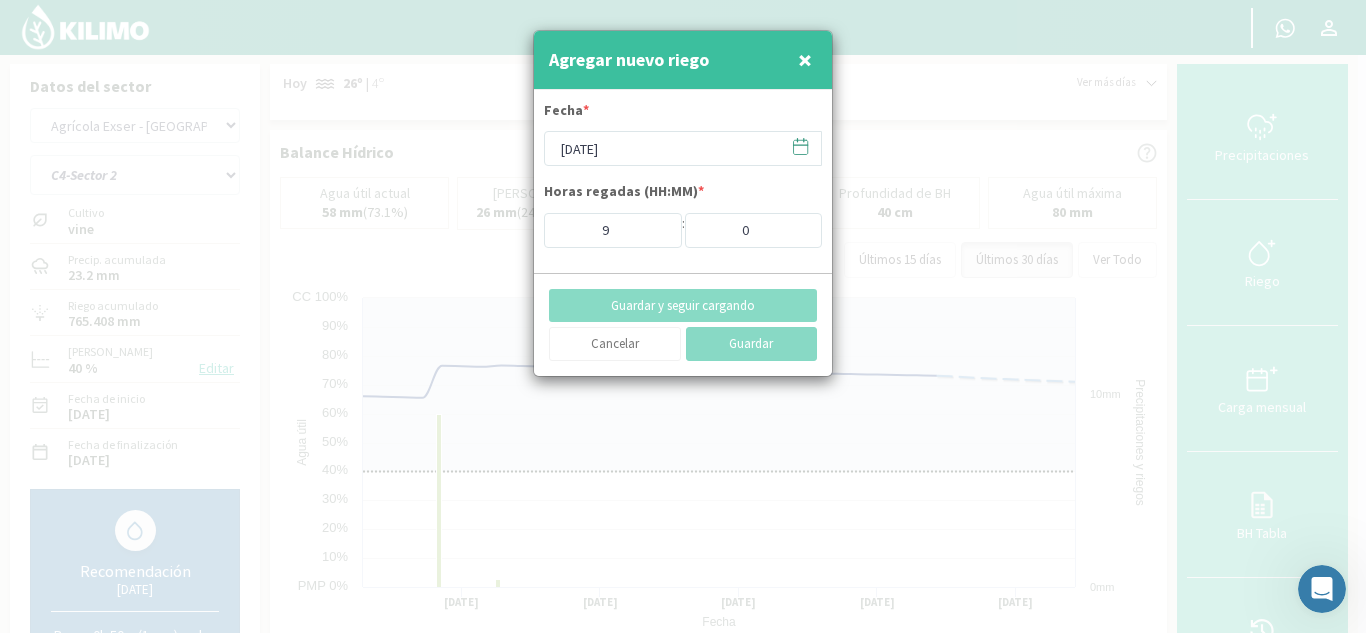 type on "[DATE]" 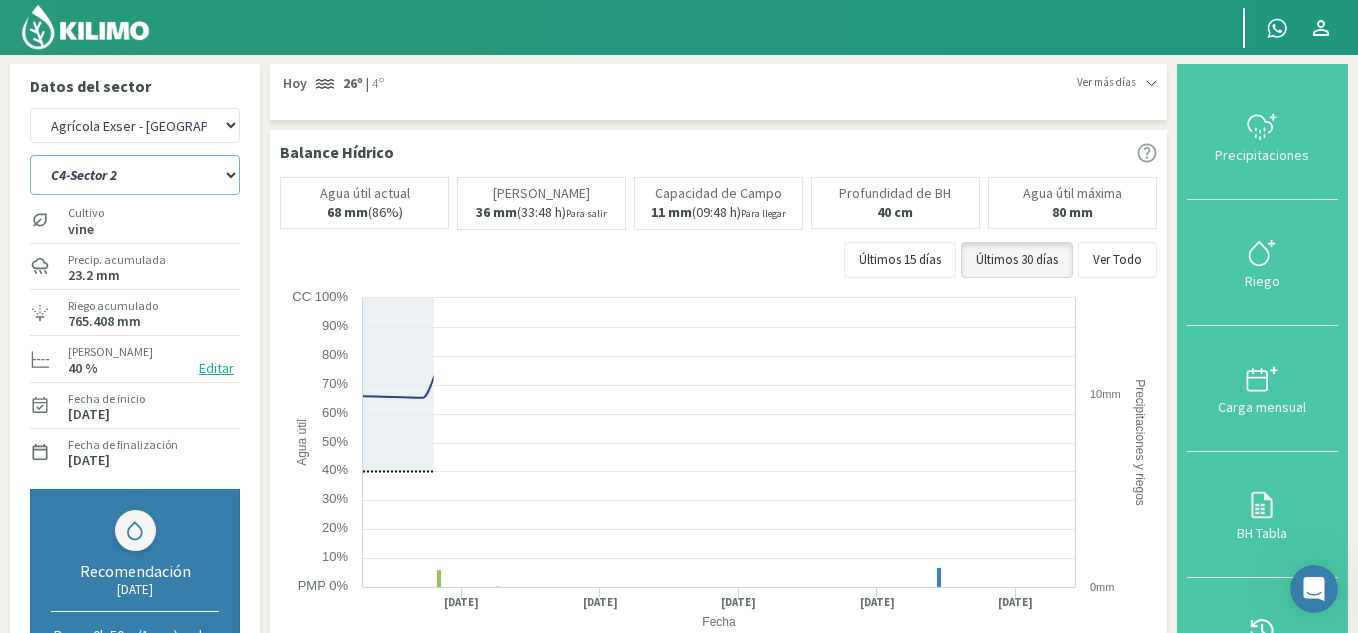 drag, startPoint x: 166, startPoint y: 169, endPoint x: 146, endPoint y: 194, distance: 32.01562 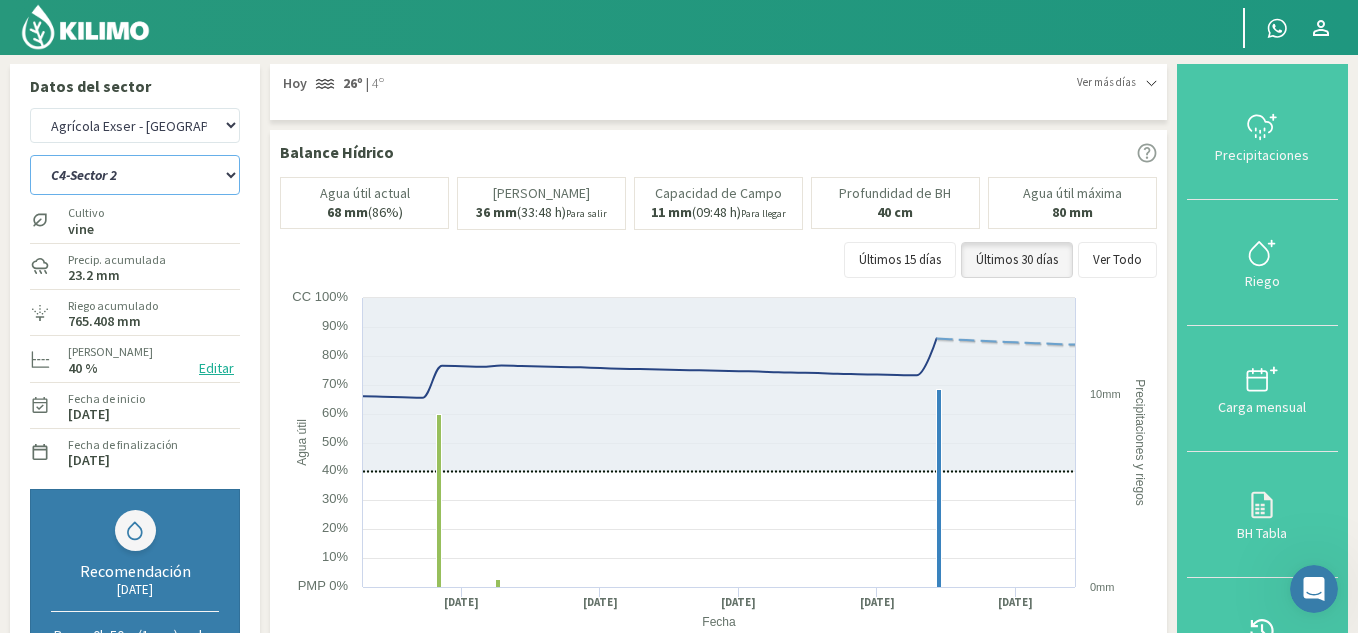 select on "42: Object" 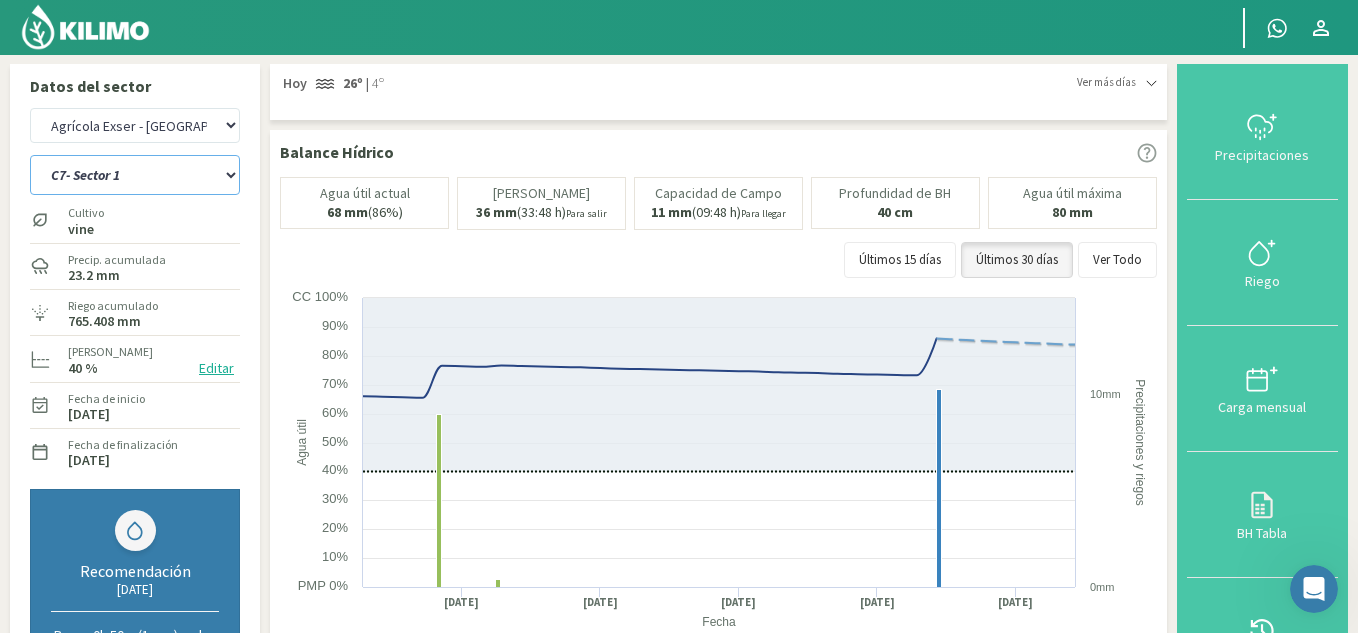 click on "C10- Sector 1   C1- Sector 3   C2- Sector 3   C3- sector 3B   C4-Sector 2   C6- Sector 1B   C7- Sector 1   C8- Sector 1   C9 - sector 1" 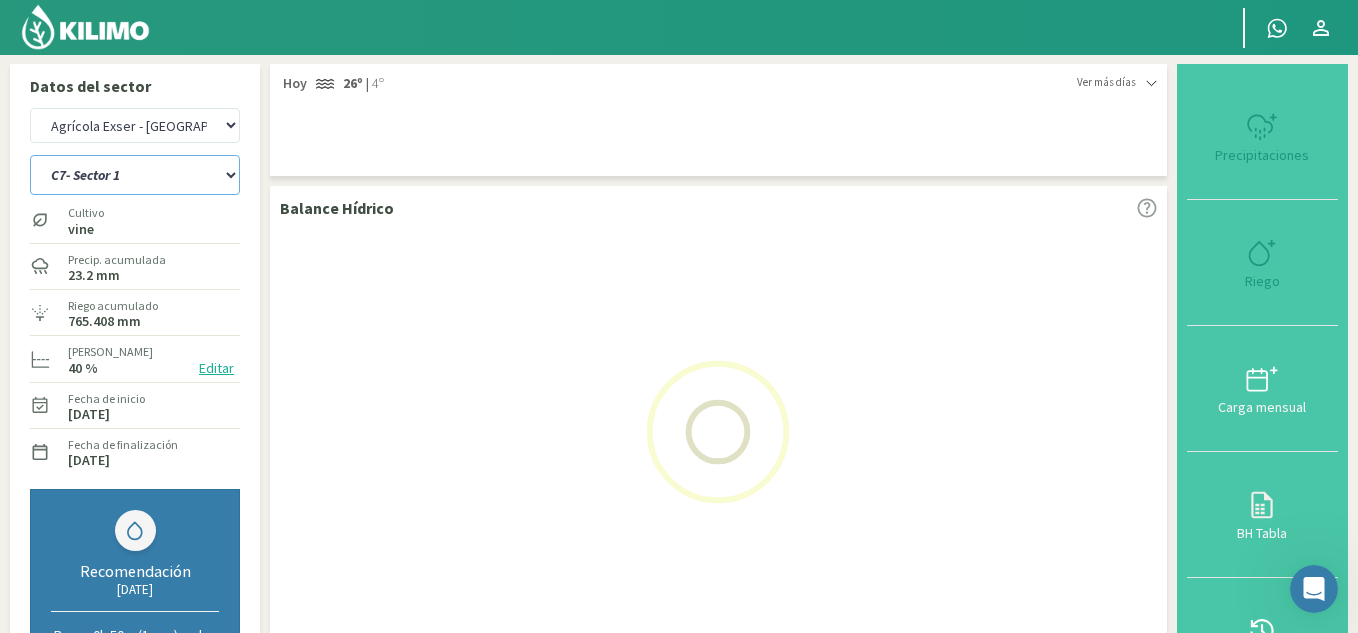 select on "15: Object" 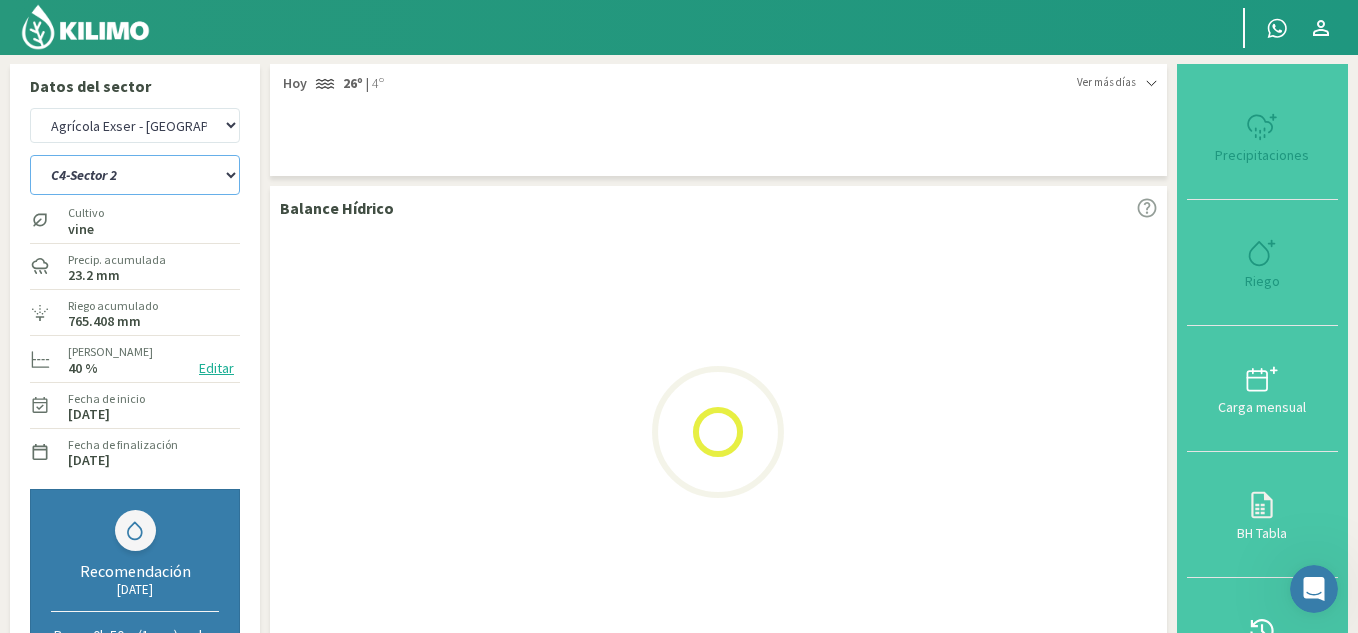 select on "51: Object" 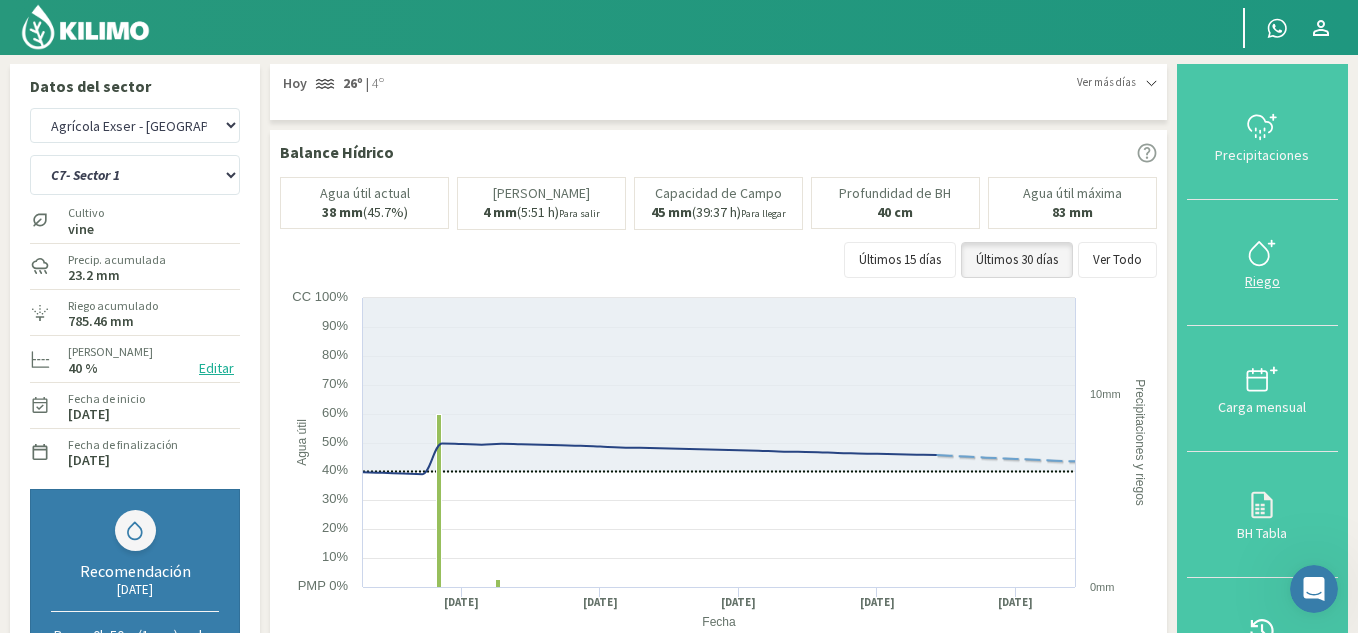 click 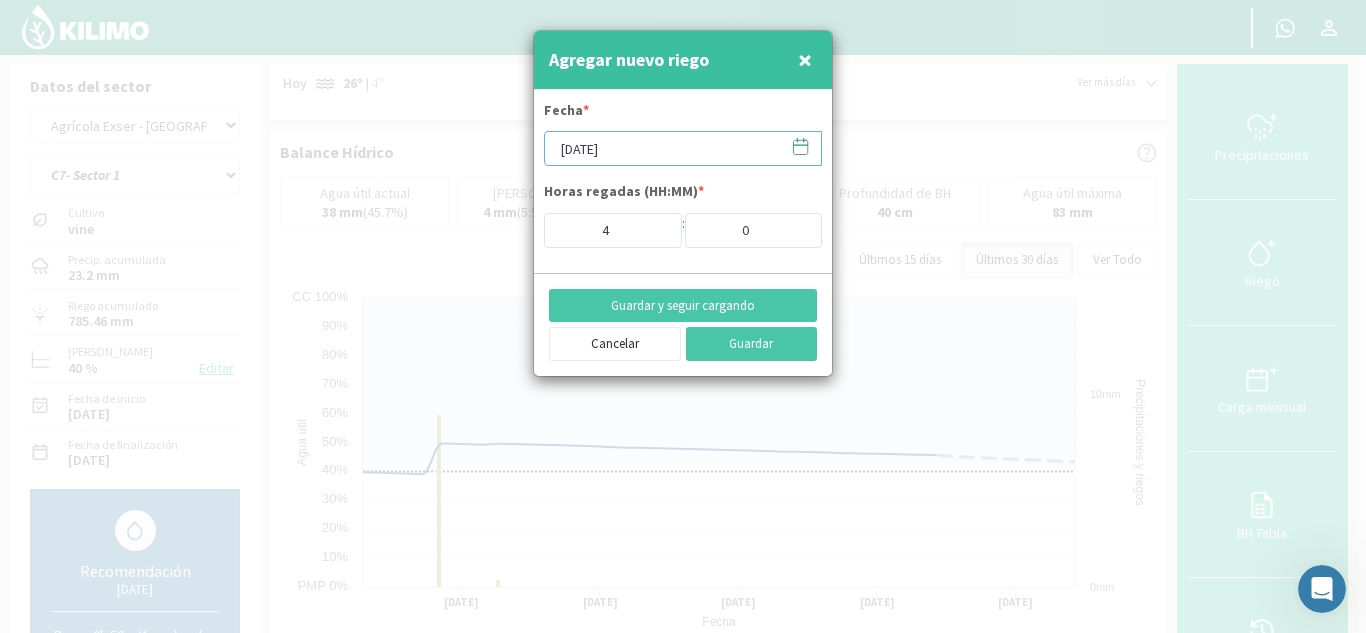 click on "[DATE]" at bounding box center (683, 148) 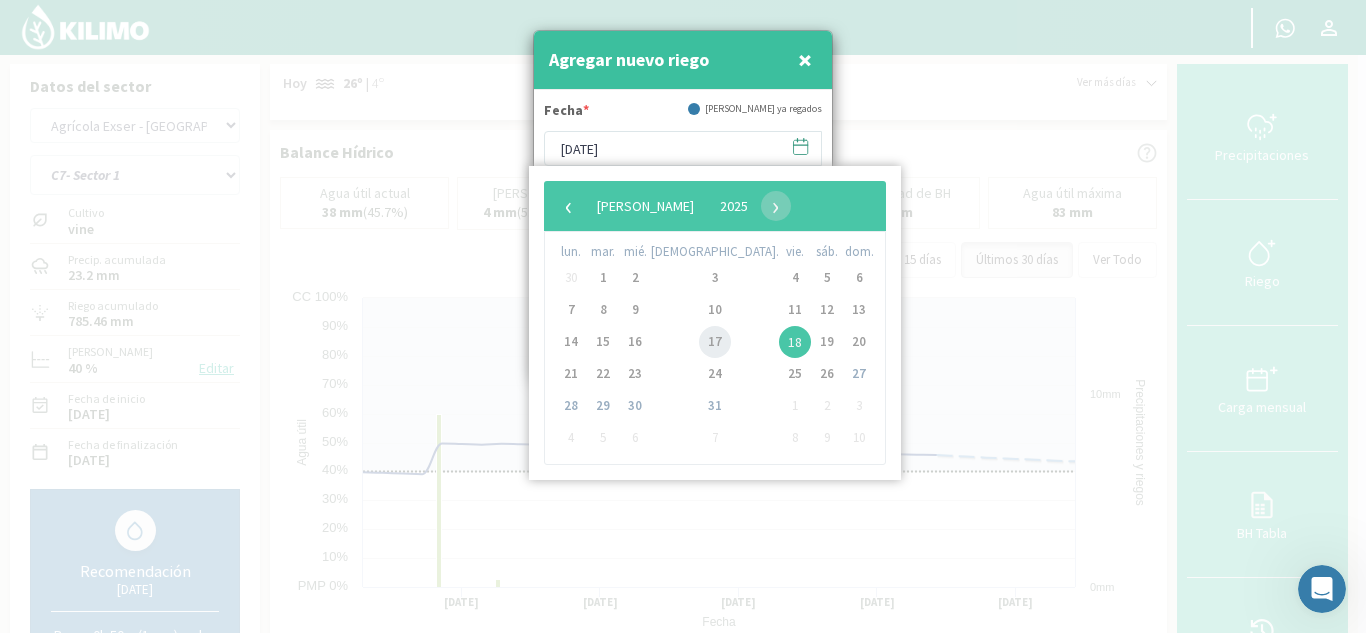 click on "17" 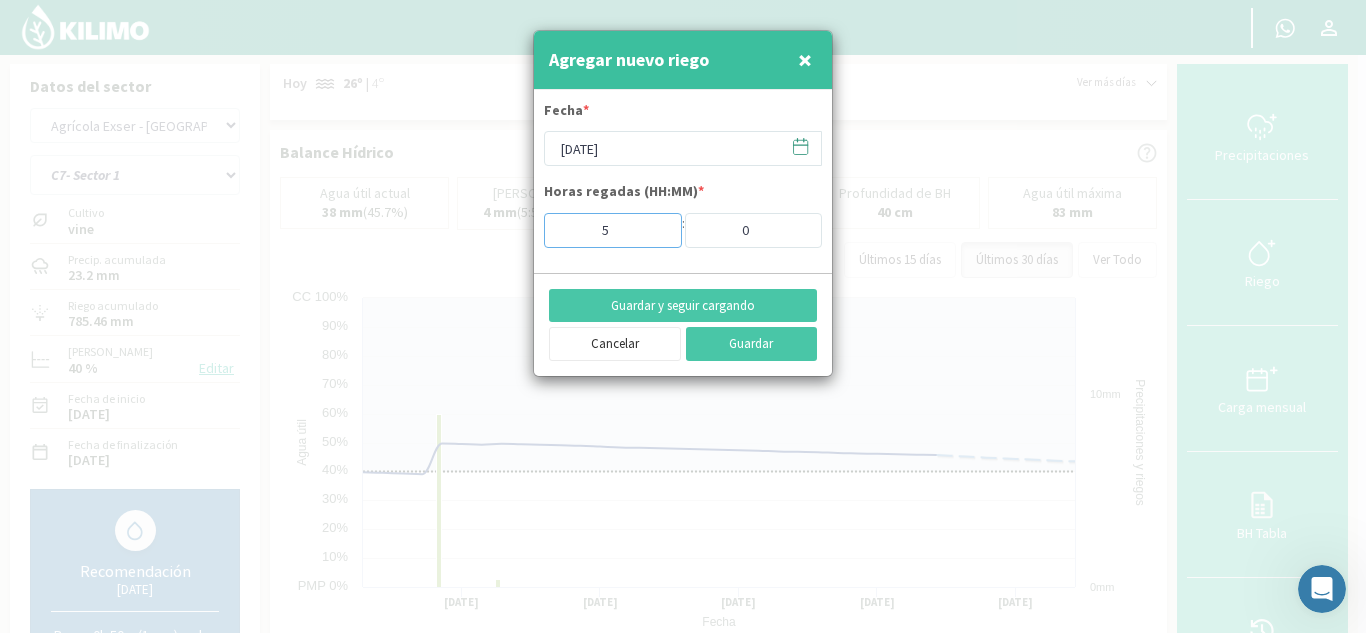 click on "5" at bounding box center [613, 230] 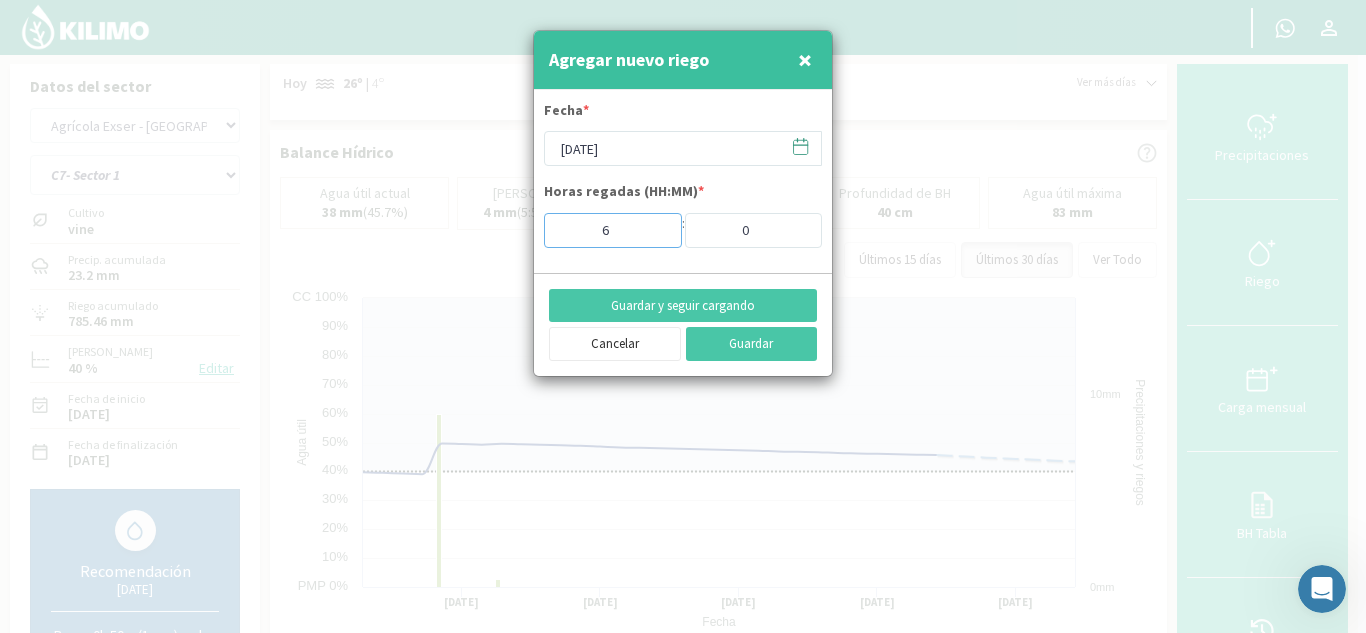click on "6" at bounding box center [613, 230] 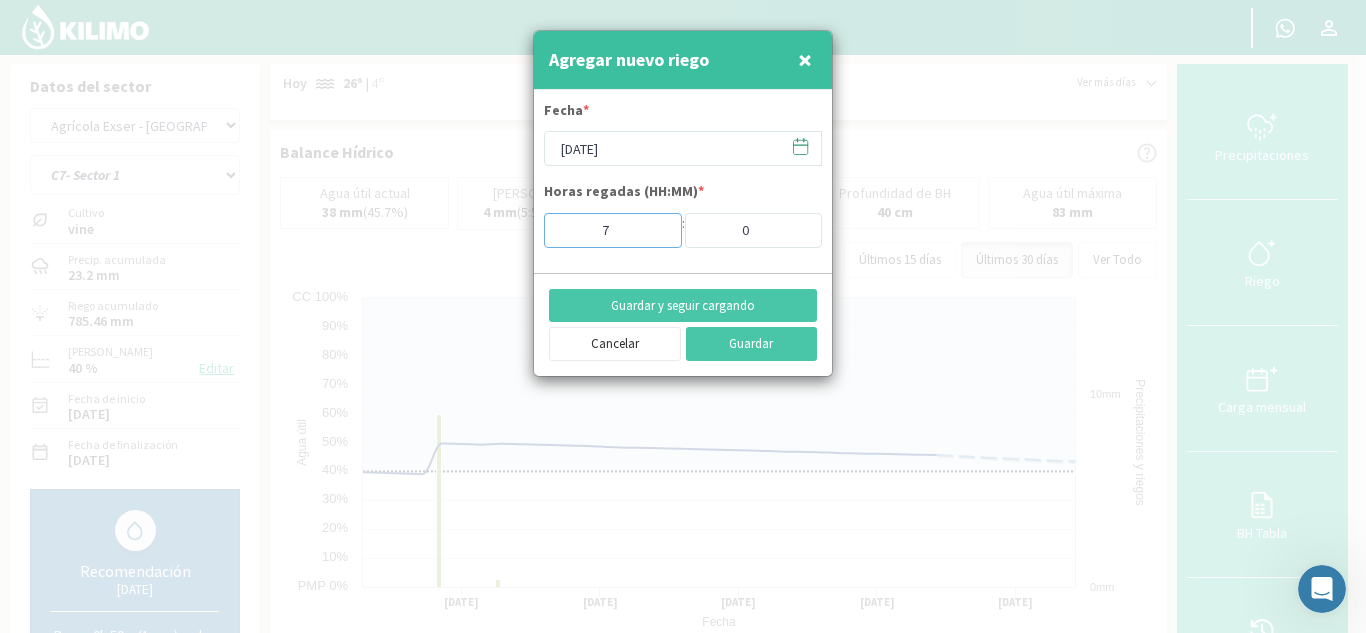 click on "7" at bounding box center [613, 230] 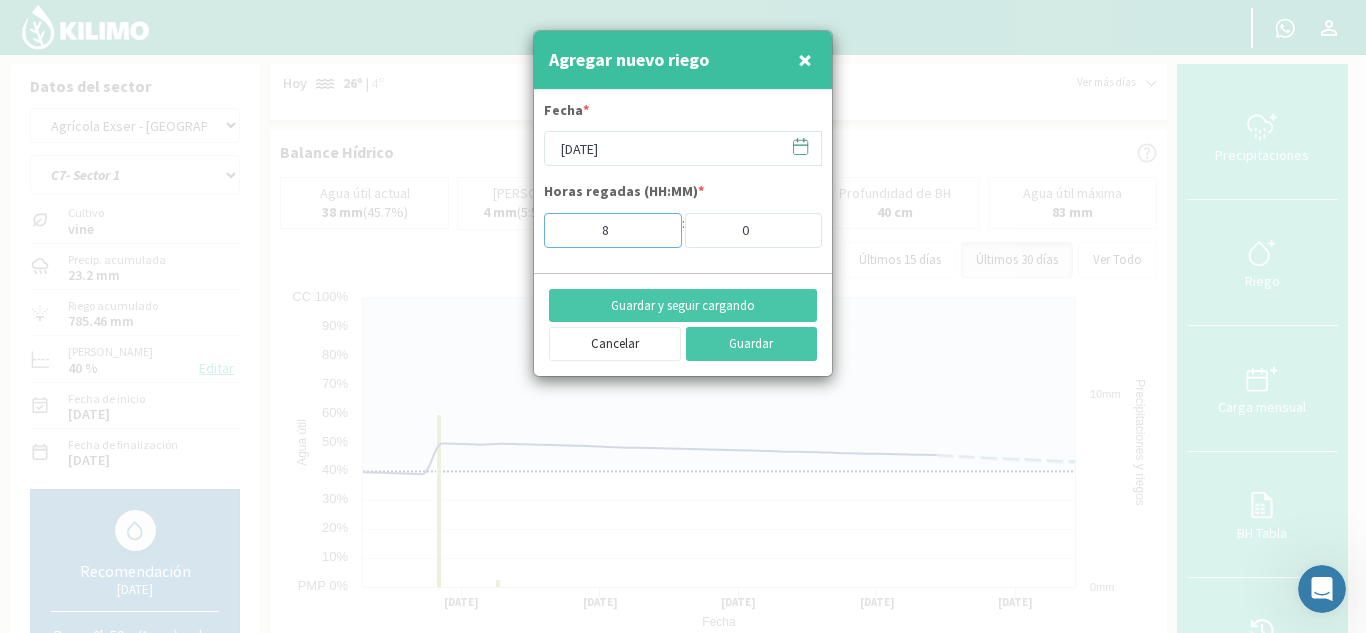 click on "8" at bounding box center [613, 230] 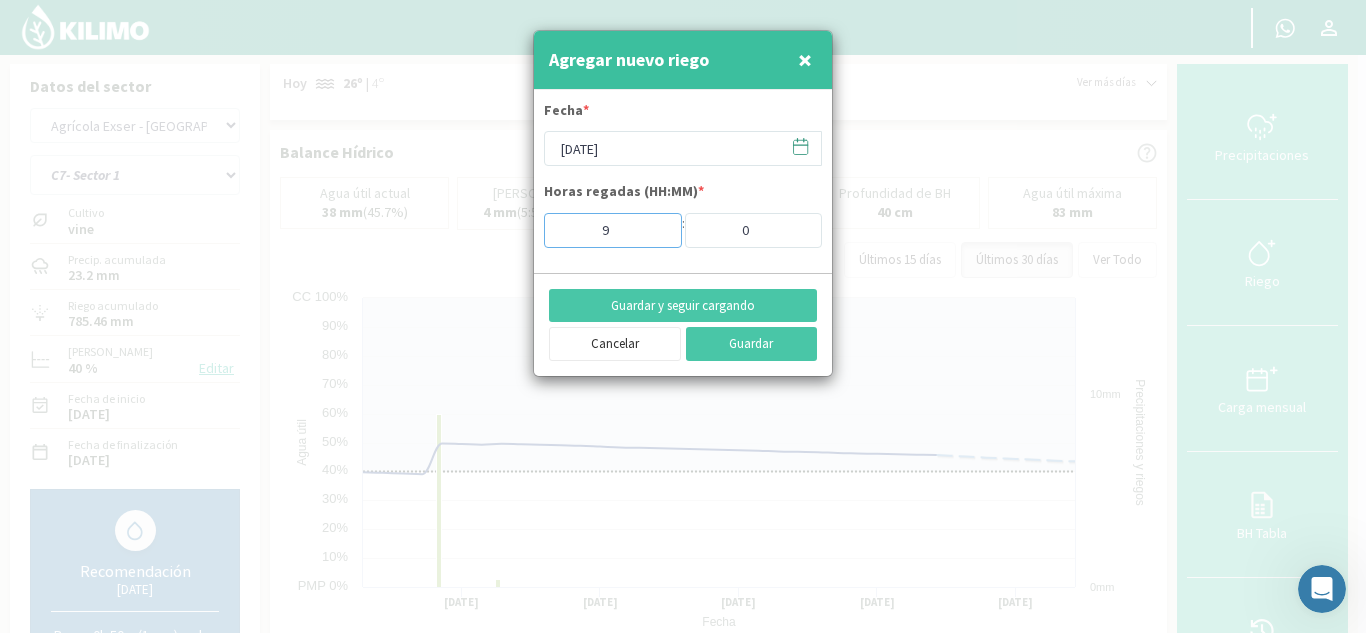 type on "9" 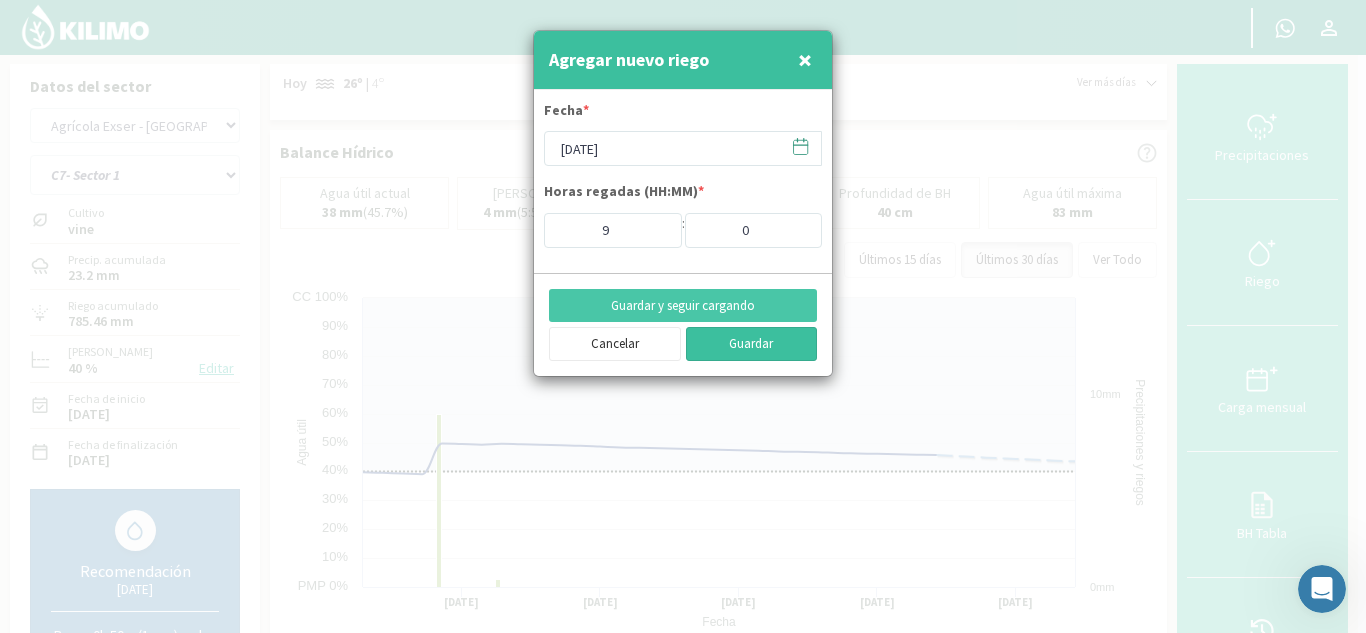 click on "Guardar" at bounding box center (752, 344) 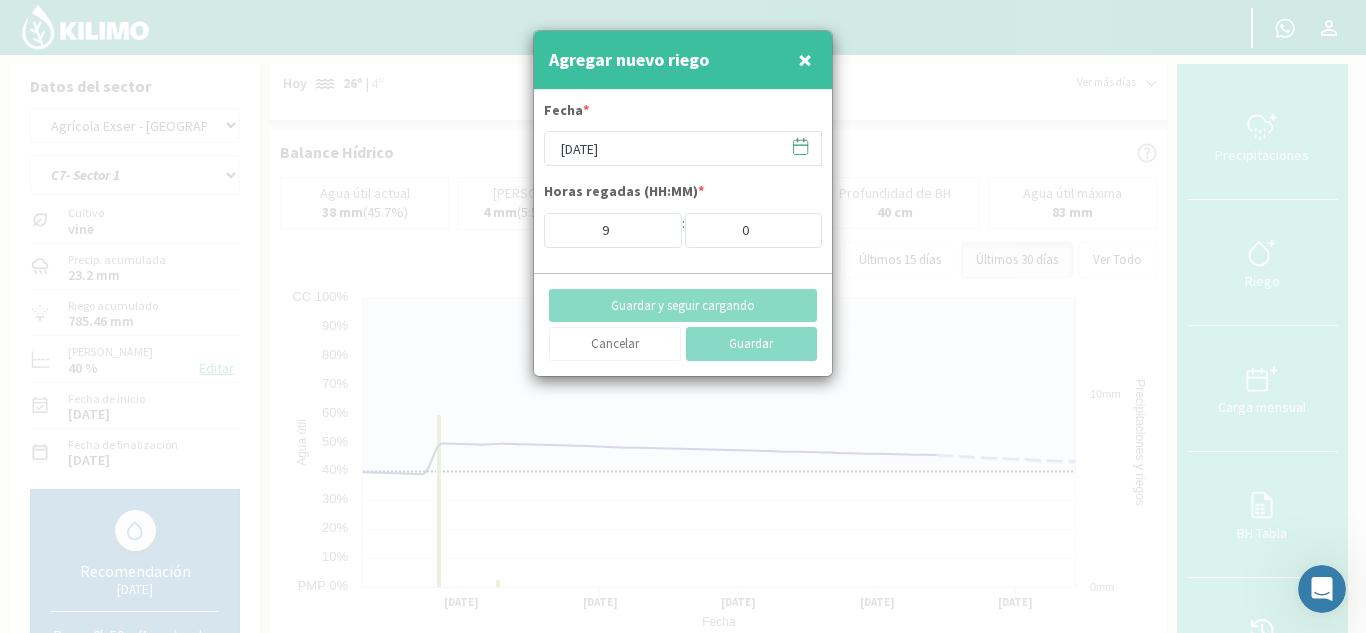type on "[DATE]" 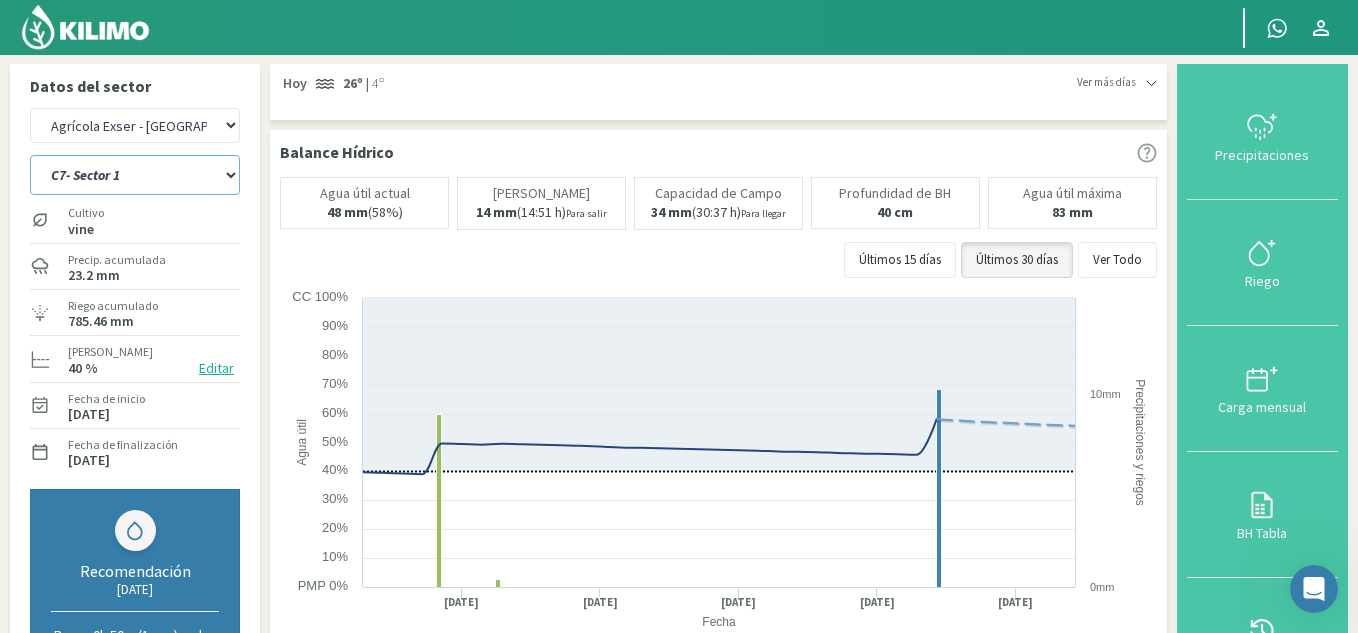 click on "C10- Sector 1   C1- Sector 3   C2- Sector 3   C3- sector 3B   C4-Sector 2   C6- Sector 1B   C7- Sector 1   C8- Sector 1   C9 - sector 1" 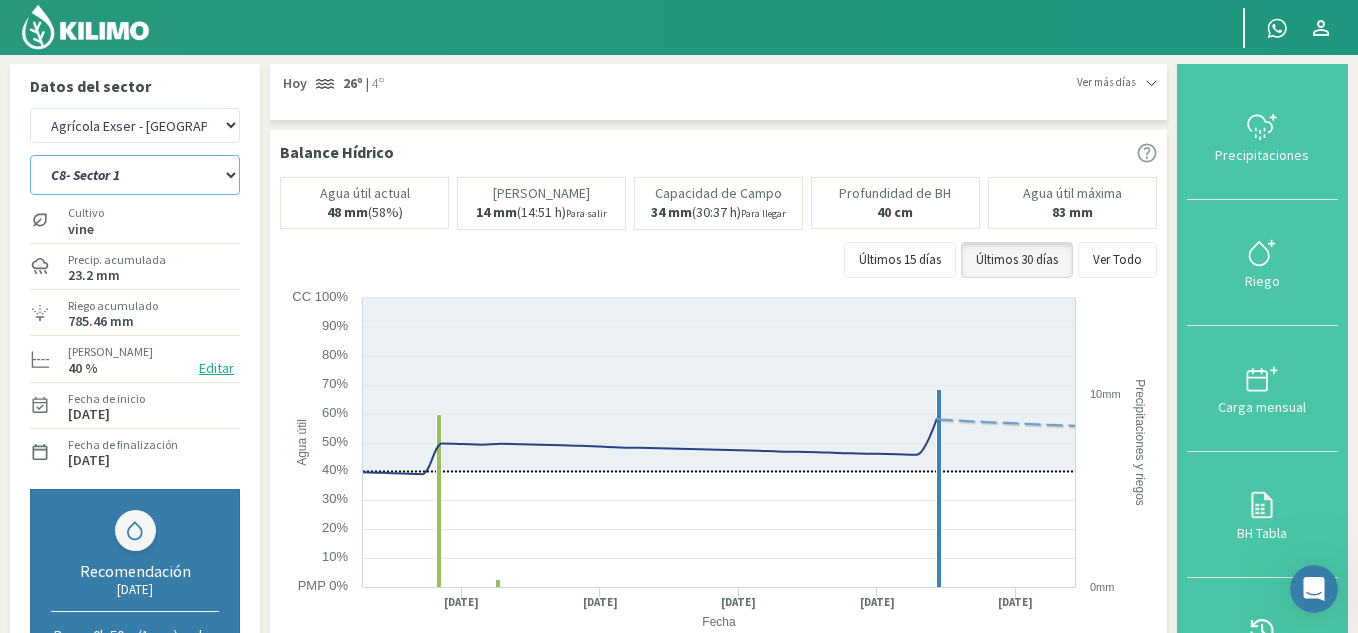 click on "C10- Sector 1   C1- Sector 3   C2- Sector 3   C3- sector 3B   C4-Sector 2   C6- Sector 1B   C7- Sector 1   C8- Sector 1   C9 - sector 1" 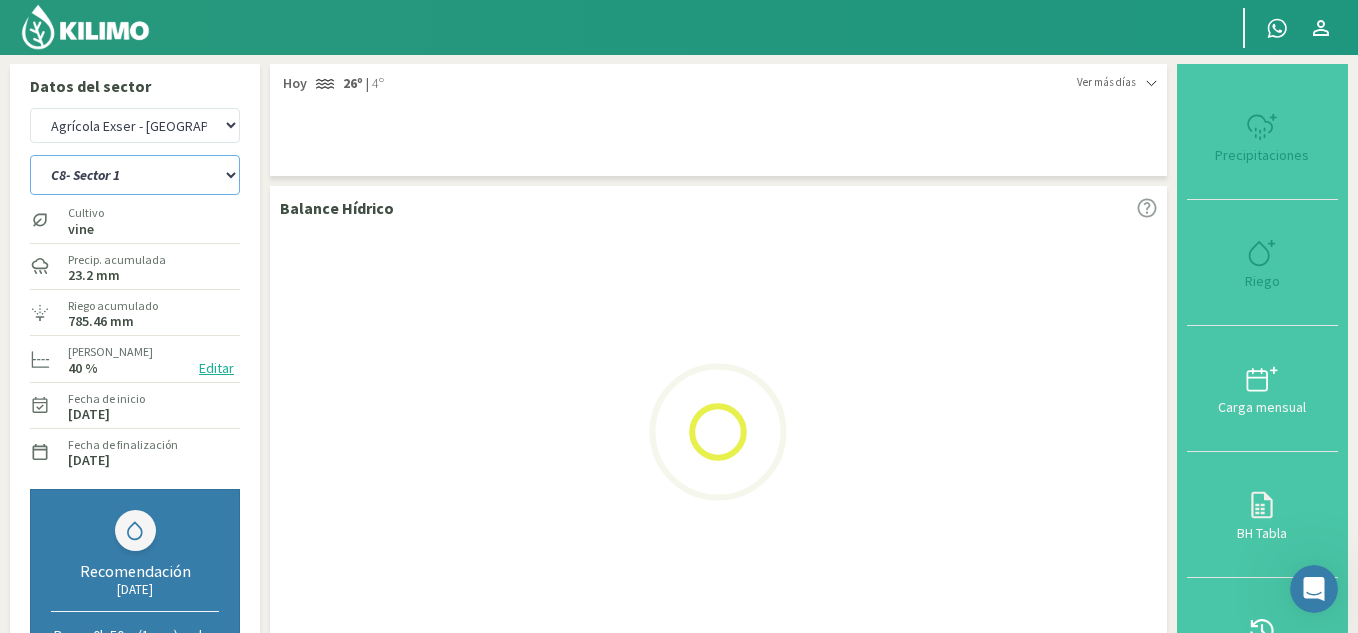 select on "51: Object" 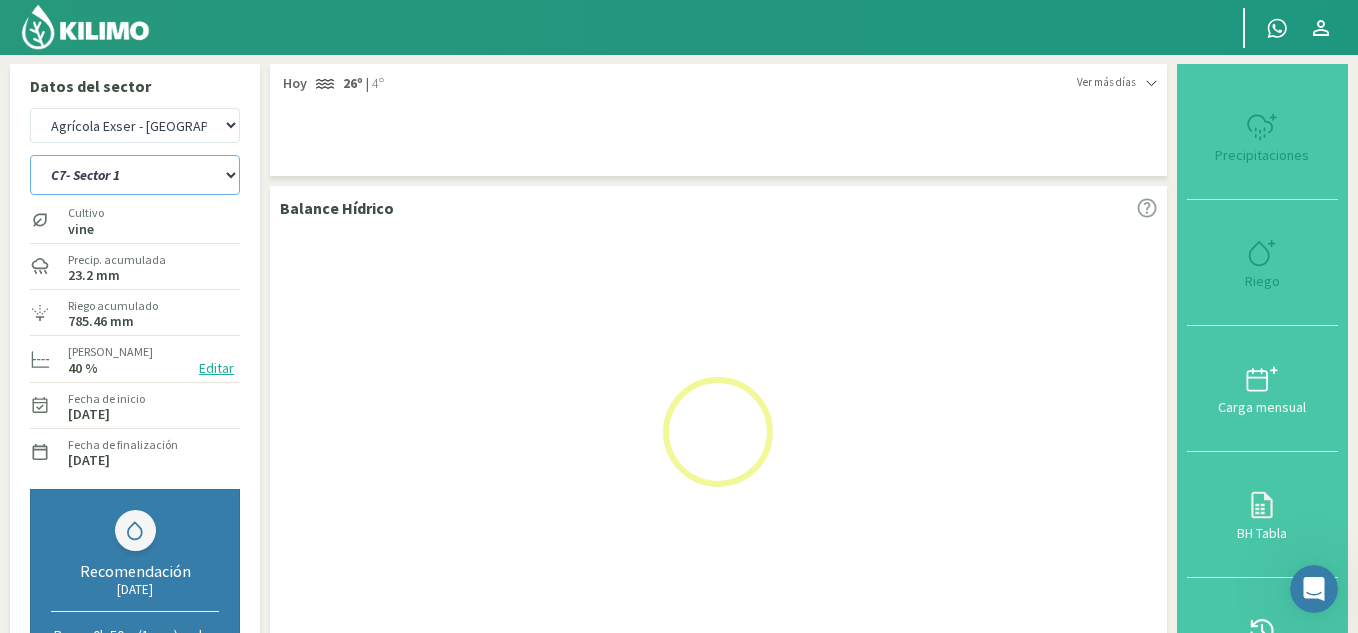select on "18: Object" 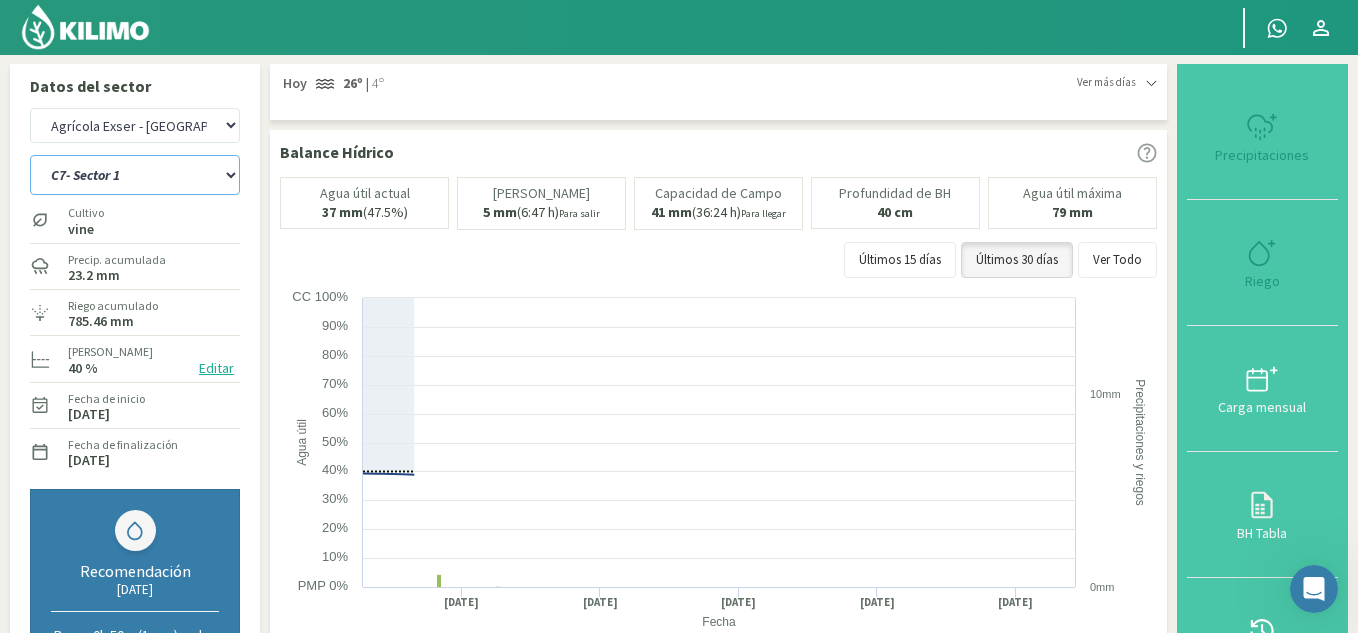 select on "61: Object" 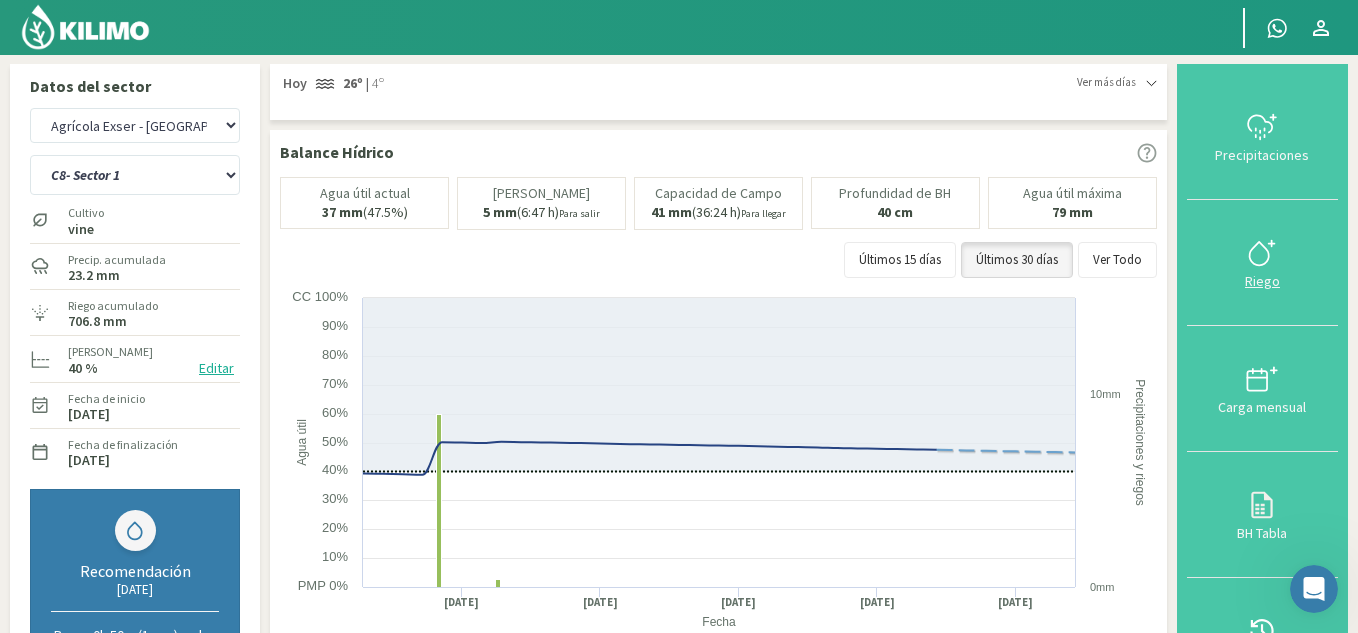 click 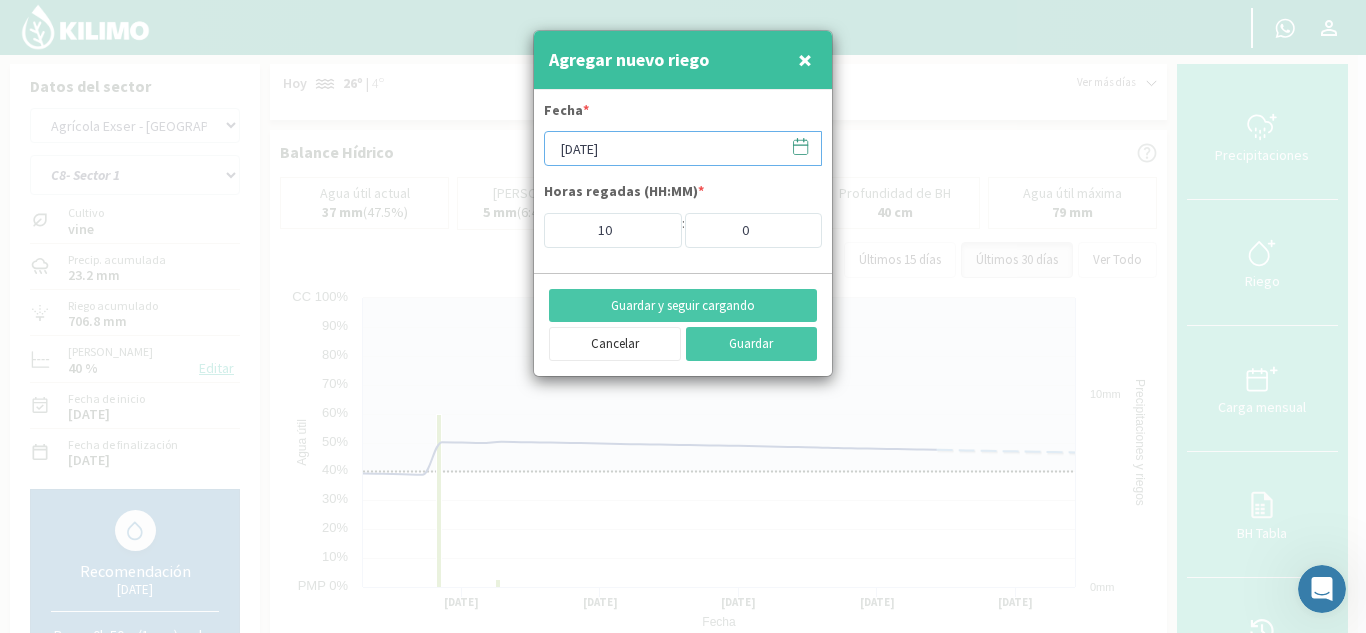 click on "[DATE]" at bounding box center [683, 148] 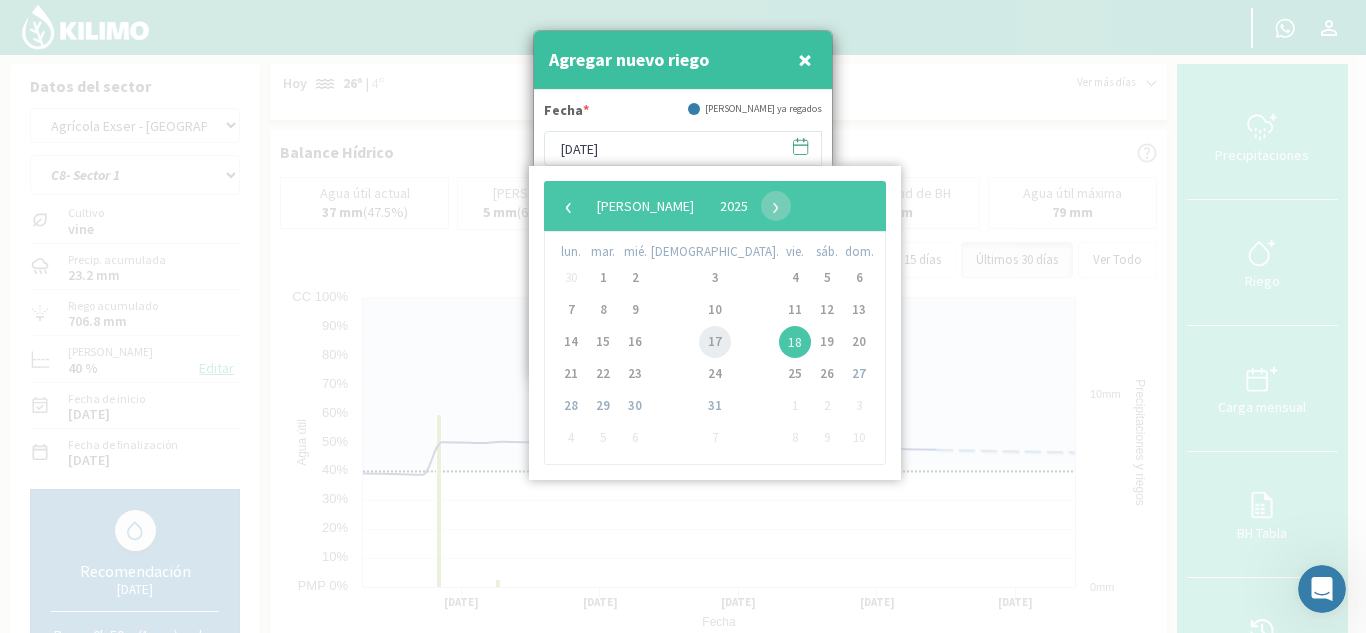 click on "17" 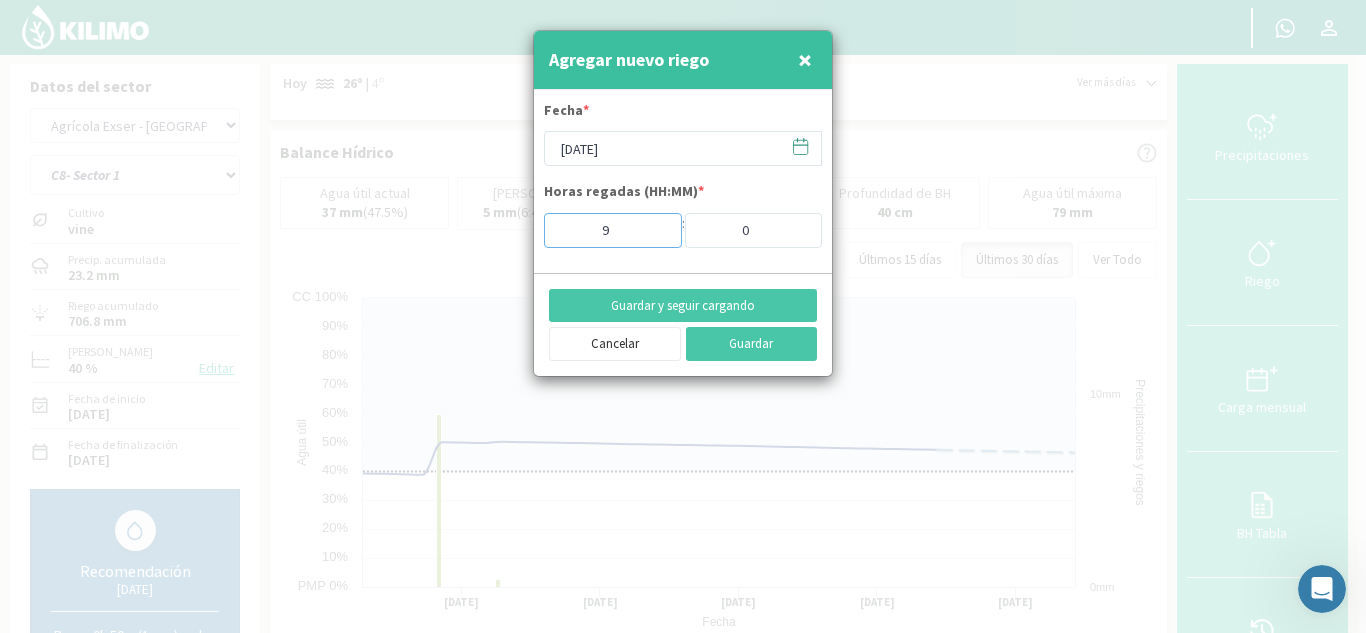 type on "9" 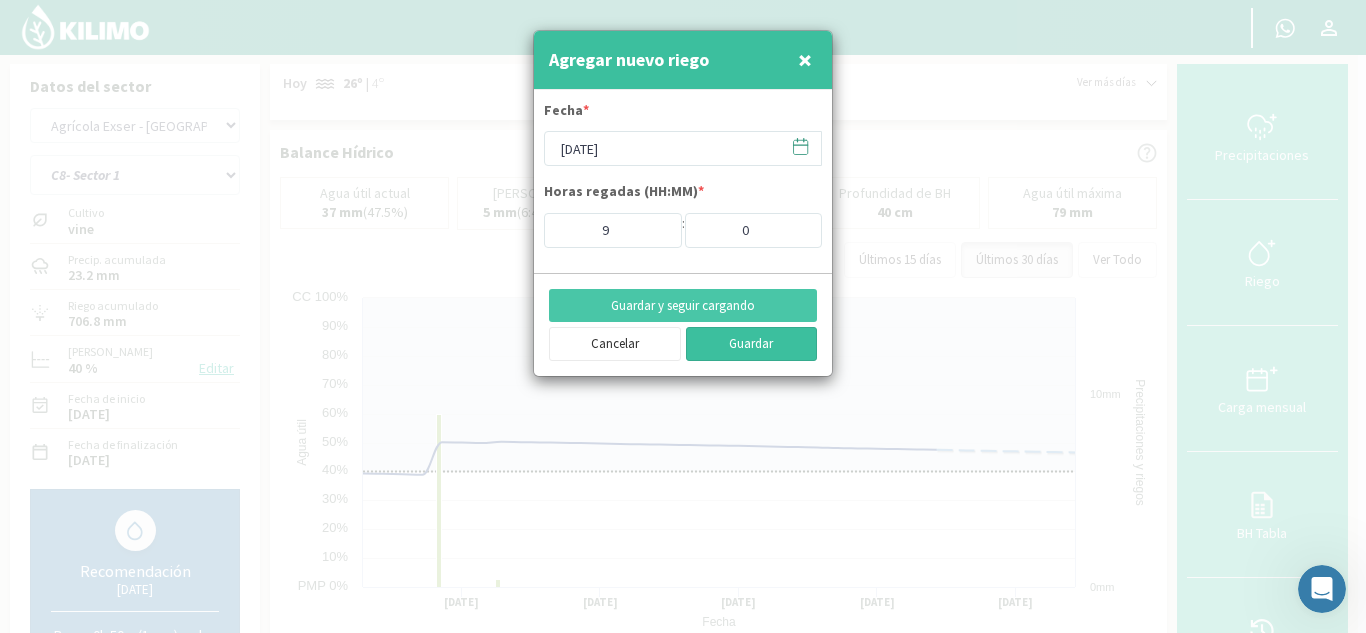 click on "Guardar" at bounding box center [752, 344] 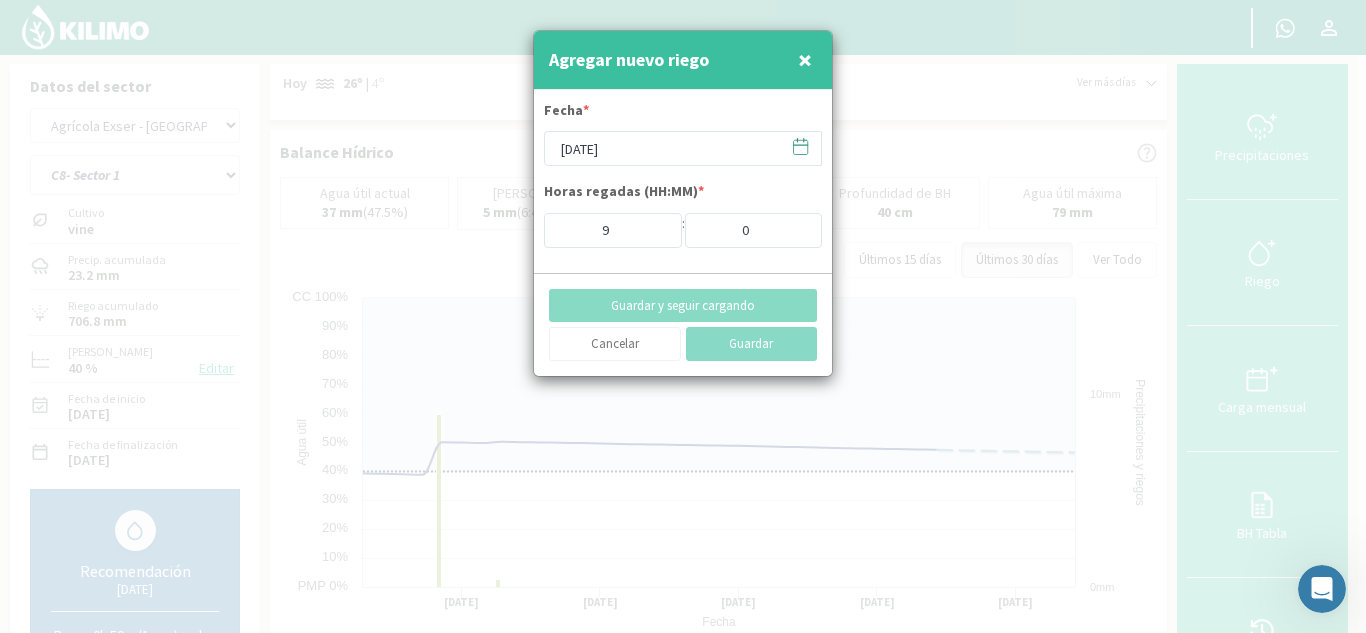 type on "[DATE]" 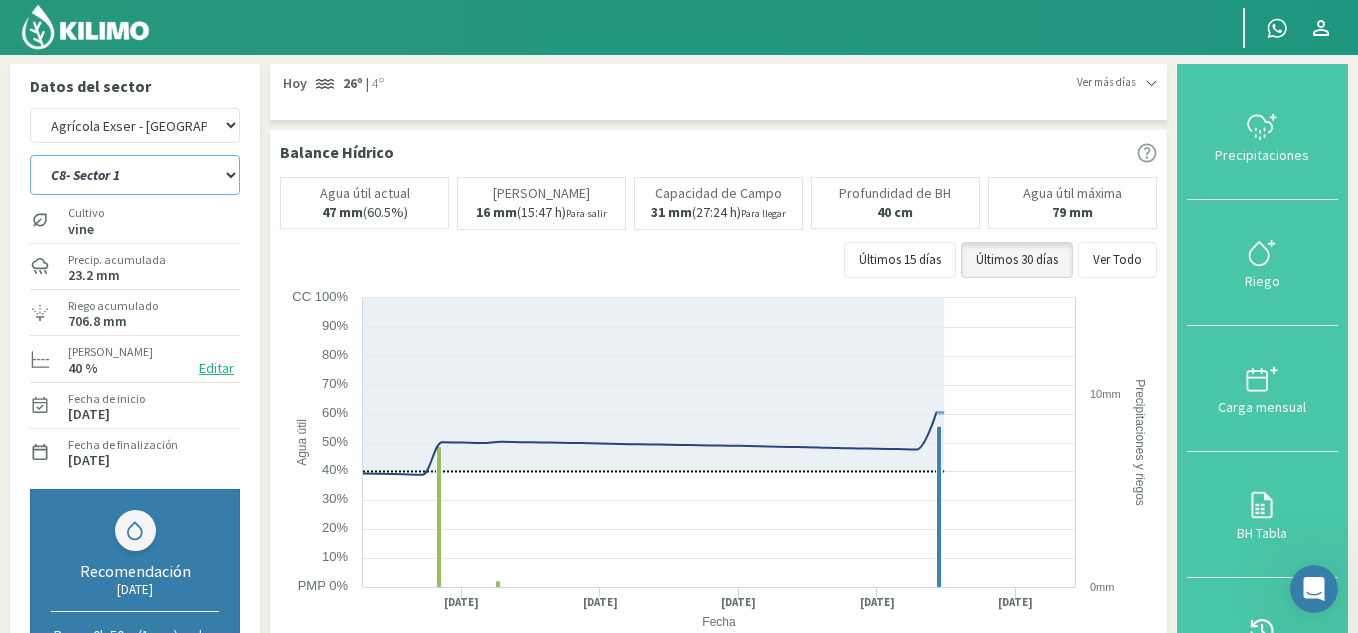 click on "C10- Sector 1   C1- Sector 3   C2- Sector 3   C3- sector 3B   C4-Sector 2   C6- Sector 1B   C7- Sector 1   C8- Sector 1   C9 - sector 1" 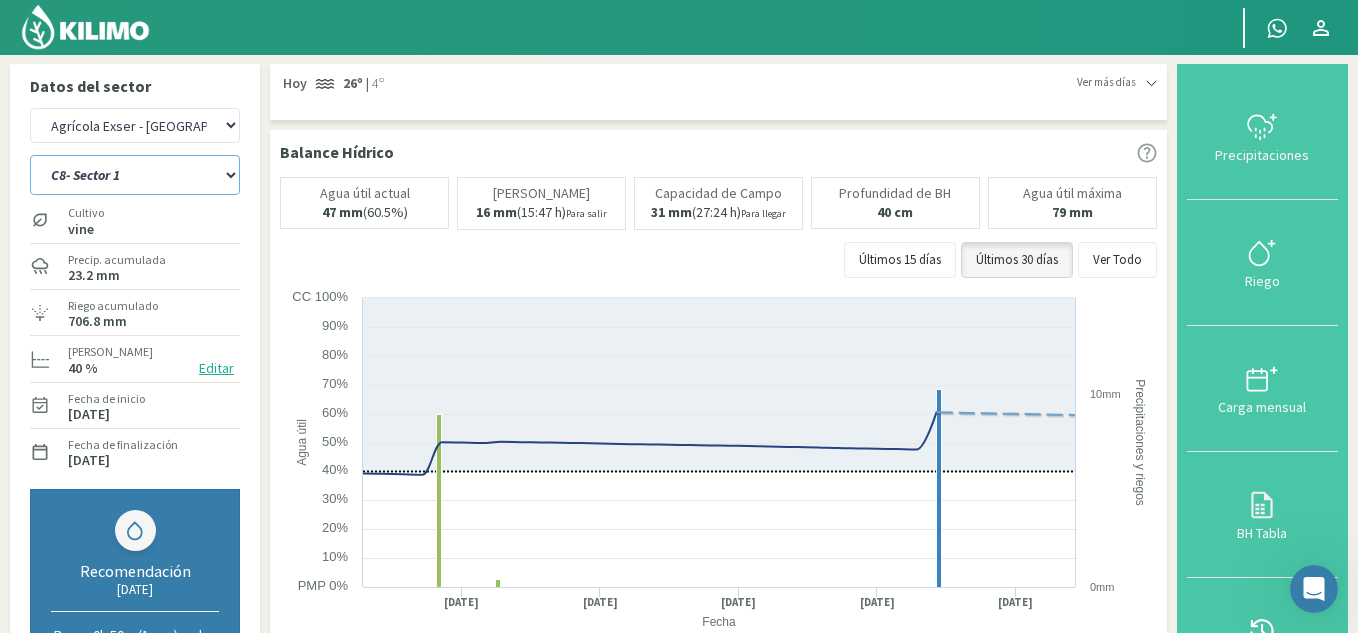 select on "62: Object" 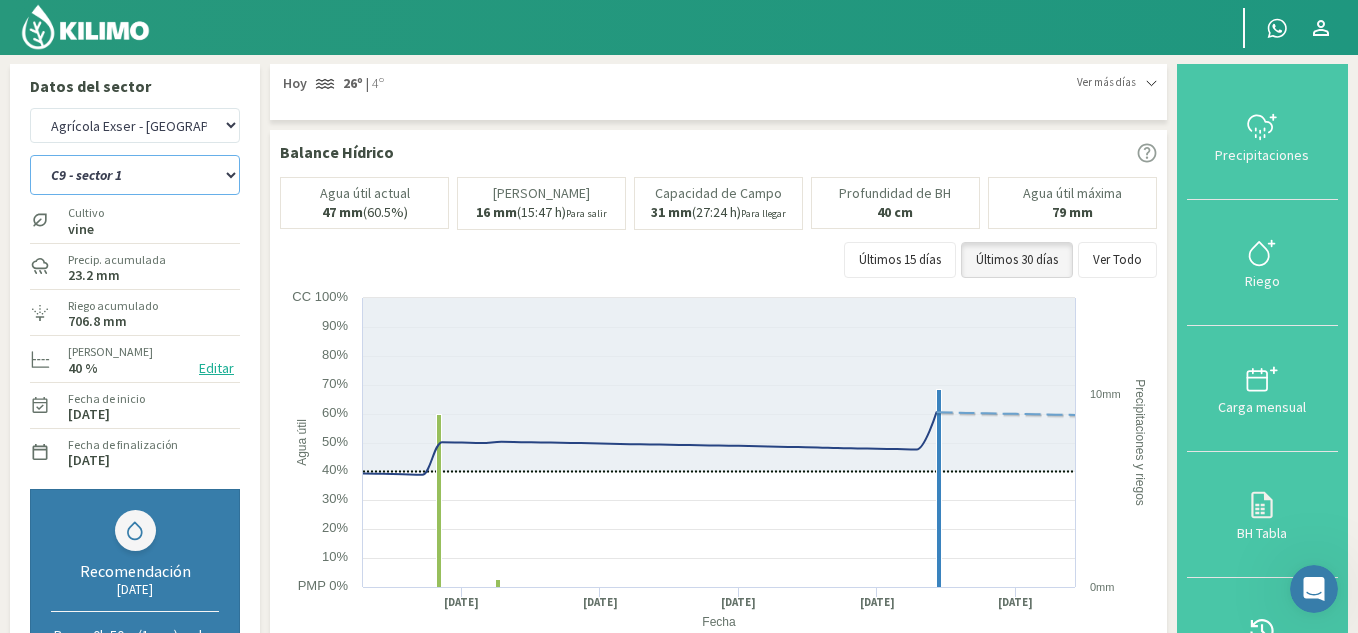 click on "C10- Sector 1   C1- Sector 3   C2- Sector 3   C3- sector 3B   C4-Sector 2   C6- Sector 1B   C7- Sector 1   C8- Sector 1   C9 - sector 1" 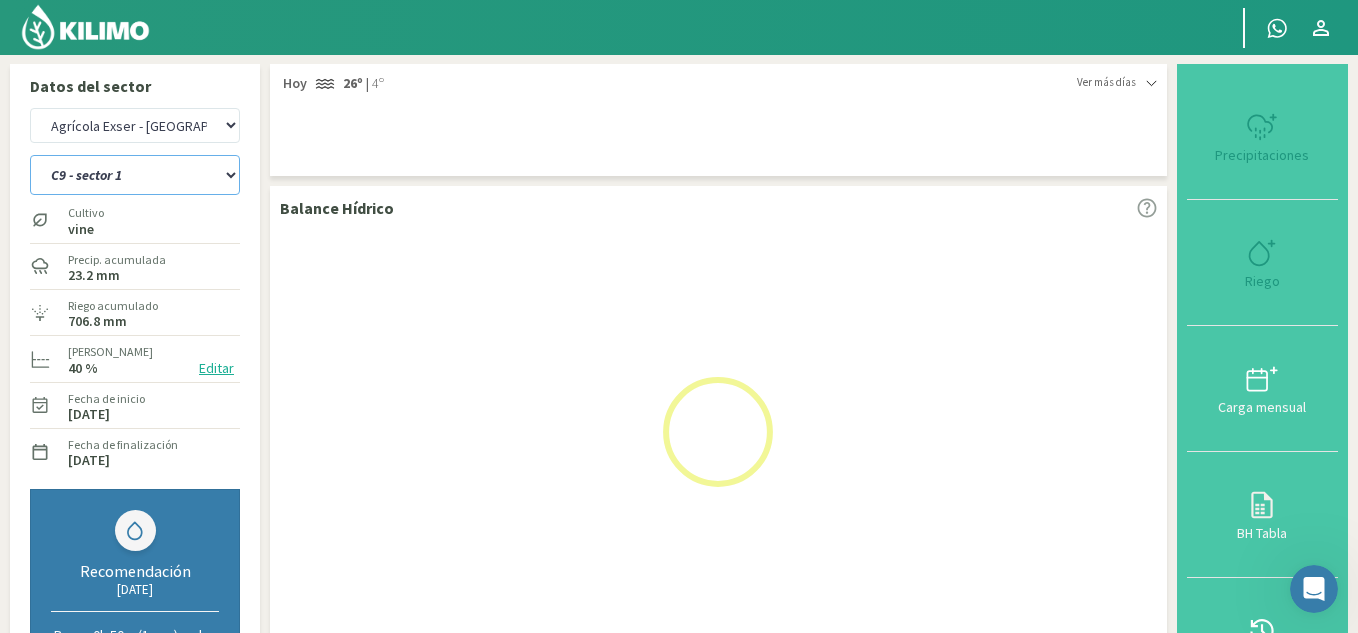 select on "21: Object" 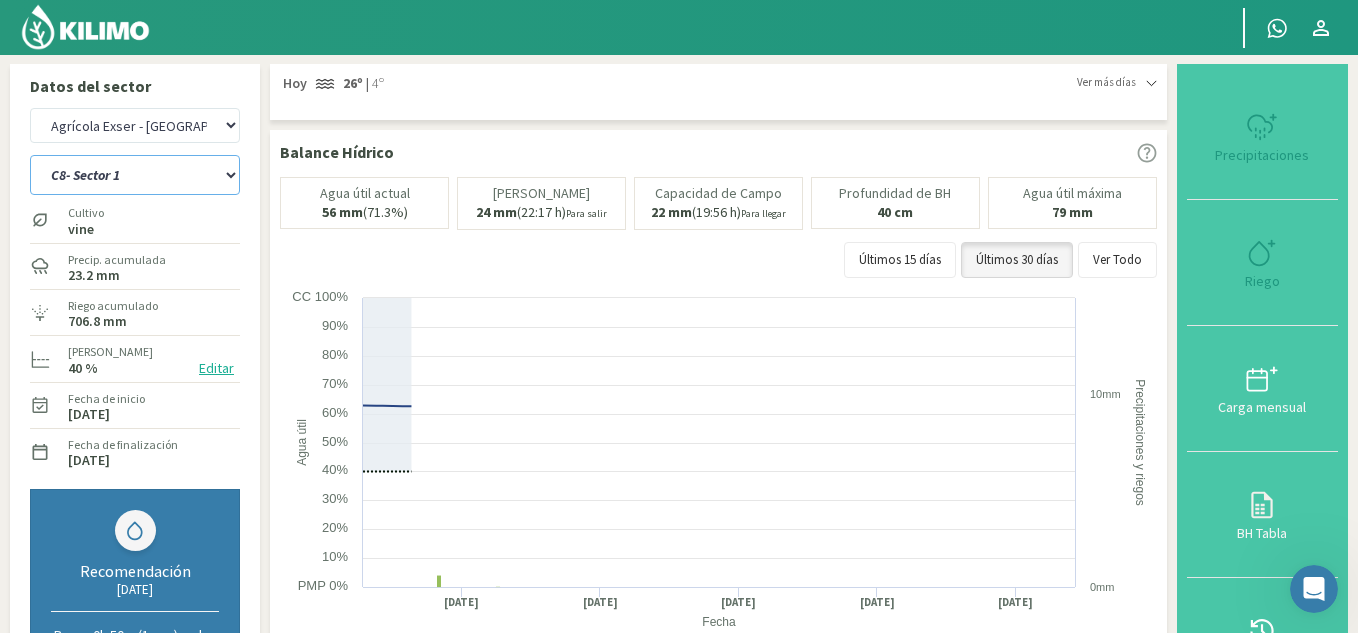 select on "71: Object" 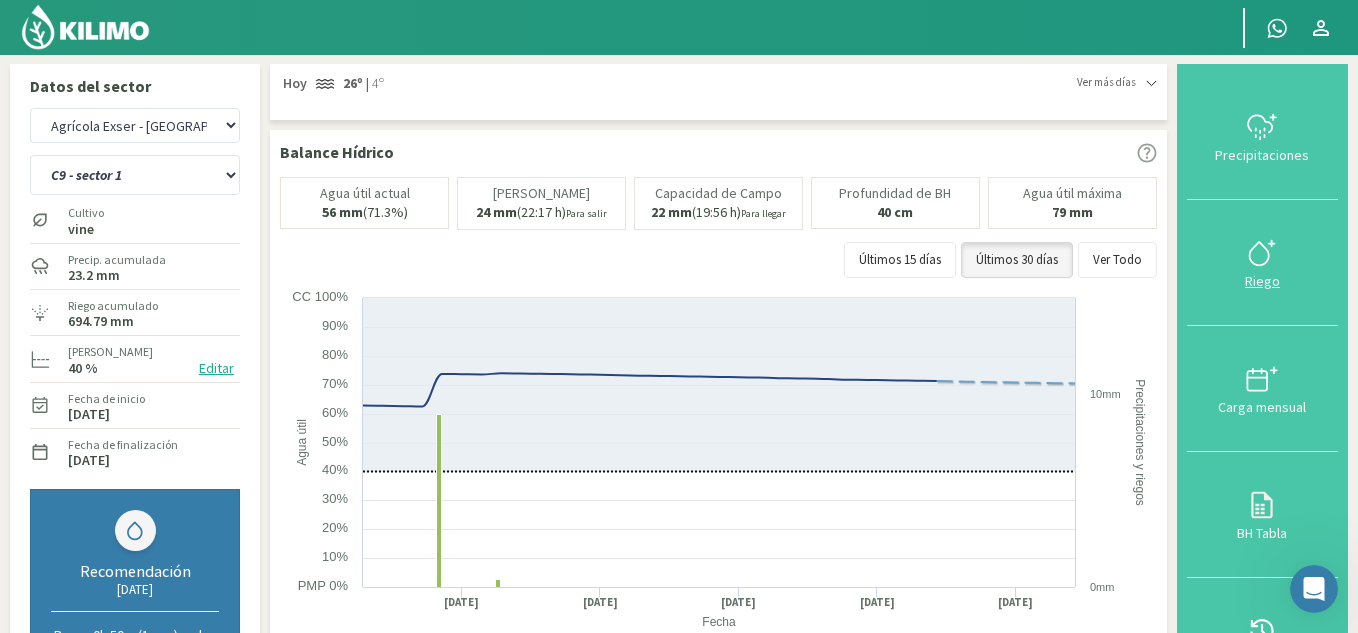 click 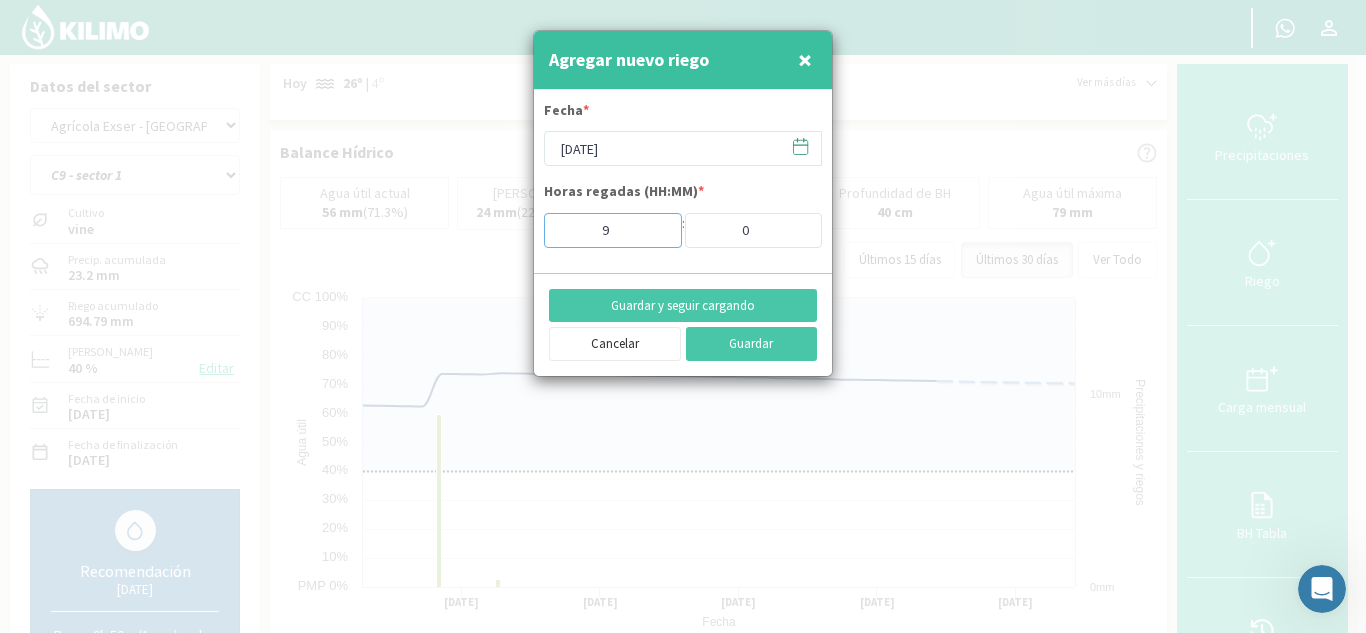 type on "9" 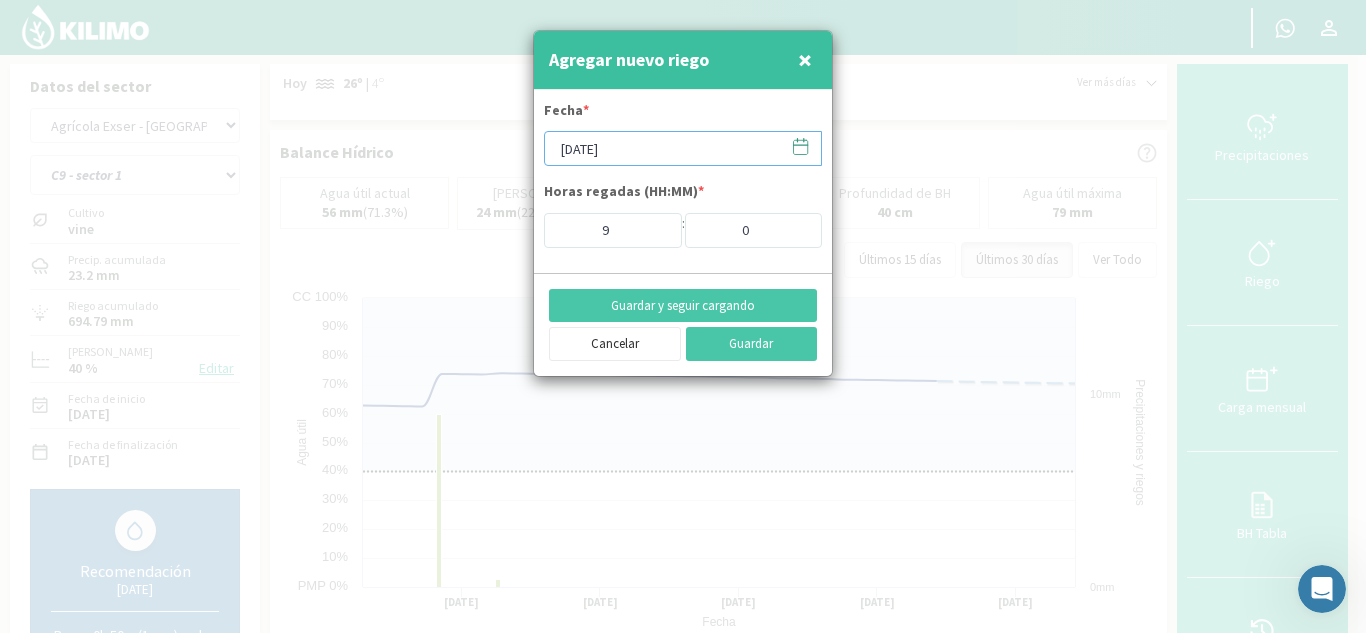 click on "[DATE]" at bounding box center (683, 148) 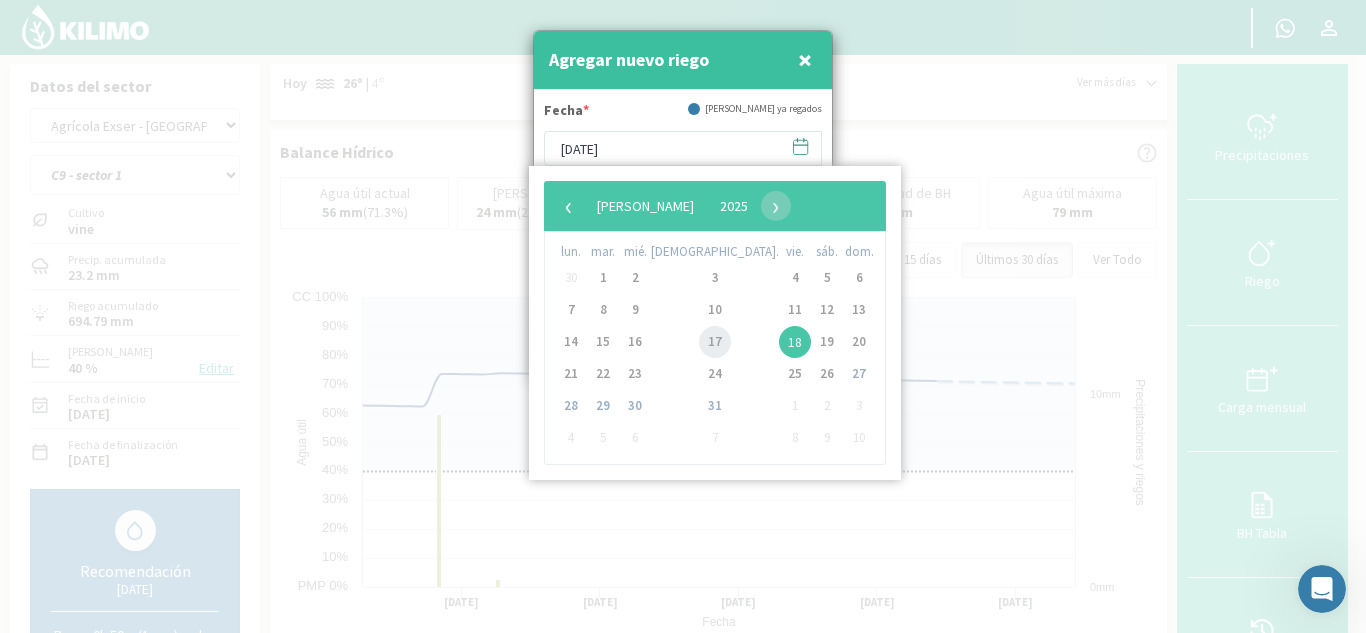 click on "17" 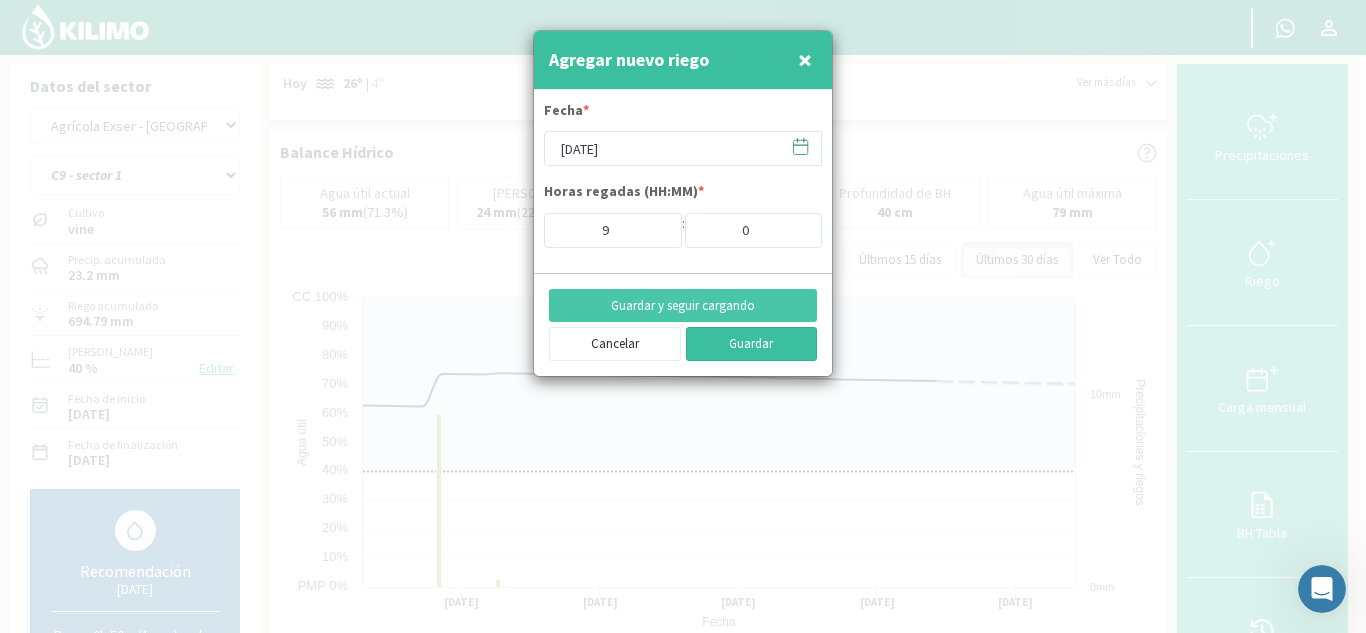 click on "Guardar" at bounding box center [752, 344] 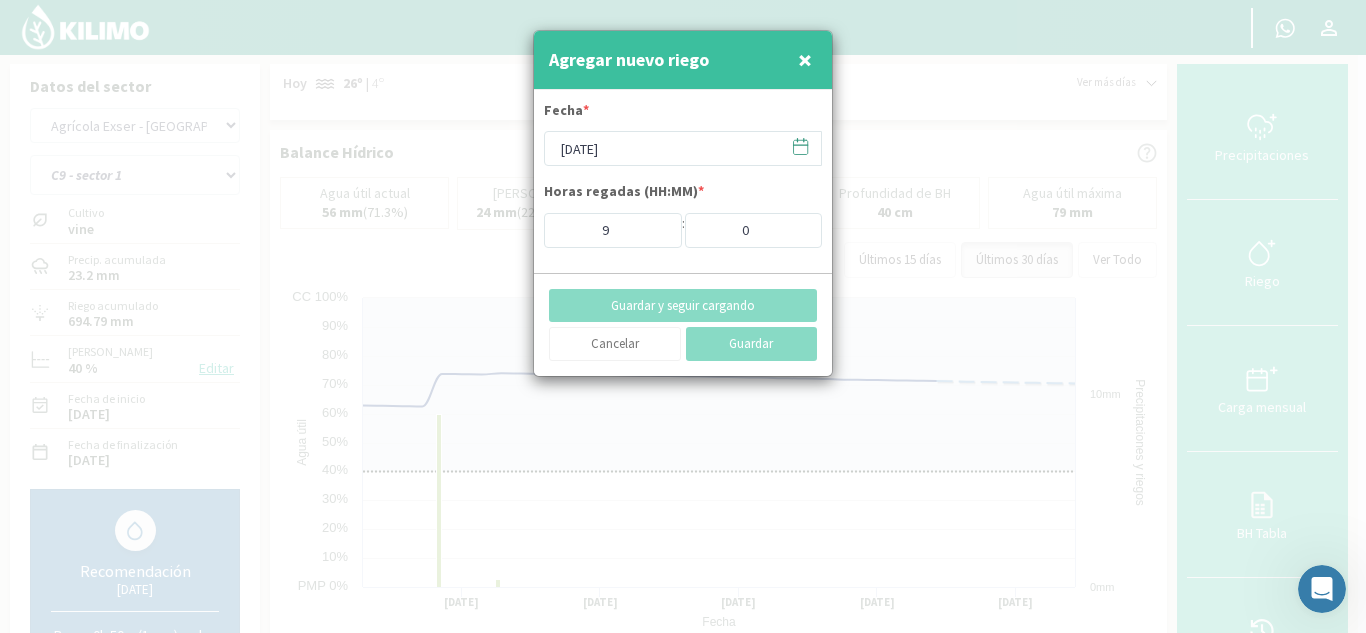 type on "[DATE]" 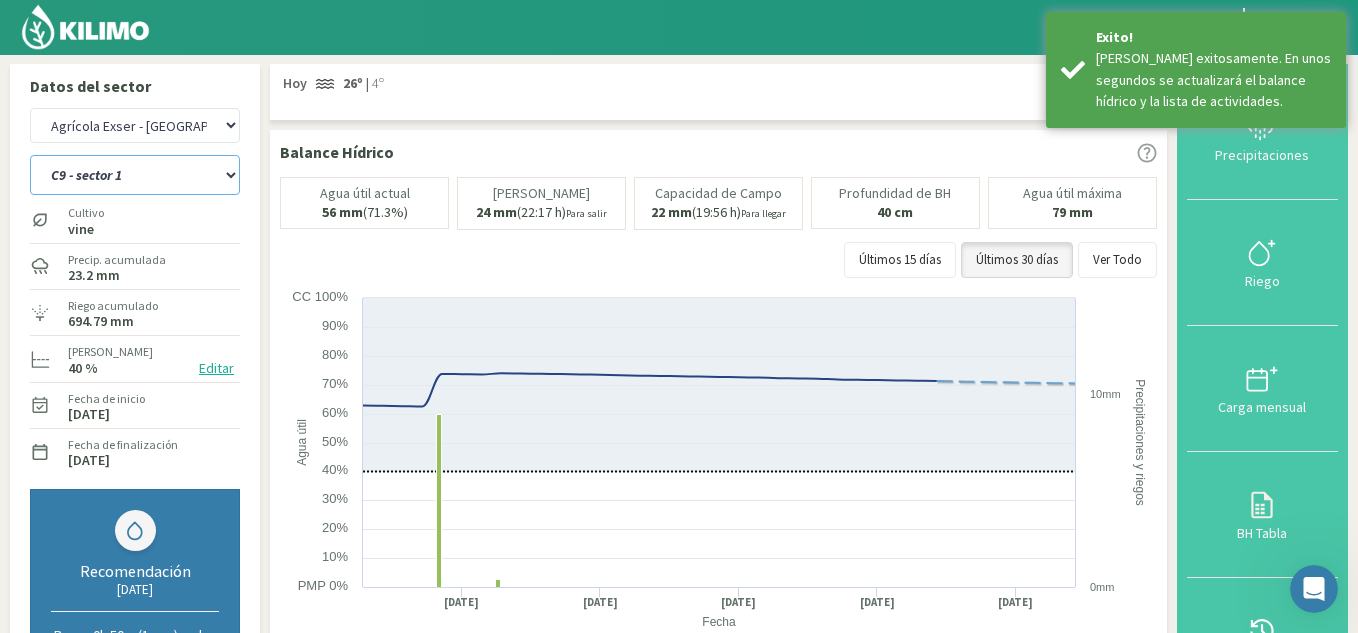 click on "C10- Sector 1   C1- Sector 3   C2- Sector 3   C3- sector 3B   C4-Sector 2   C6- Sector 1B   C7- Sector 1   C8- Sector 1   C9 - sector 1" 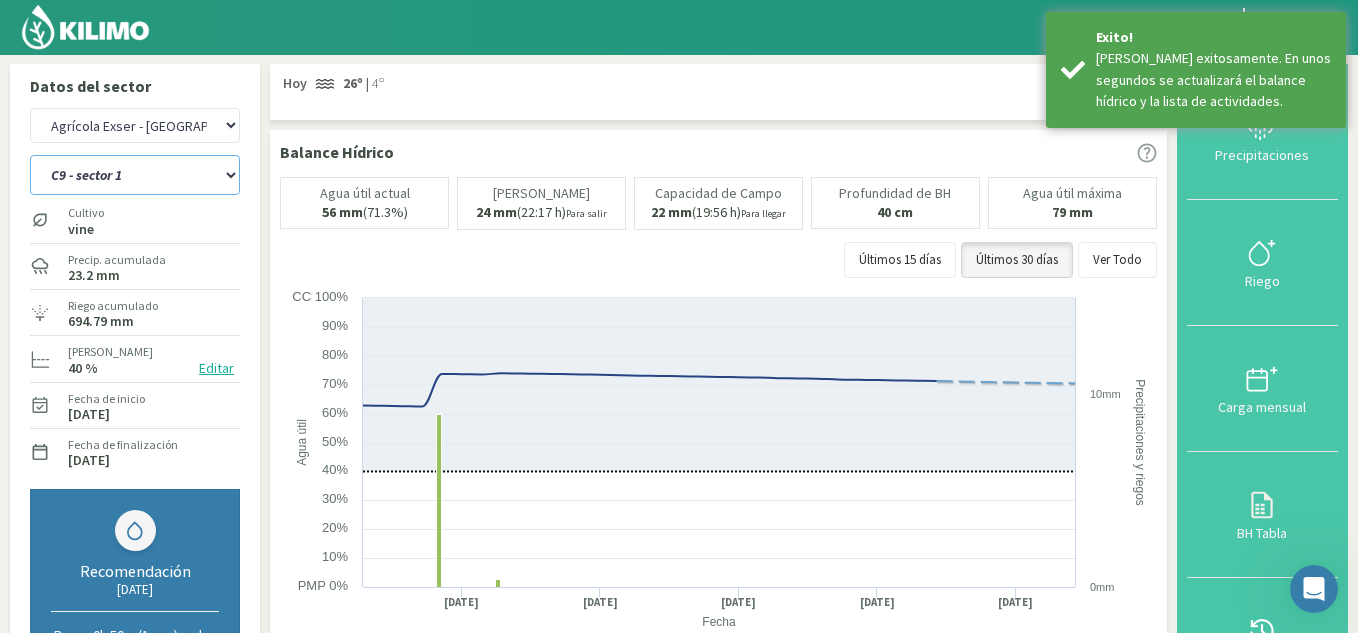 select on "63: Object" 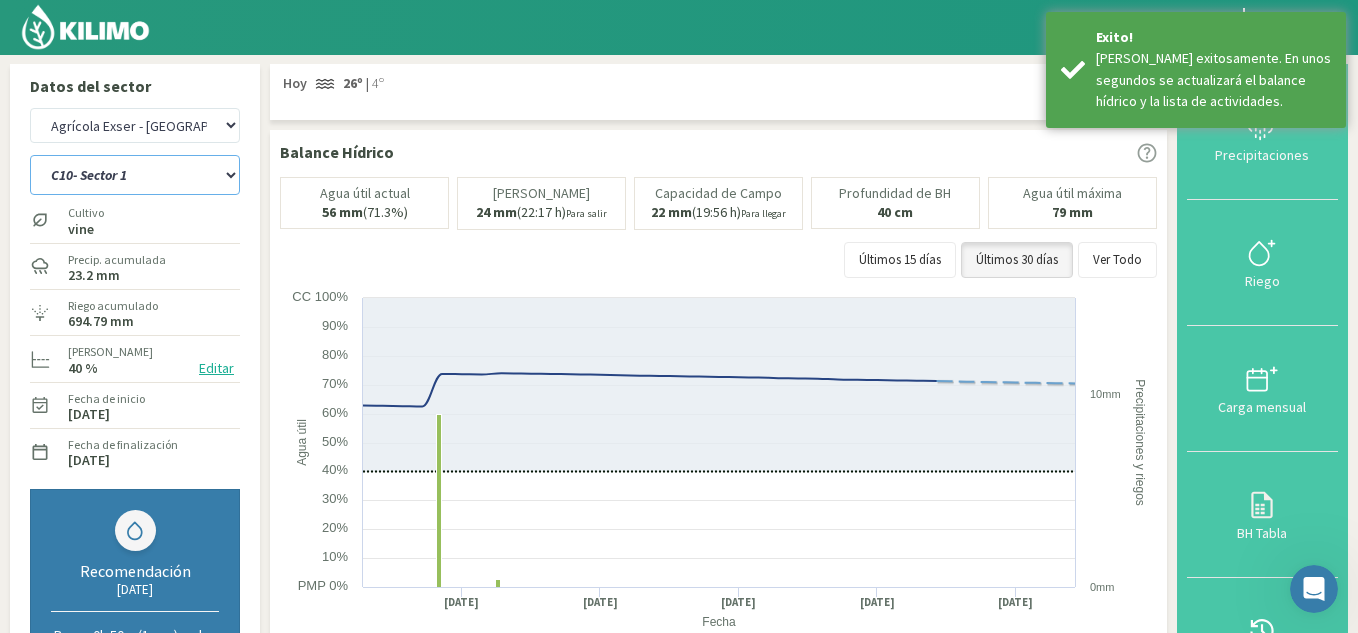 click on "C10- Sector 1   C1- Sector 3   C2- Sector 3   C3- sector 3B   C4-Sector 2   C6- Sector 1B   C7- Sector 1   C8- Sector 1   C9 - sector 1" 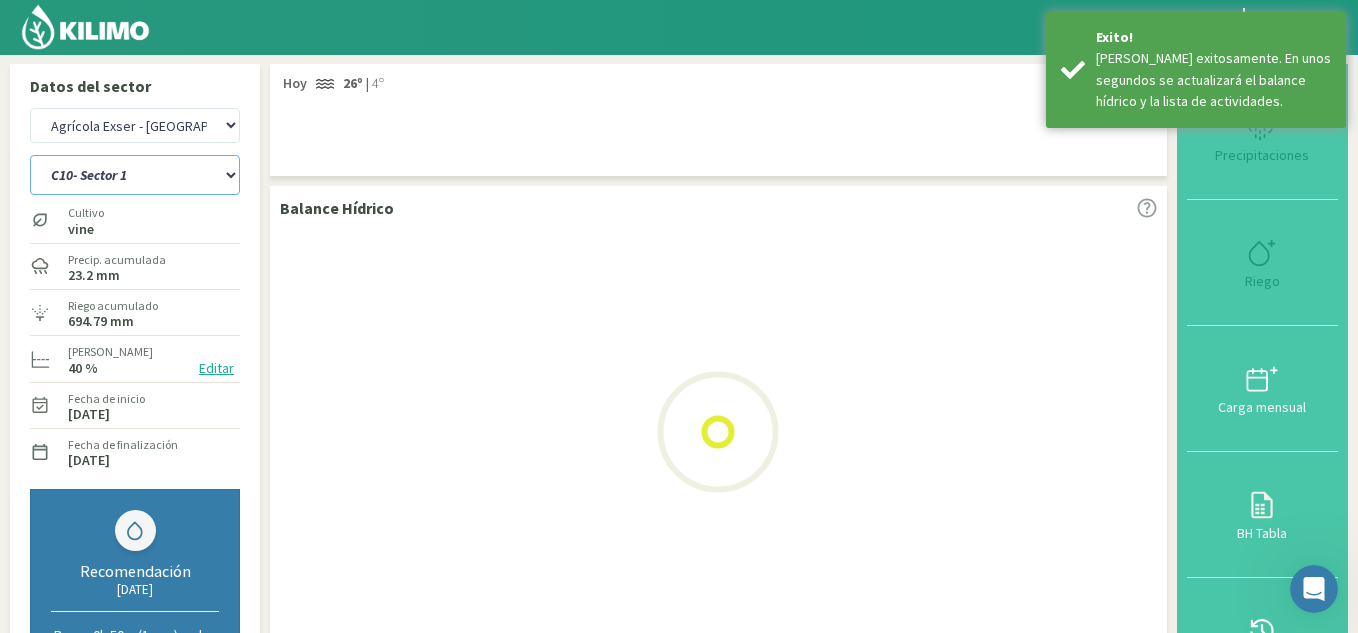 select on "24: Object" 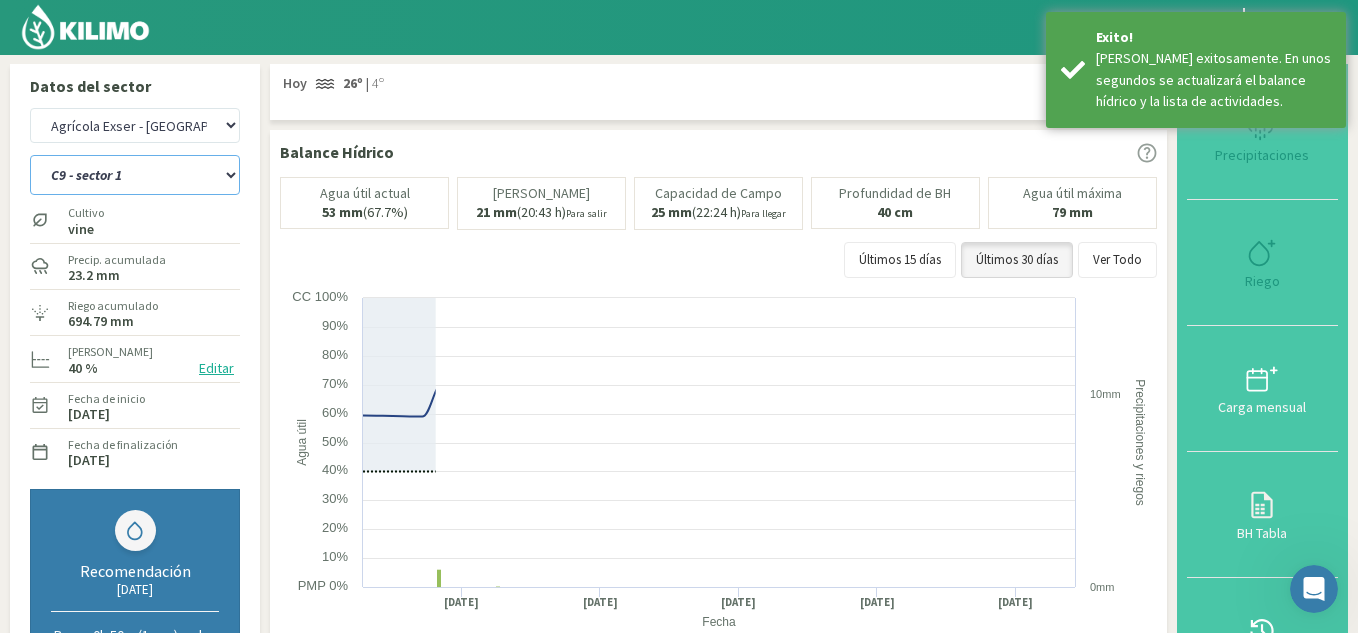select on "72: Object" 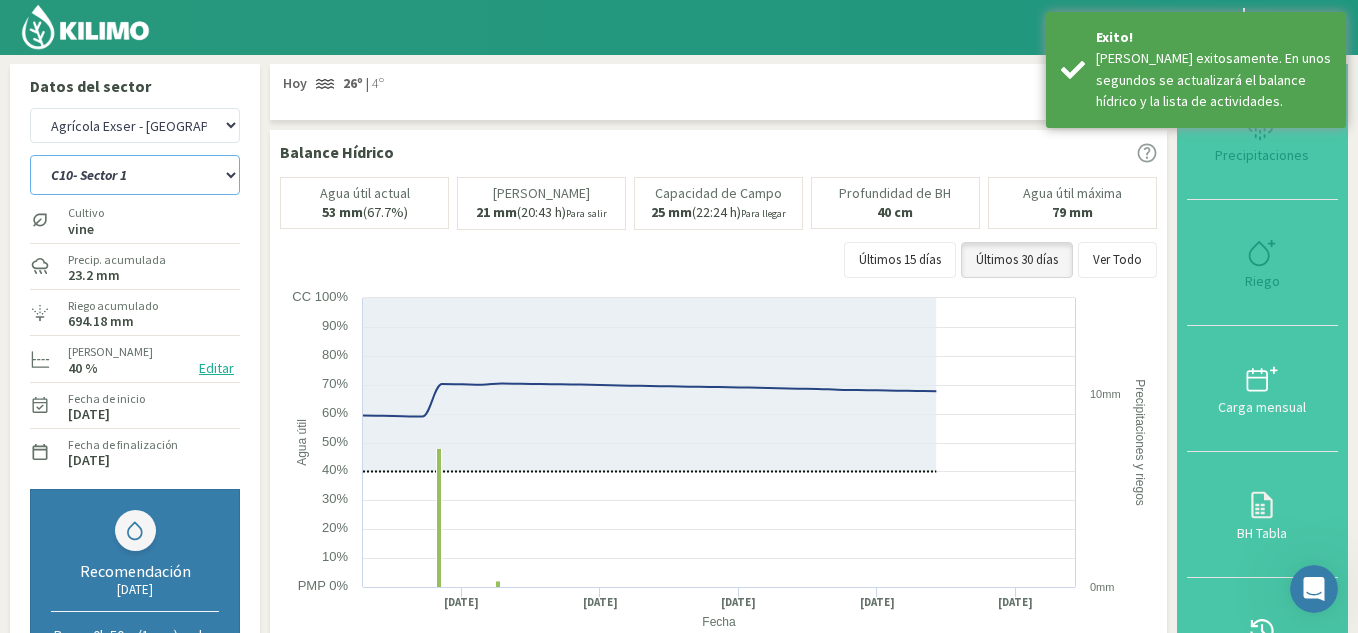type on "10" 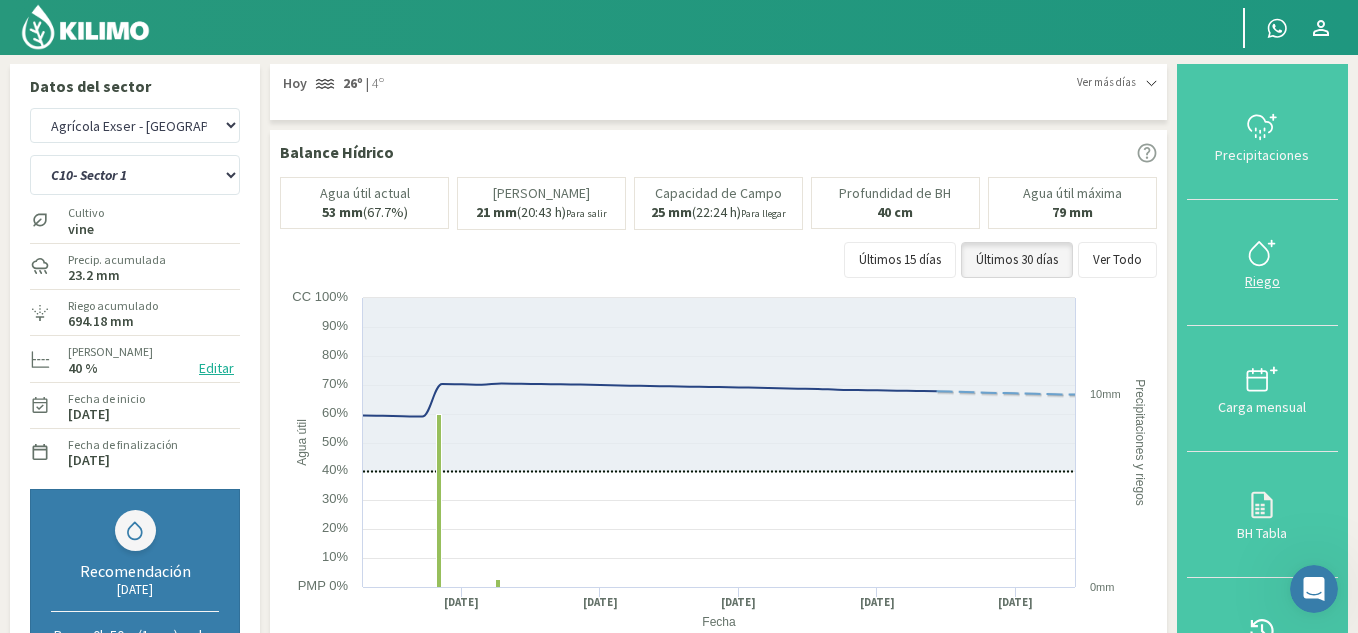 click 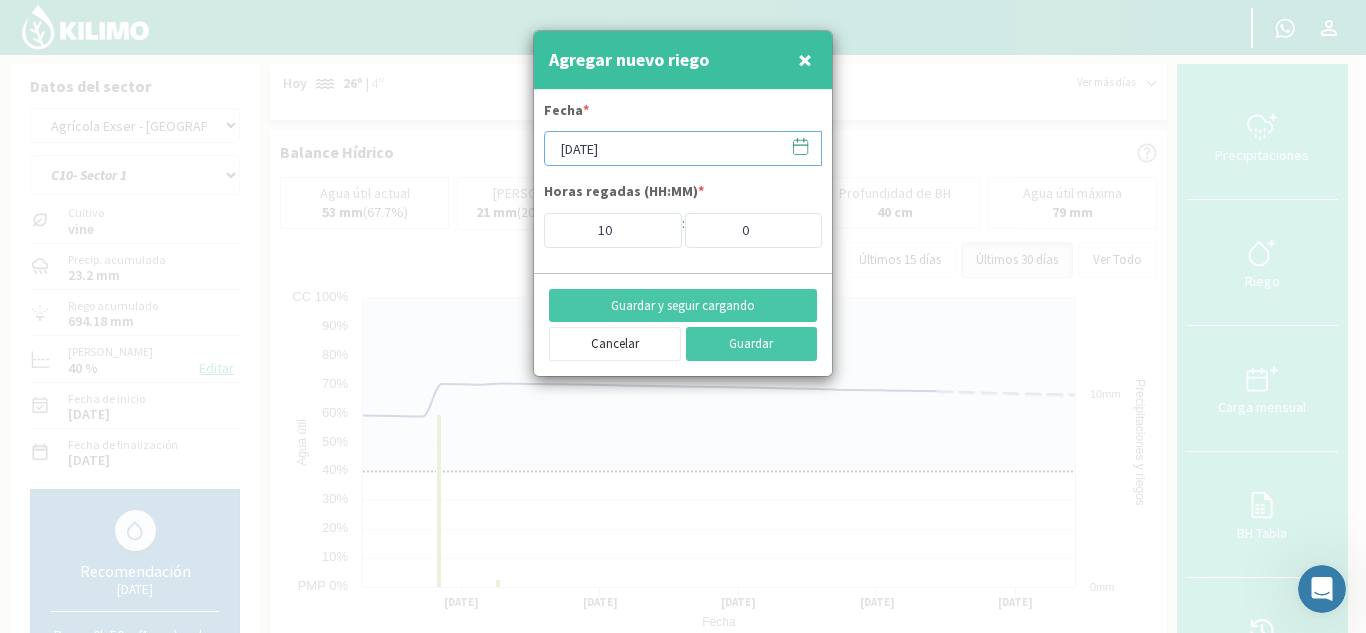 click on "[DATE]" at bounding box center [683, 148] 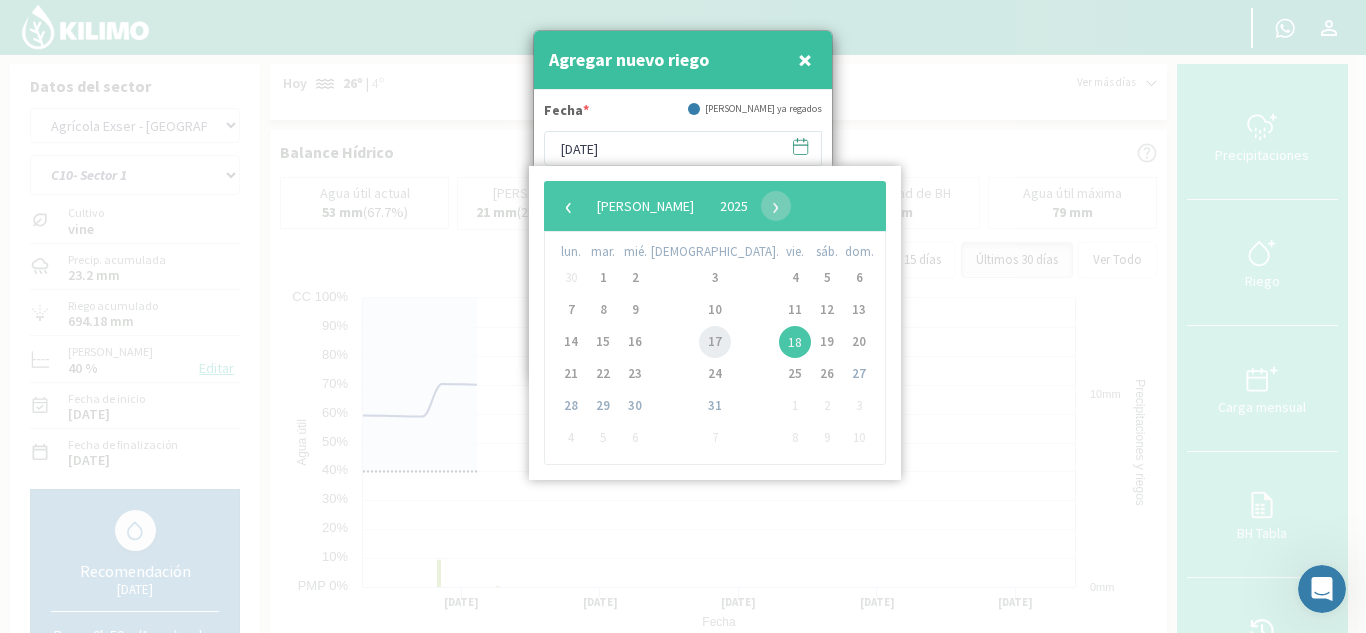 click on "17" 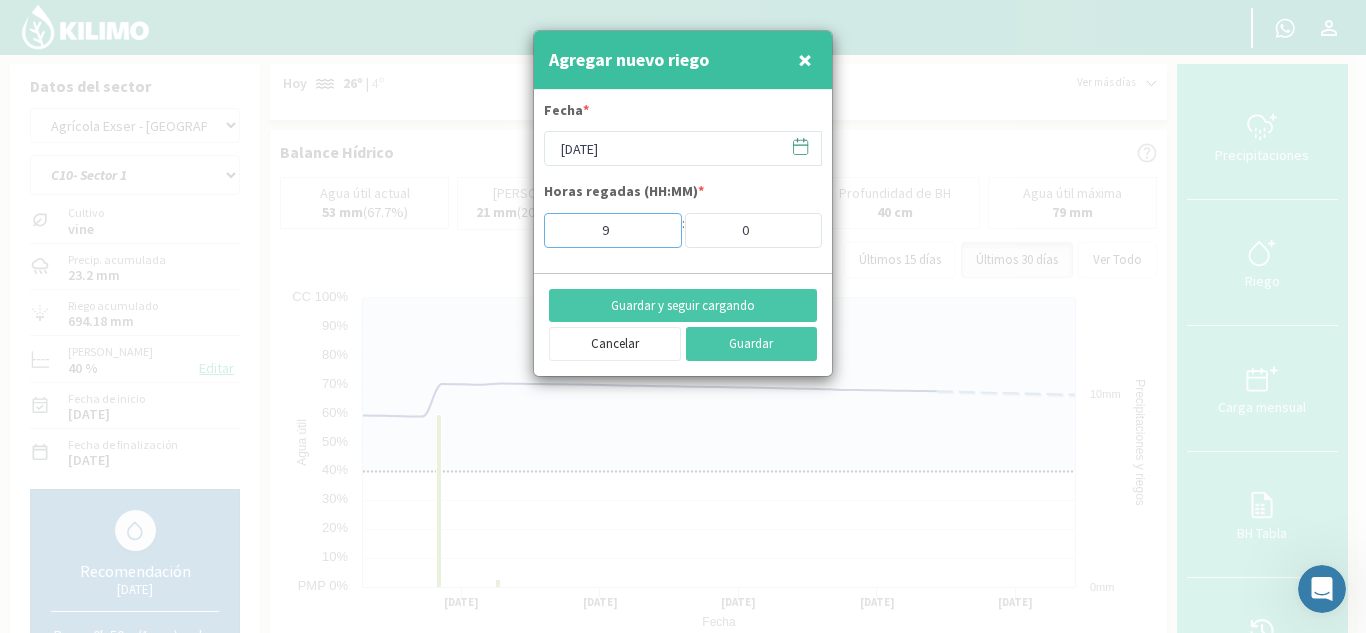 type on "9" 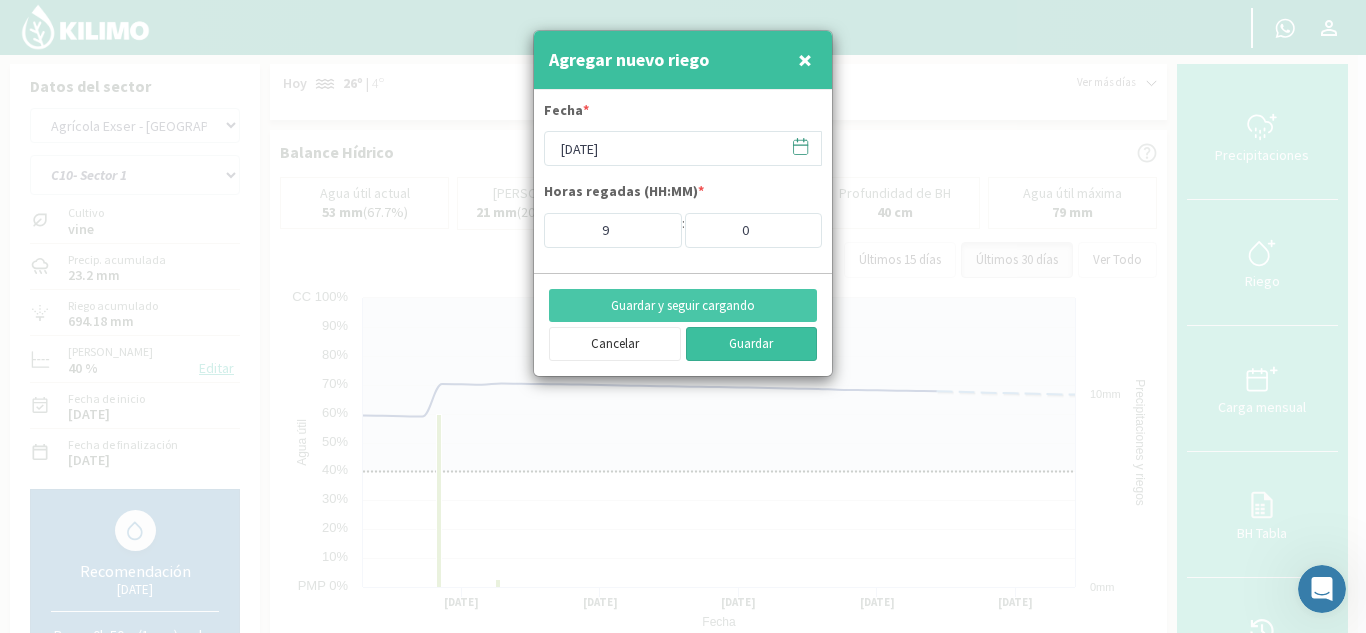 click on "Guardar" at bounding box center (752, 344) 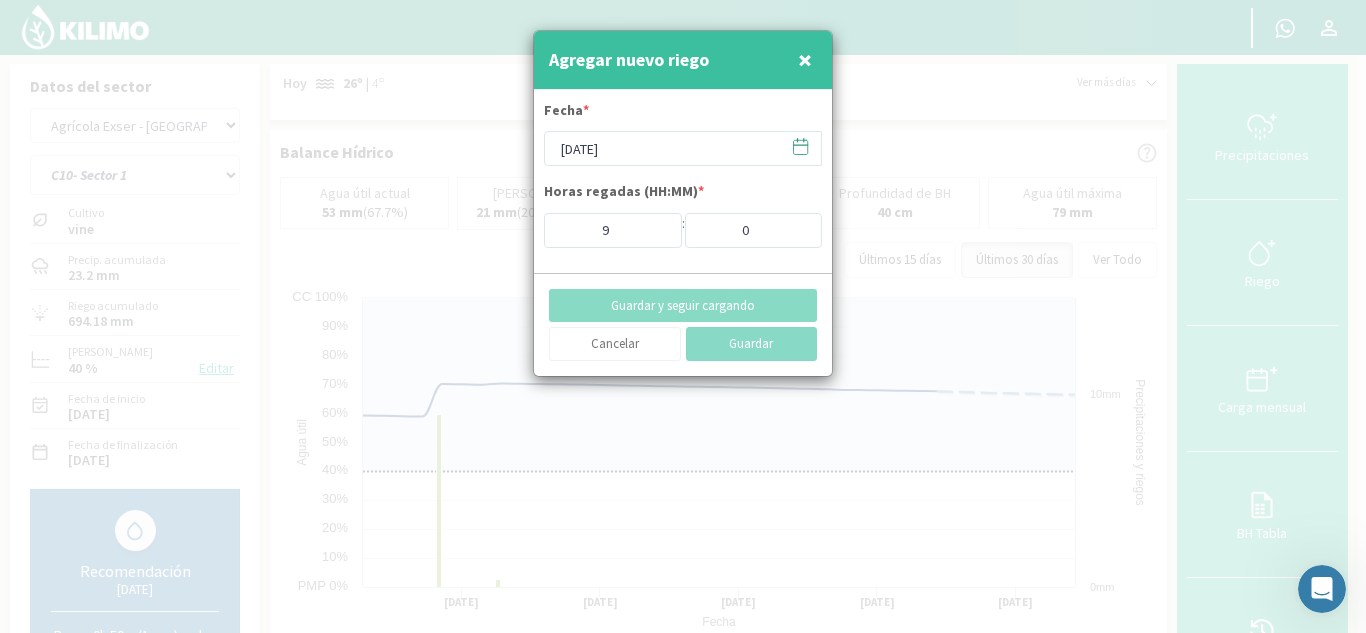 type on "[DATE]" 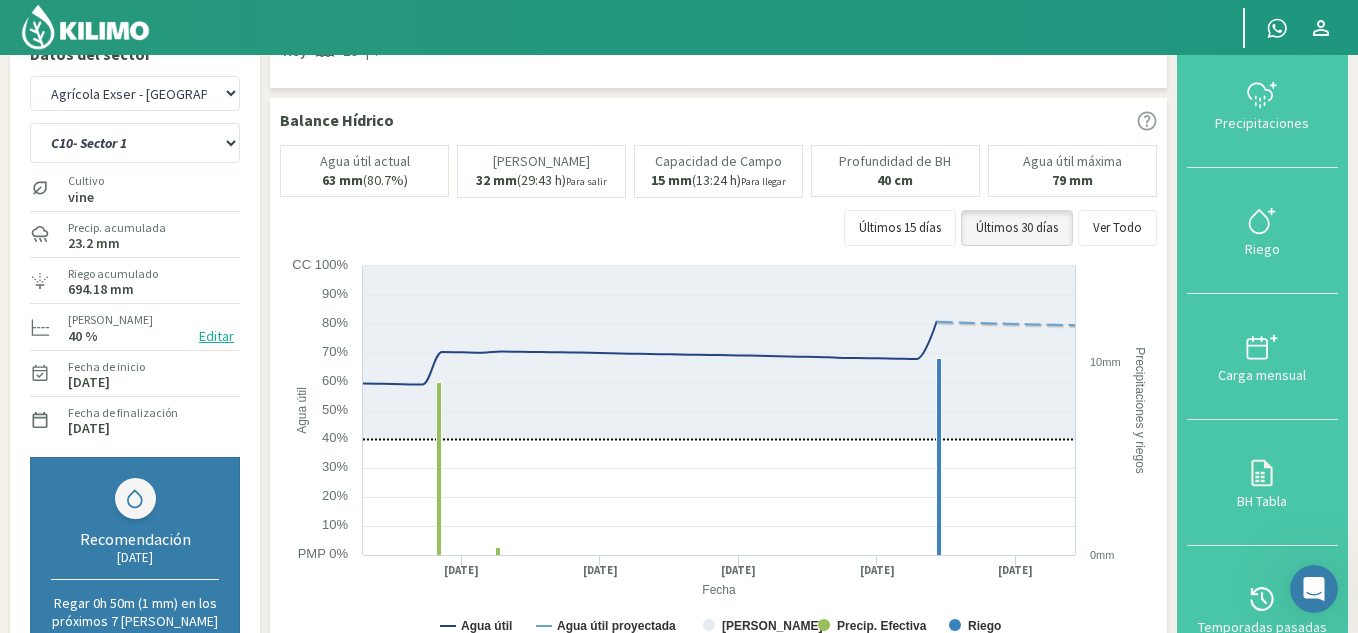 scroll, scrollTop: 0, scrollLeft: 0, axis: both 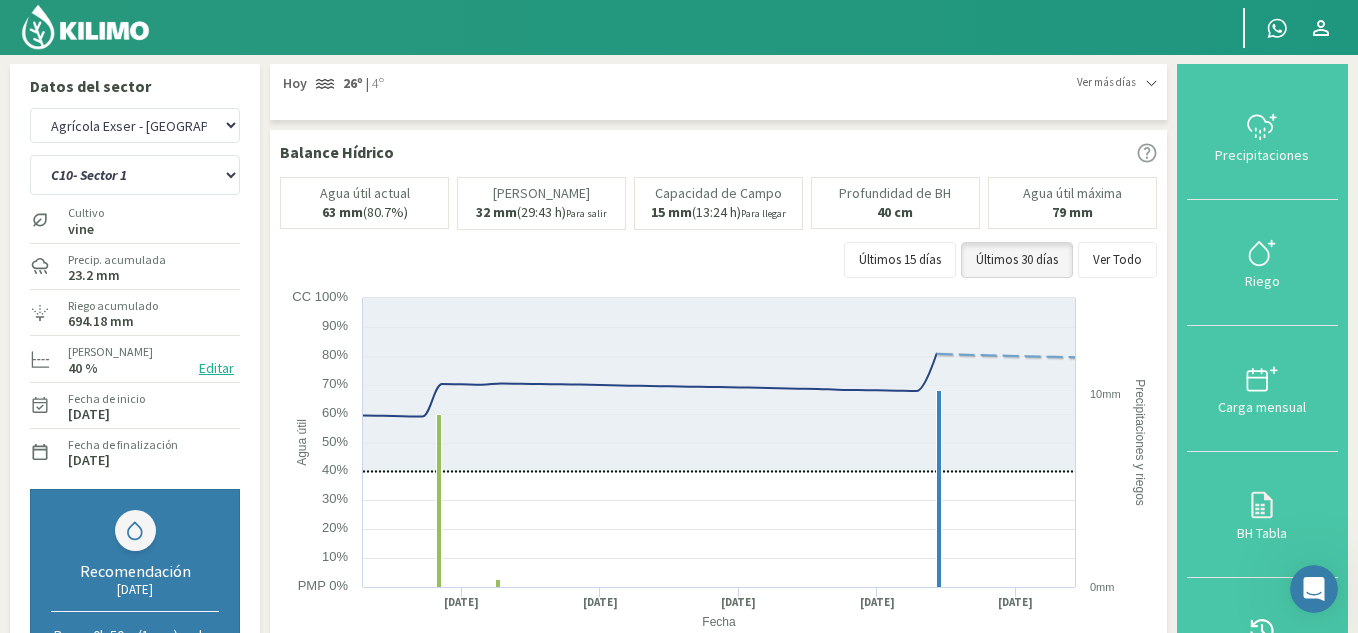 click 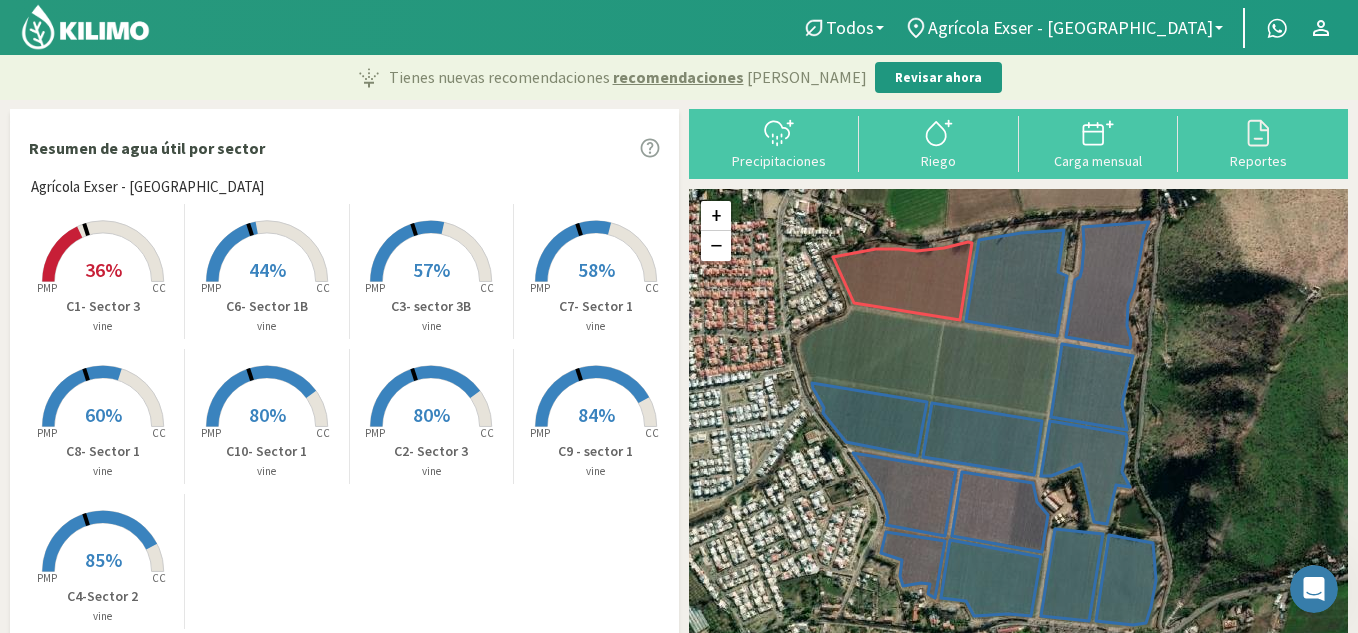 click on "36%" at bounding box center (103, 269) 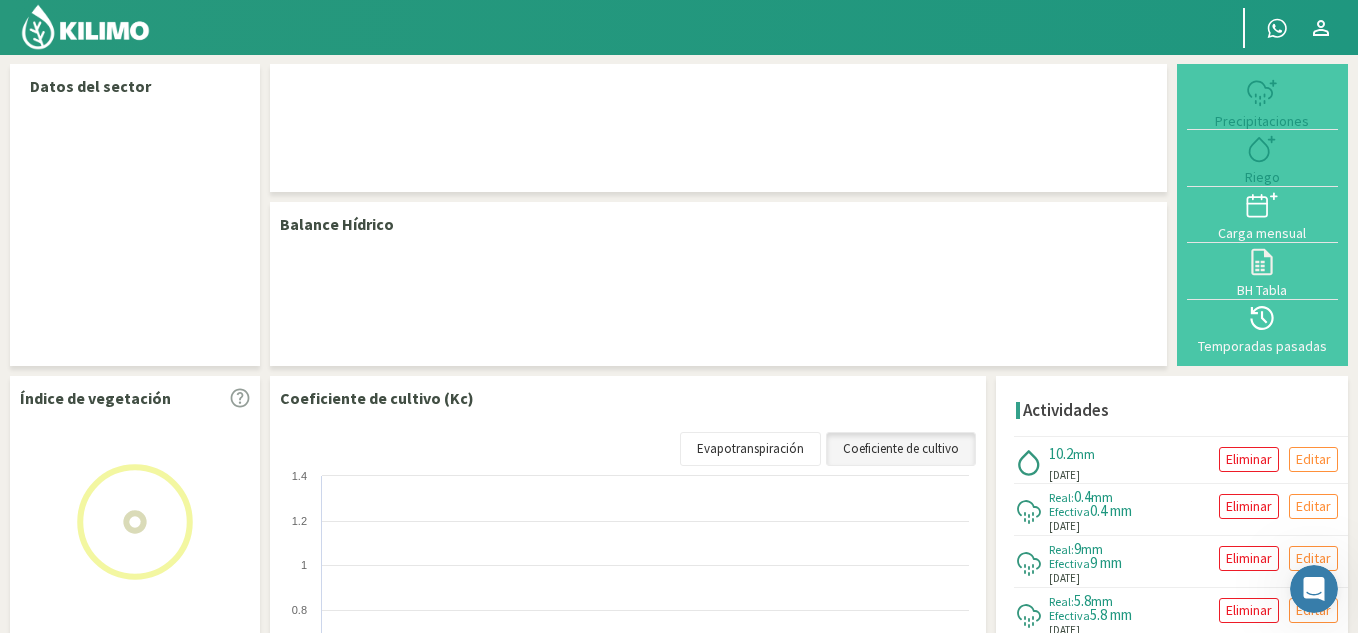 select on "1: Object" 